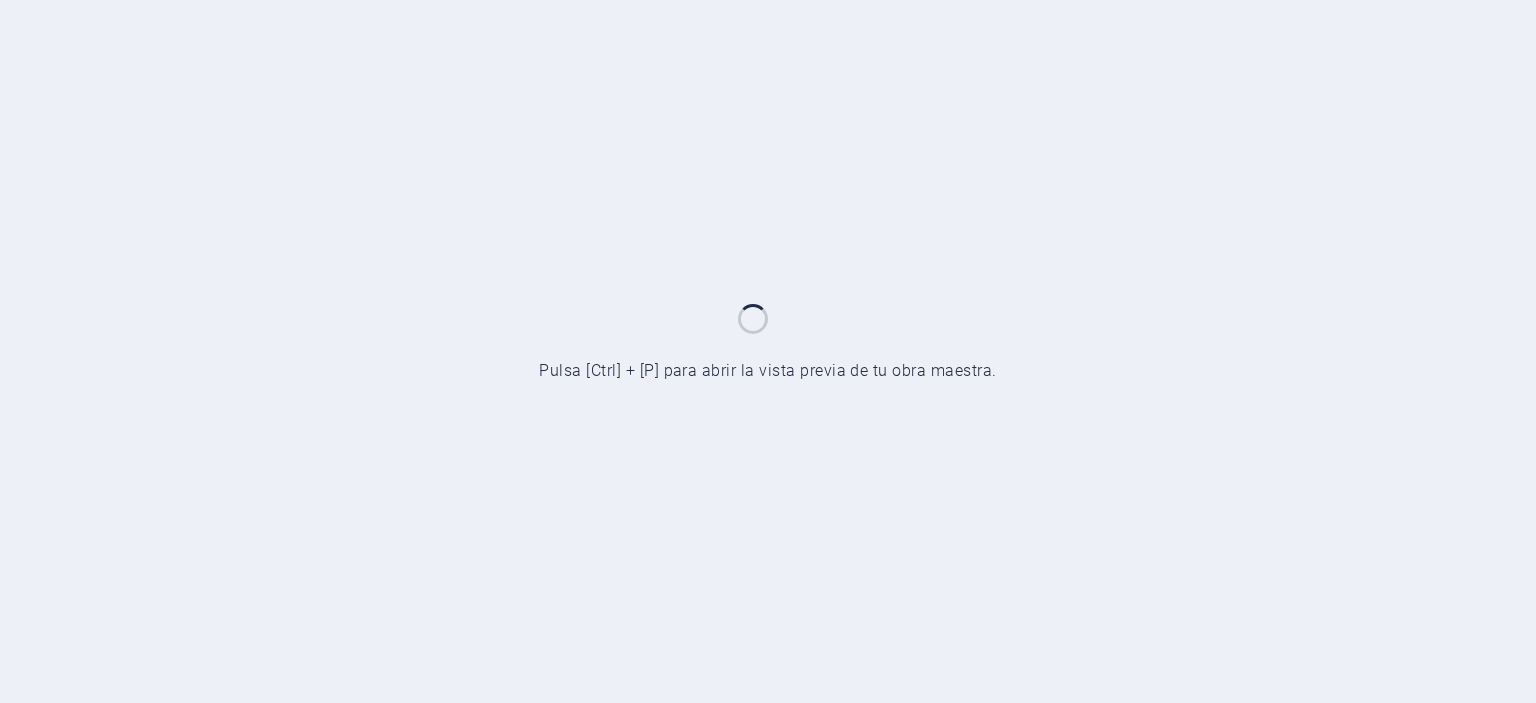 scroll, scrollTop: 0, scrollLeft: 0, axis: both 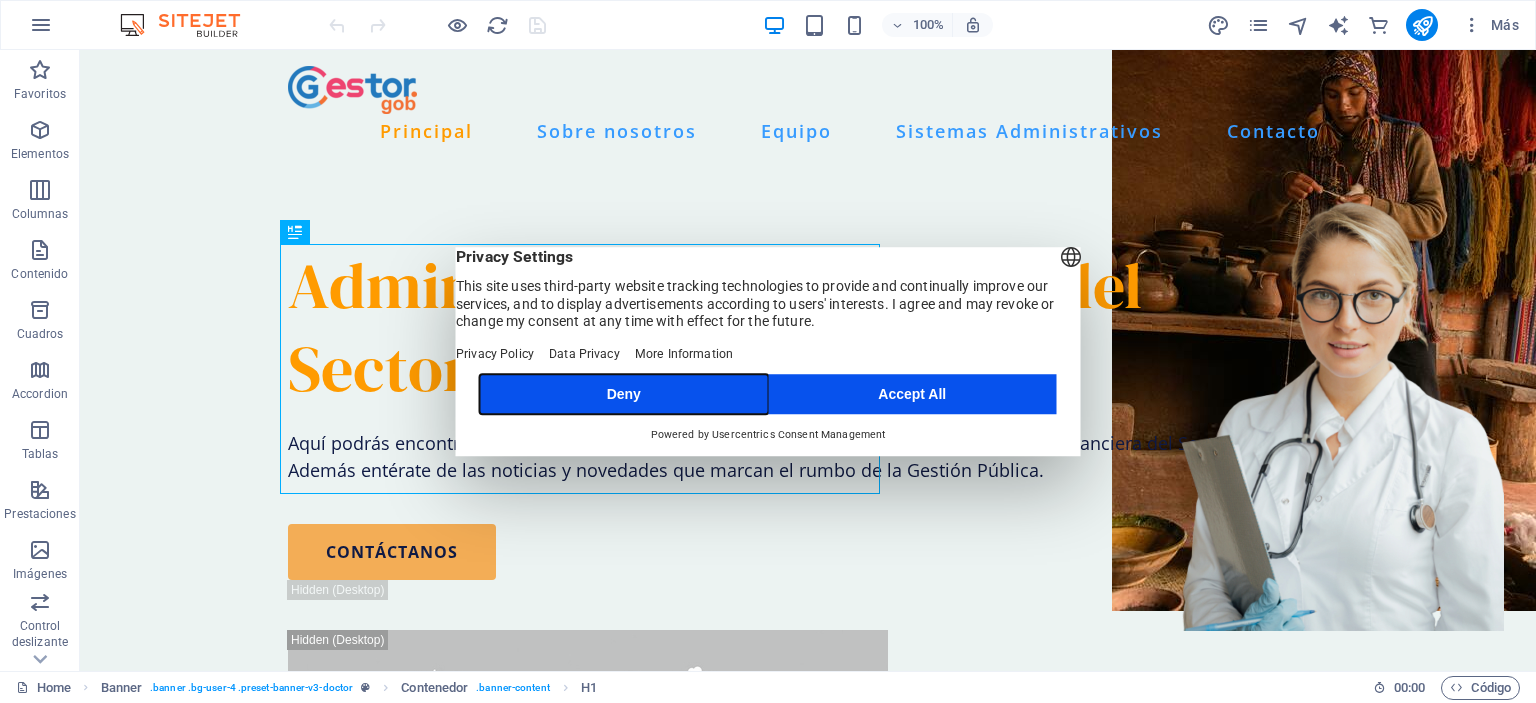 click on "Deny" at bounding box center (624, 394) 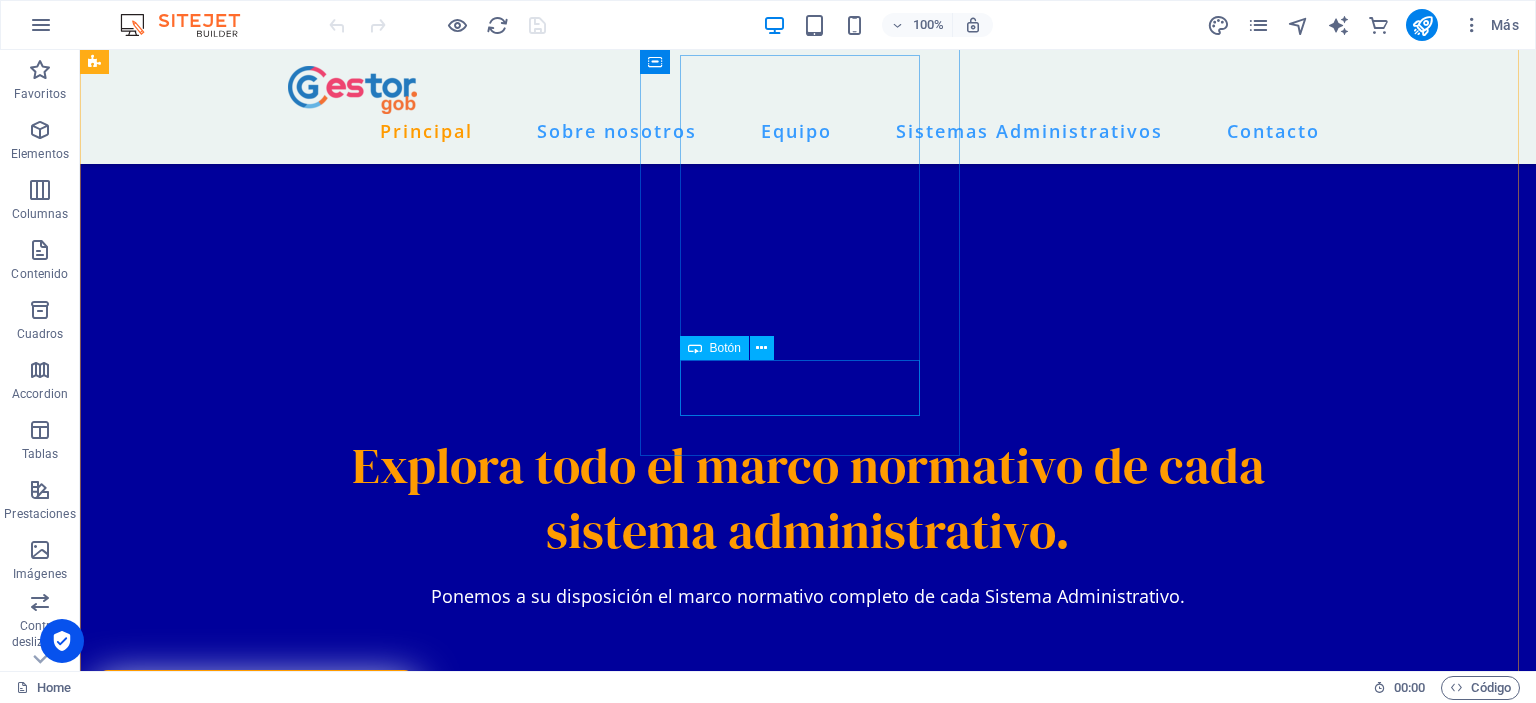 scroll, scrollTop: 3200, scrollLeft: 0, axis: vertical 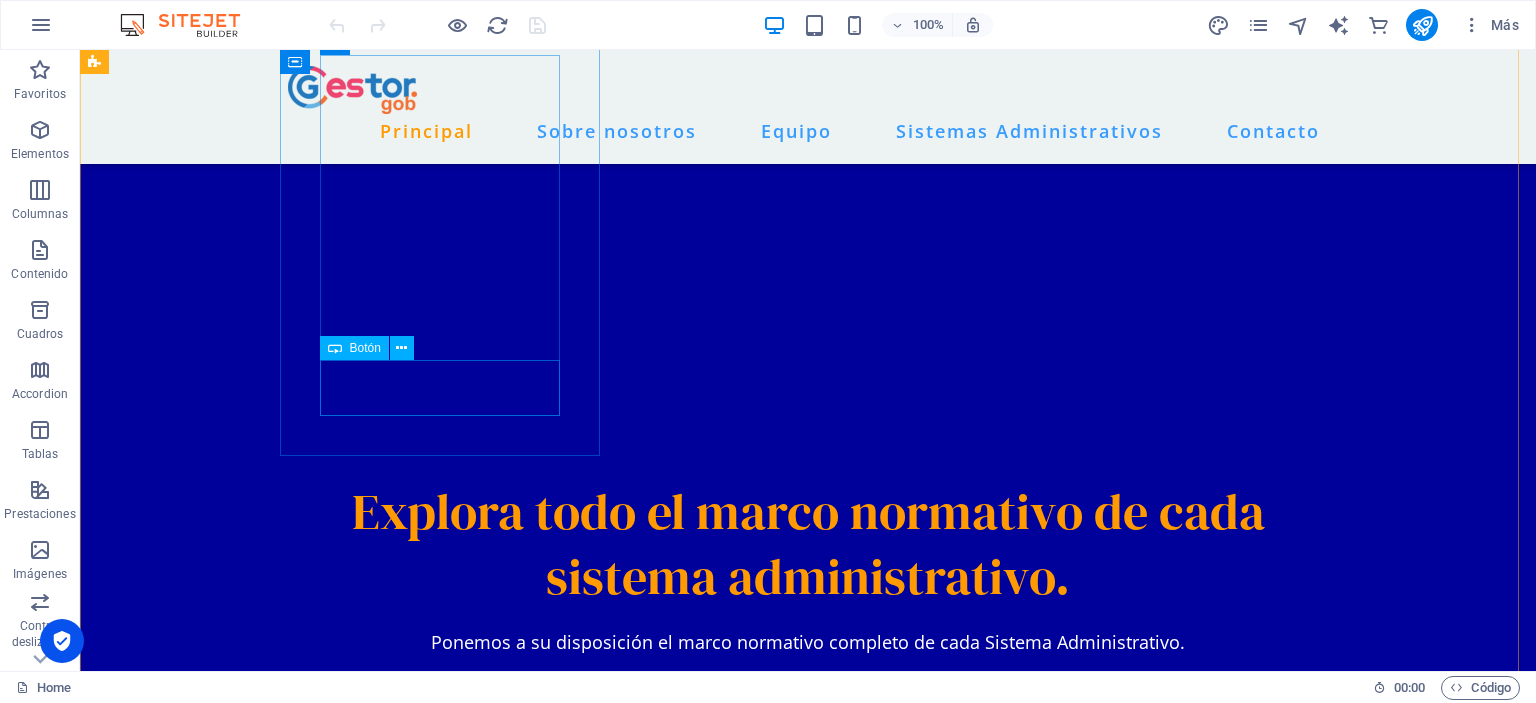 click on "Descubra más" at bounding box center (256, 1161) 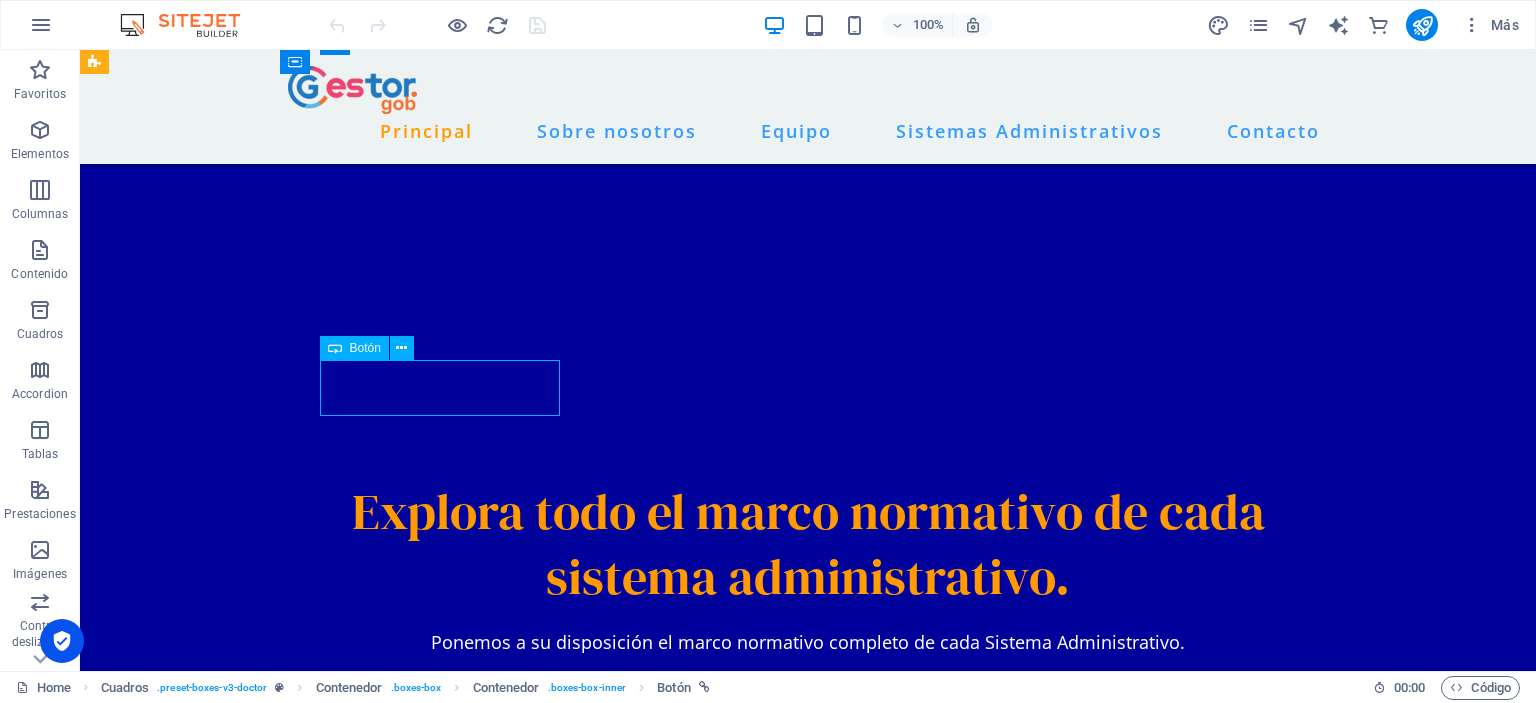 click on "Descubra más" at bounding box center (256, 1161) 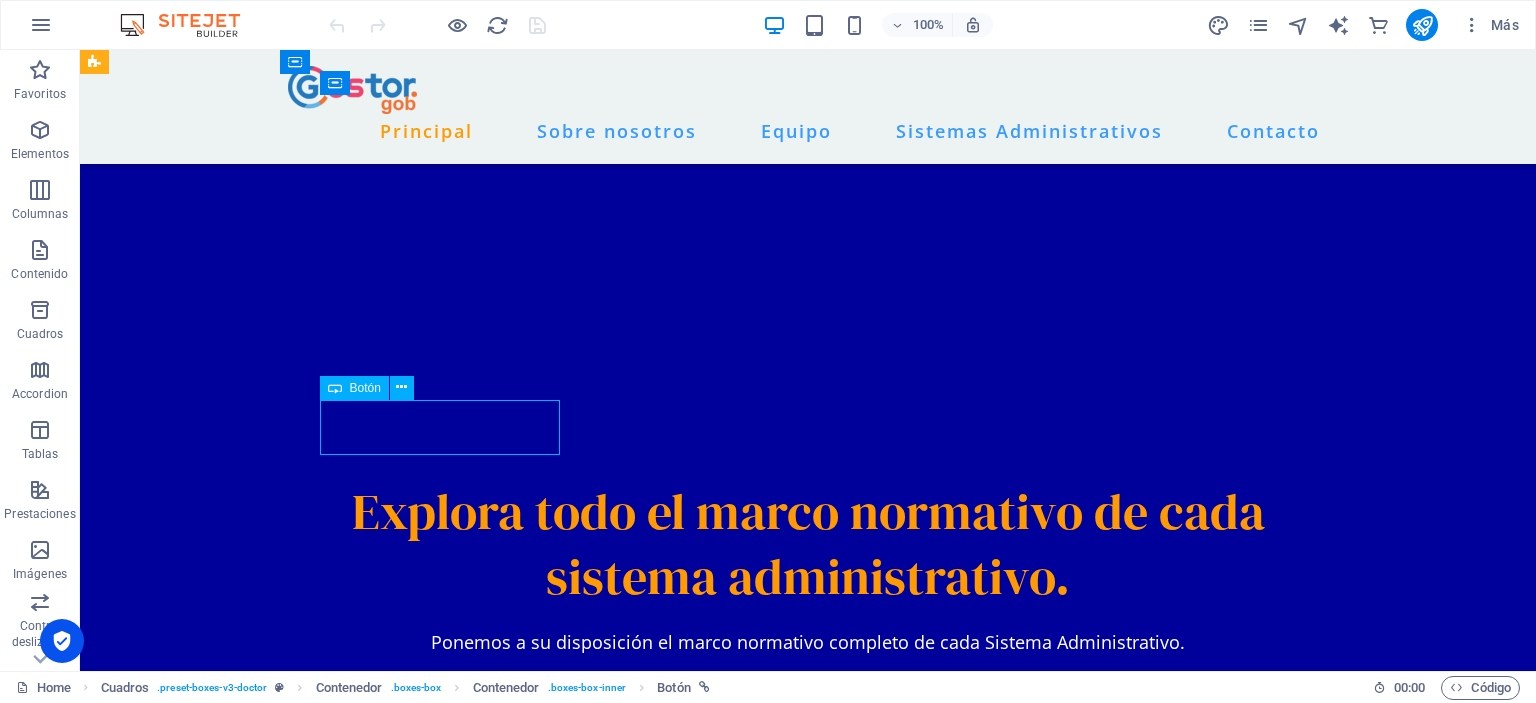 scroll, scrollTop: 3000, scrollLeft: 0, axis: vertical 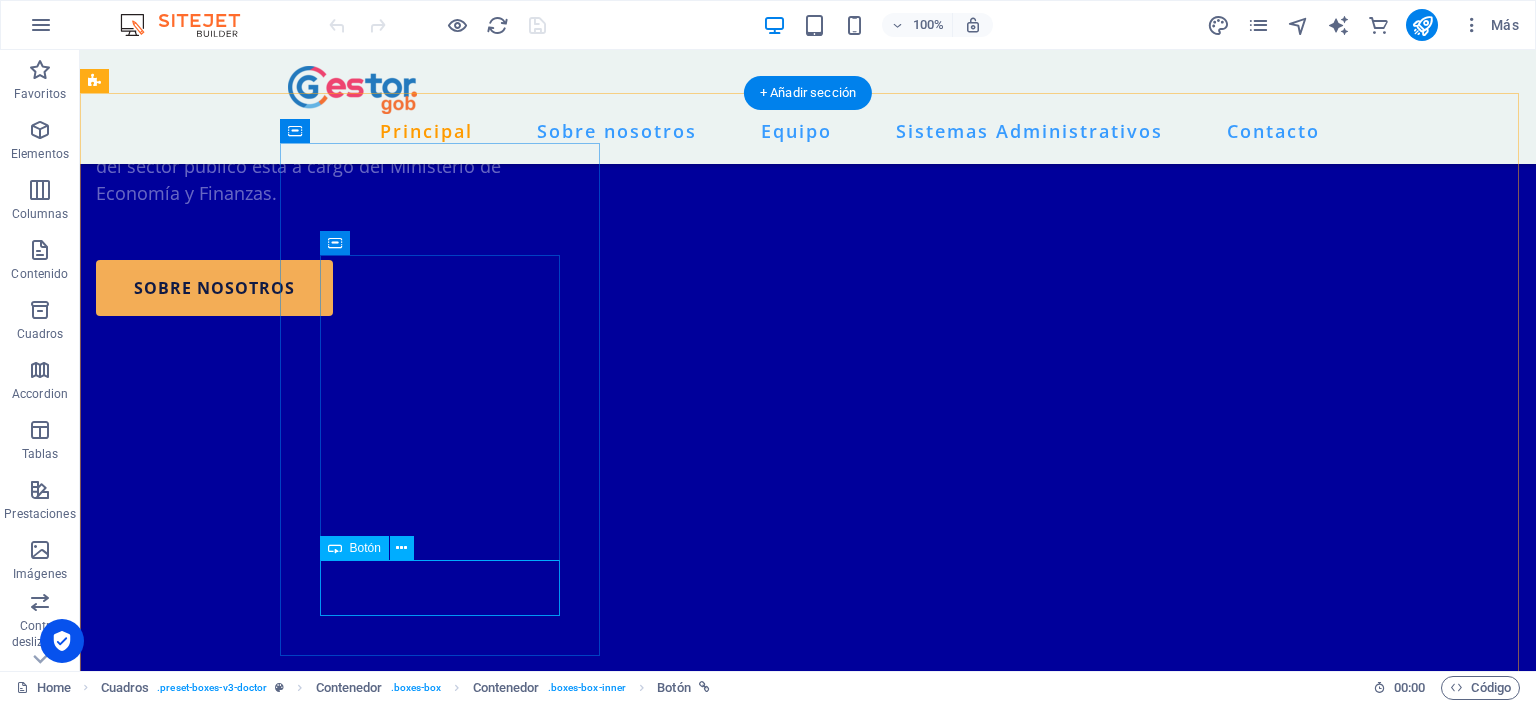 click on "Descubra más" at bounding box center (256, 1361) 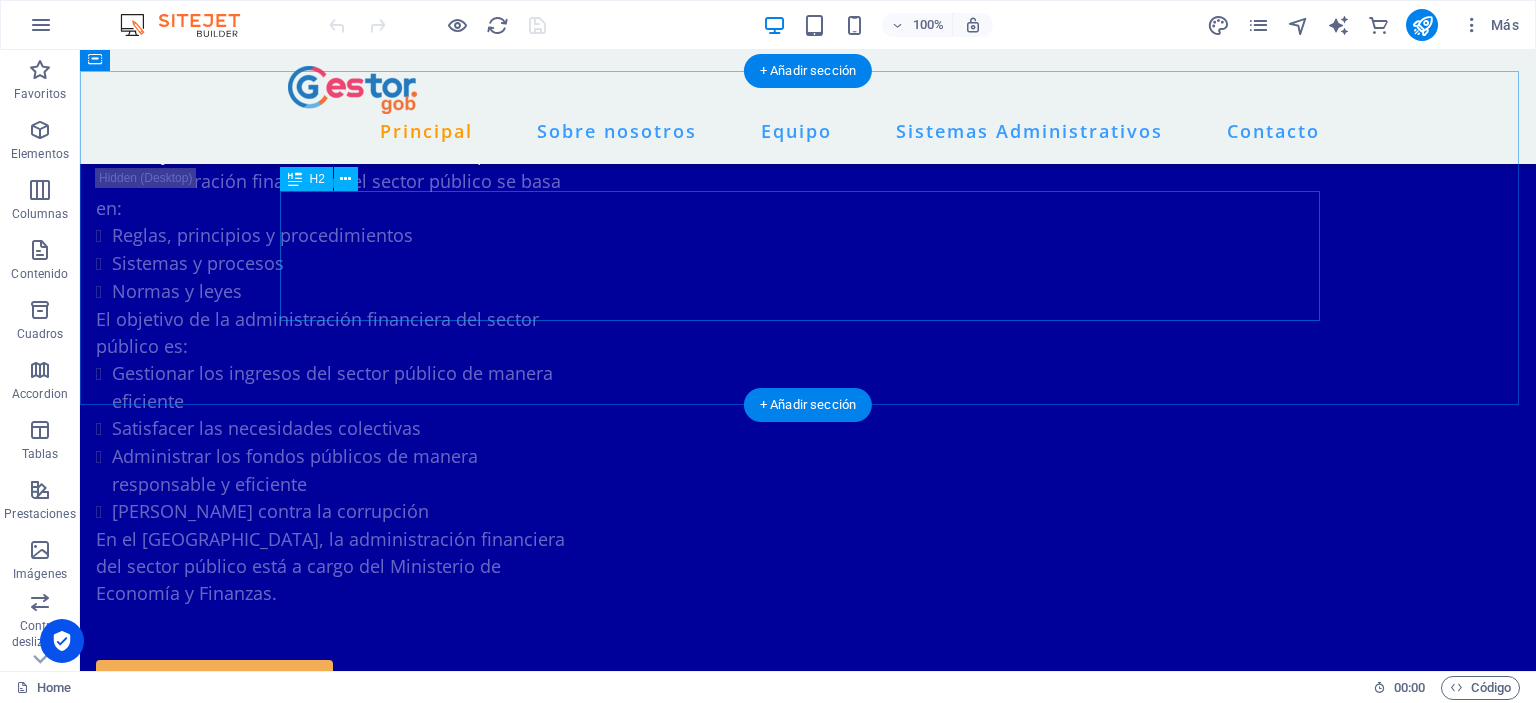 scroll, scrollTop: 2488, scrollLeft: 0, axis: vertical 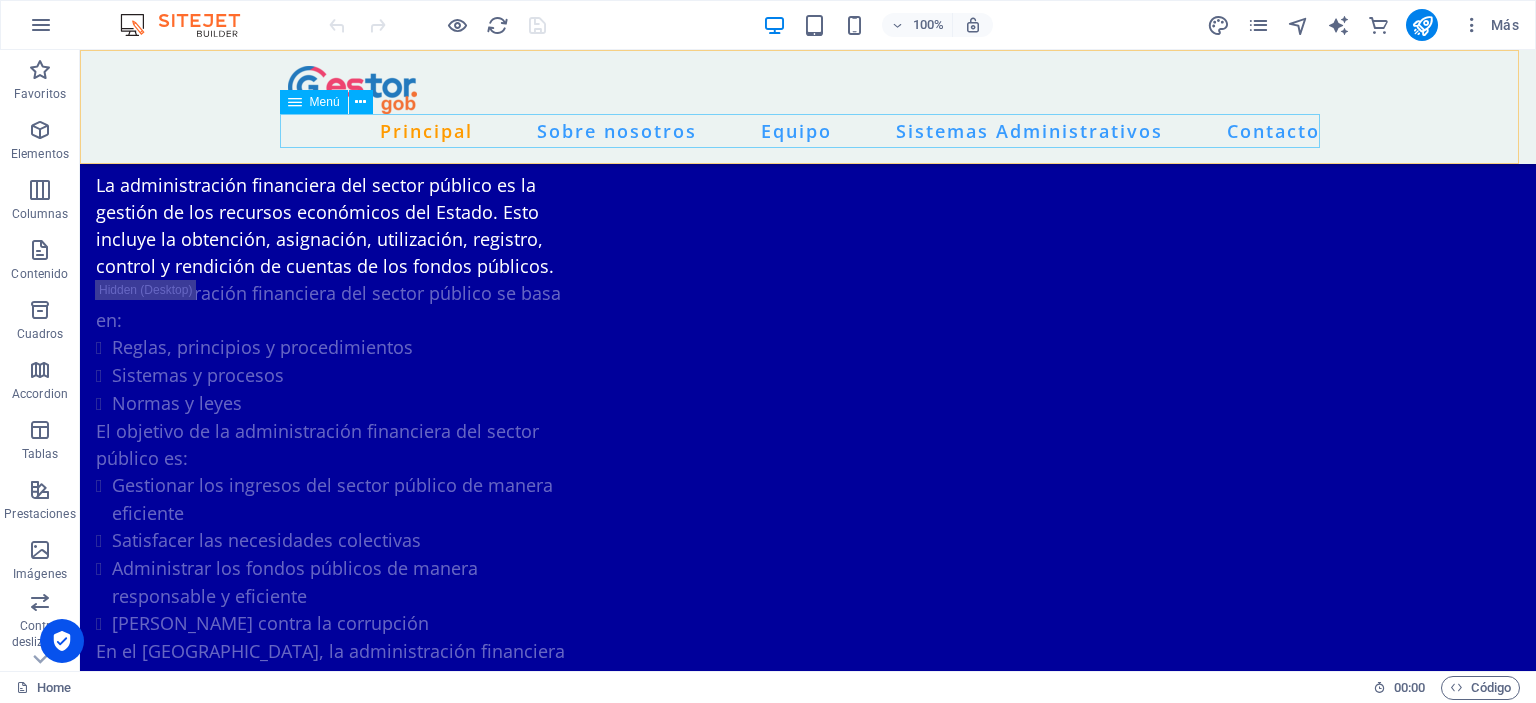 click on "Principal Sobre nosotros Equipo Sistemas Administrativos Contacto" at bounding box center [808, 131] 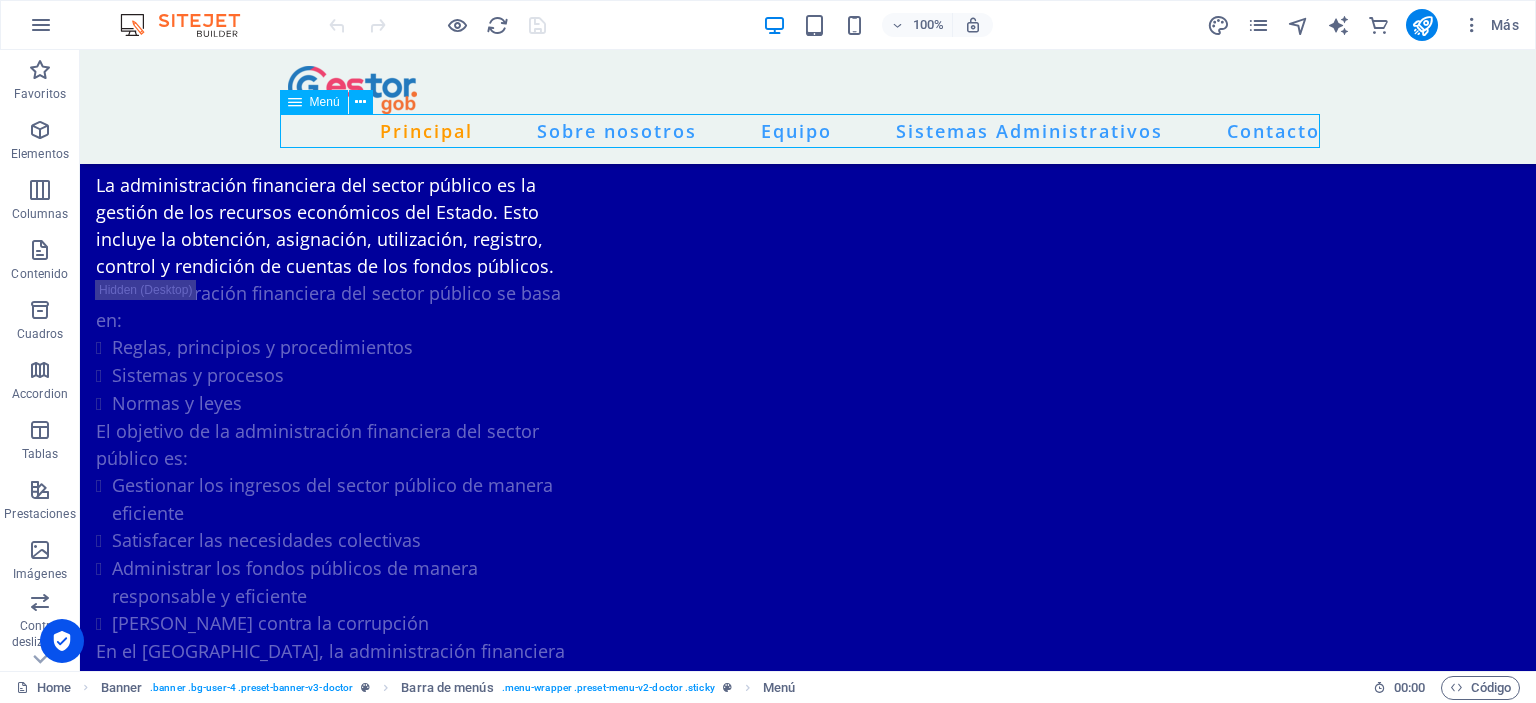 click on "Principal Sobre nosotros Equipo Sistemas Administrativos Contacto" at bounding box center (808, 131) 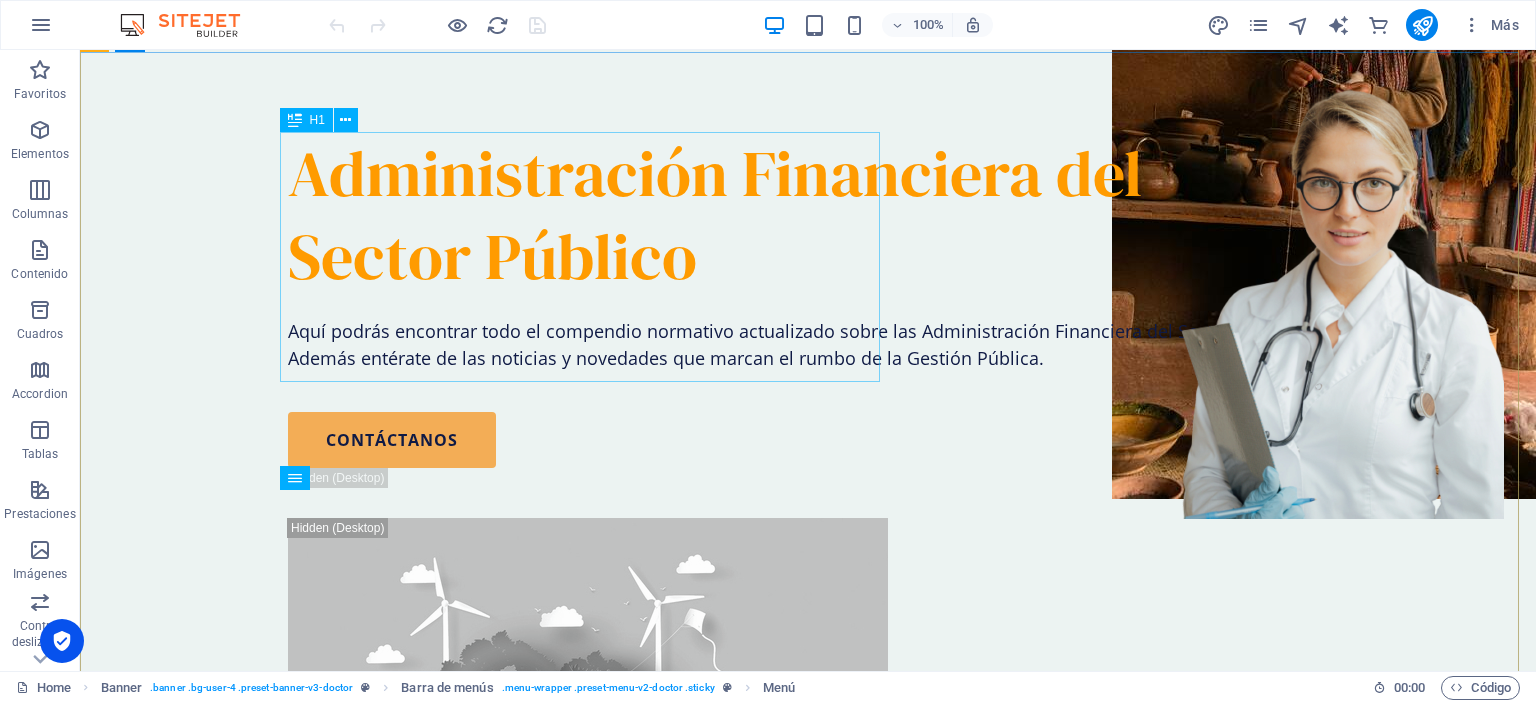 scroll, scrollTop: 88, scrollLeft: 0, axis: vertical 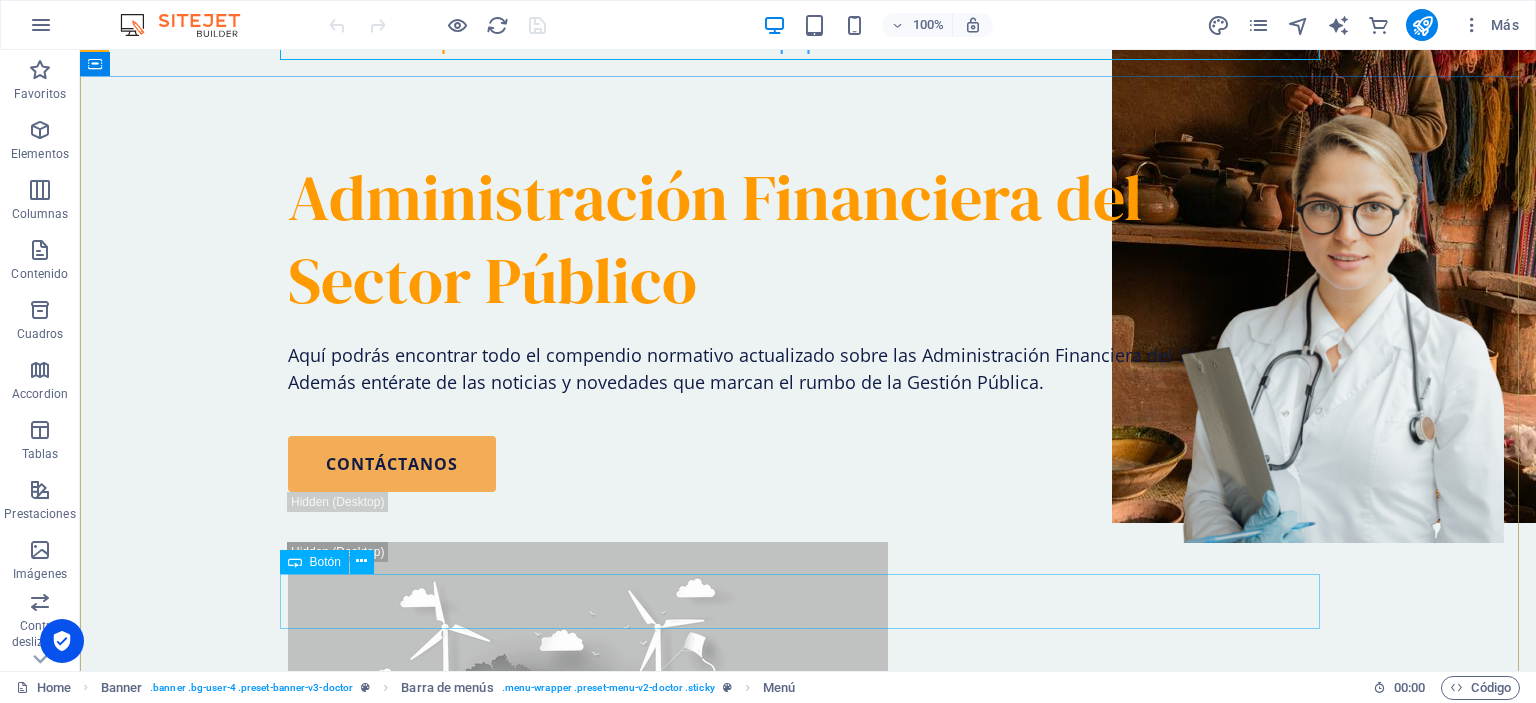 click on "Contáctanos" at bounding box center [808, 464] 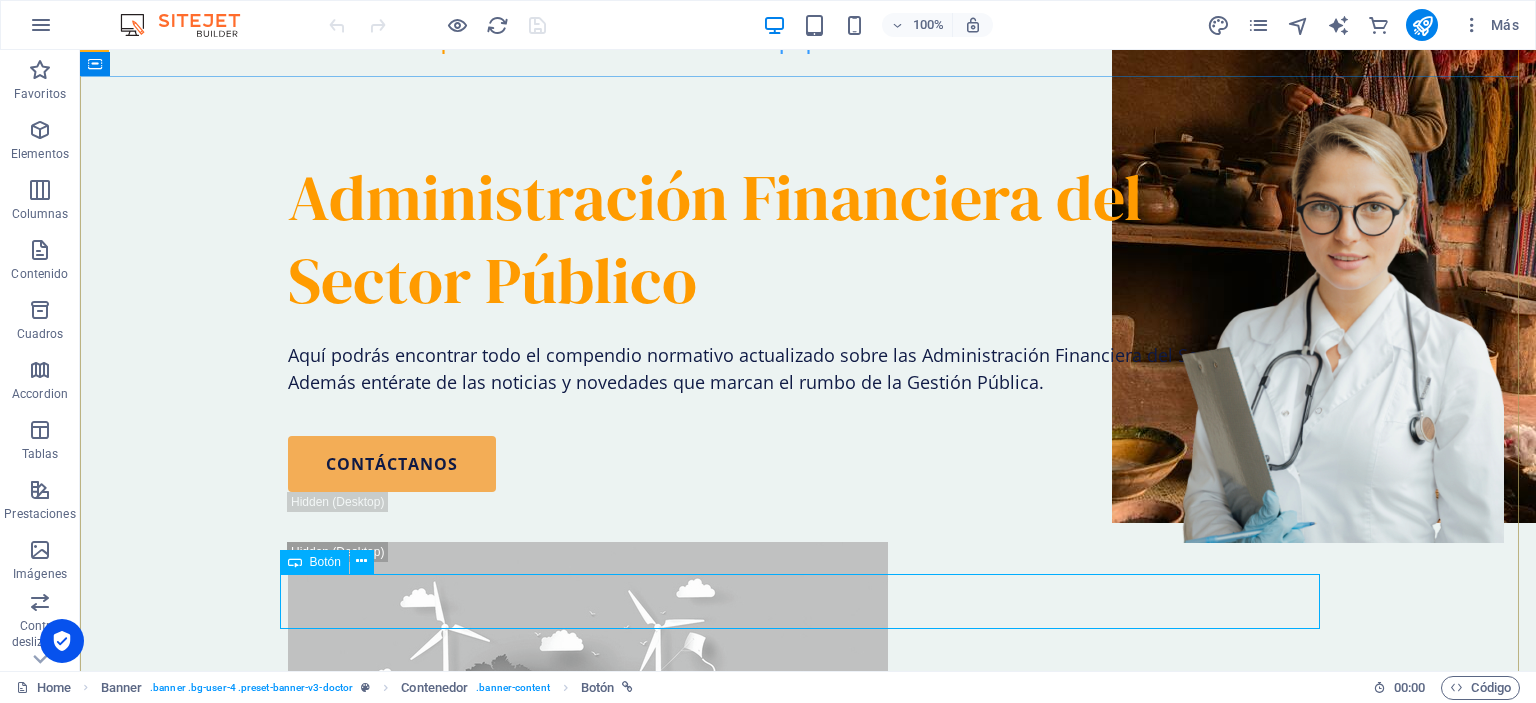 click on "Botón" at bounding box center [325, 562] 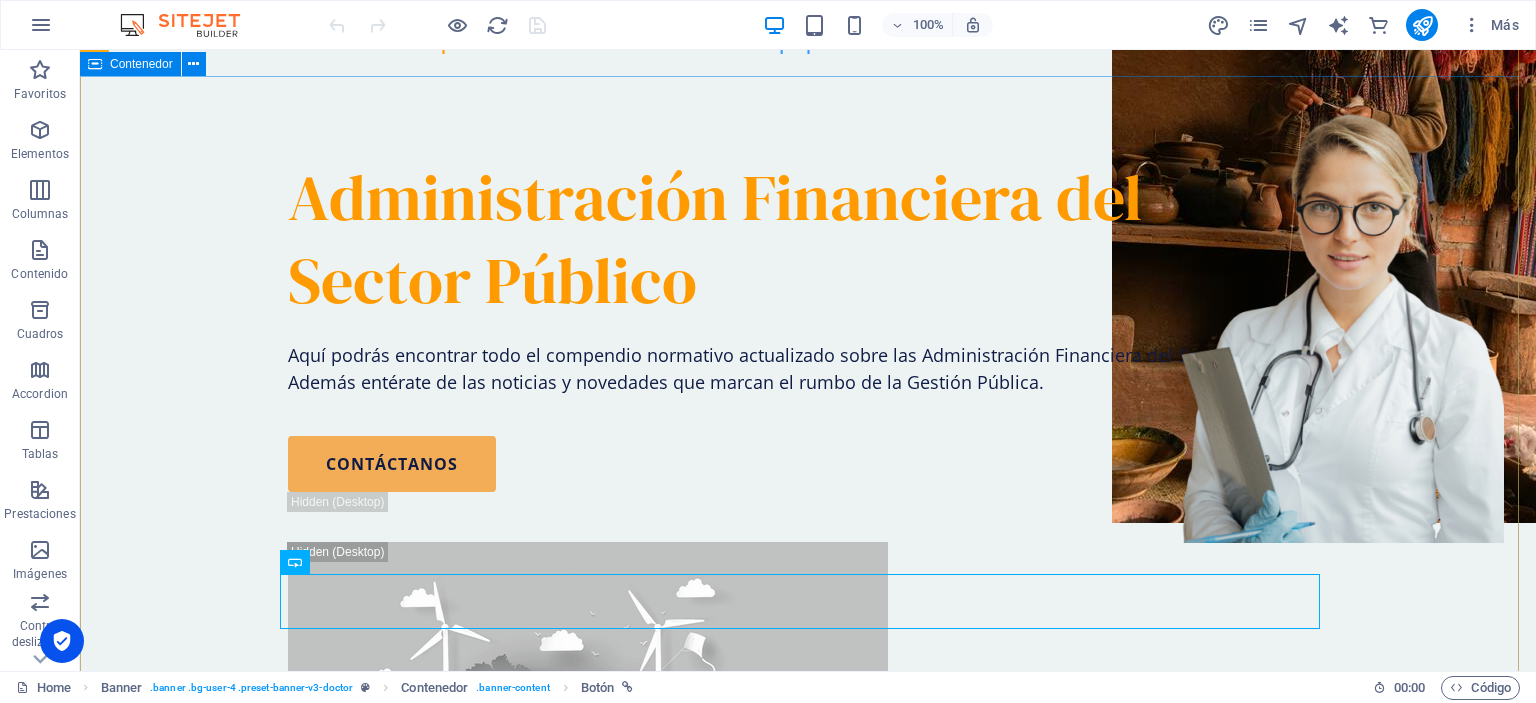 click on "Administración Financiera del Sector Público Aquí podrás encontrar todo el compendio normativo actualizado sobre las Administración Financiera del Sector Público. Además entérate de las noticias y novedades que marcan el rumbo de la Gestión Pública. Contáctanos" at bounding box center [808, 554] 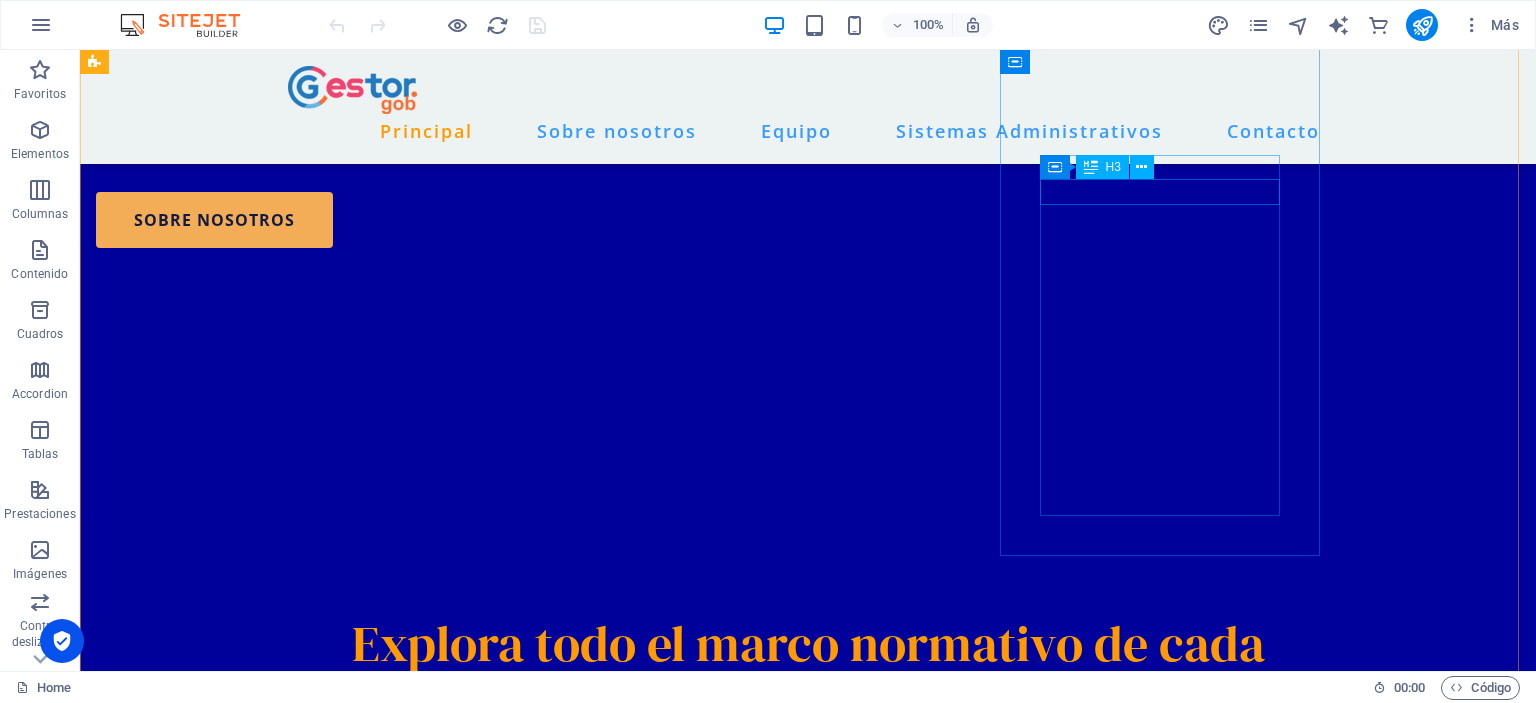 scroll, scrollTop: 2988, scrollLeft: 0, axis: vertical 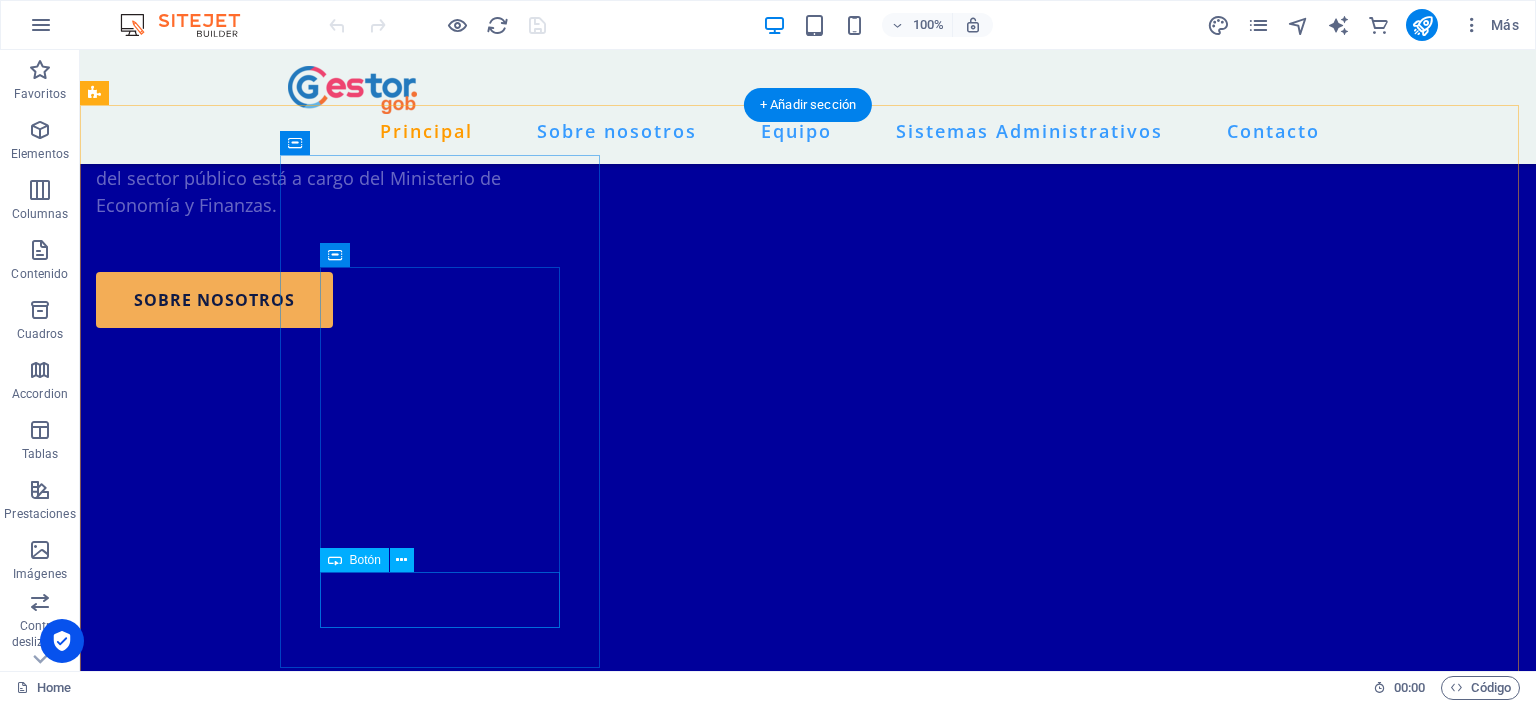 click on "Descubra más" at bounding box center [256, 1373] 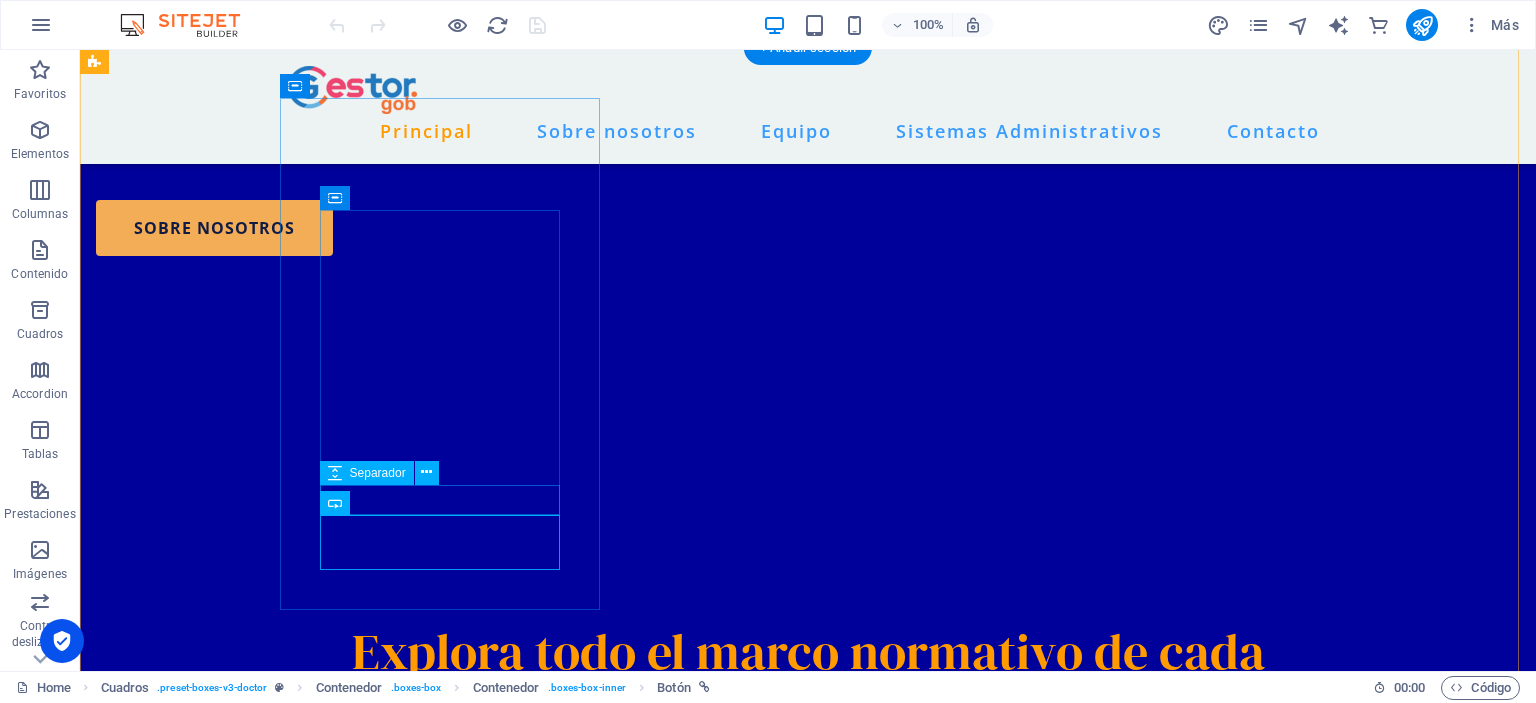 scroll, scrollTop: 3088, scrollLeft: 0, axis: vertical 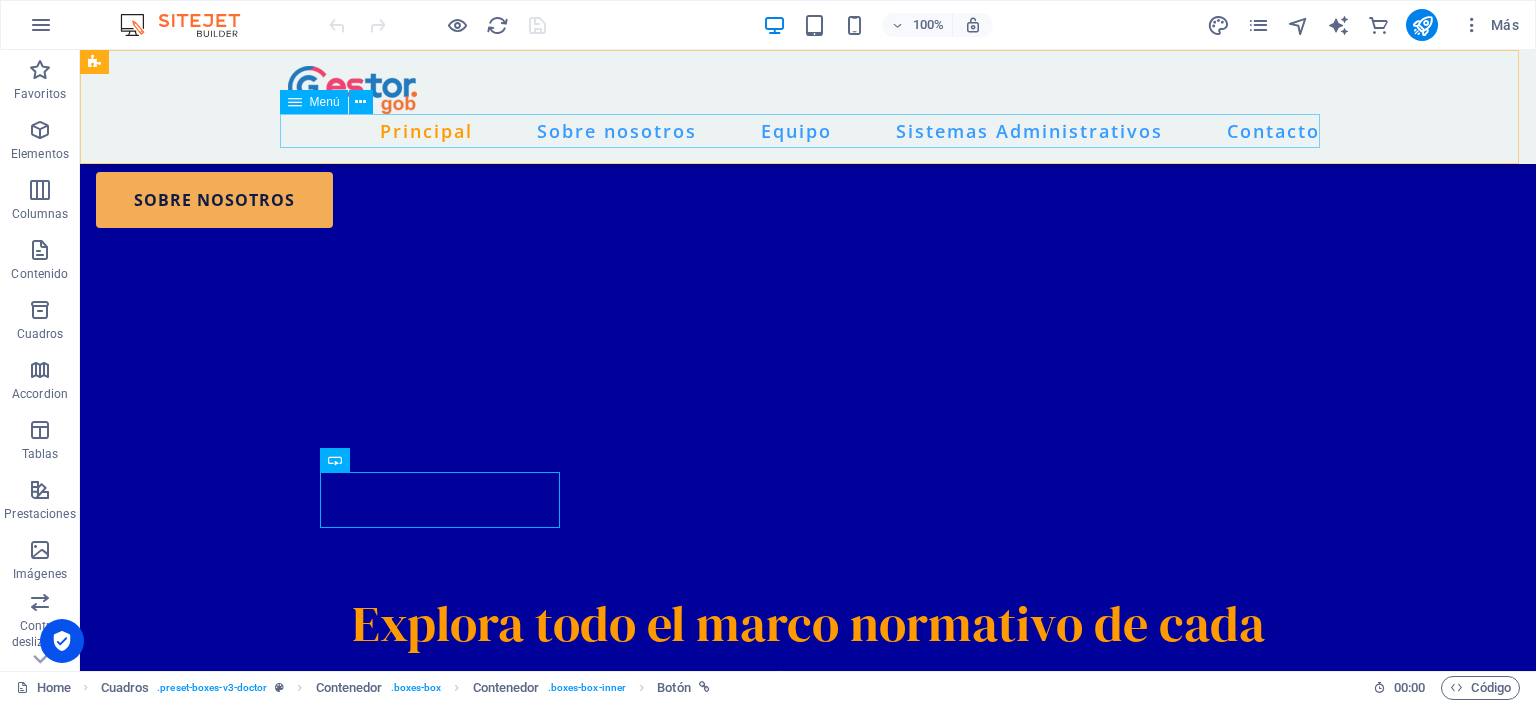click on "Principal Sobre nosotros Equipo Sistemas Administrativos Contacto" at bounding box center [808, 131] 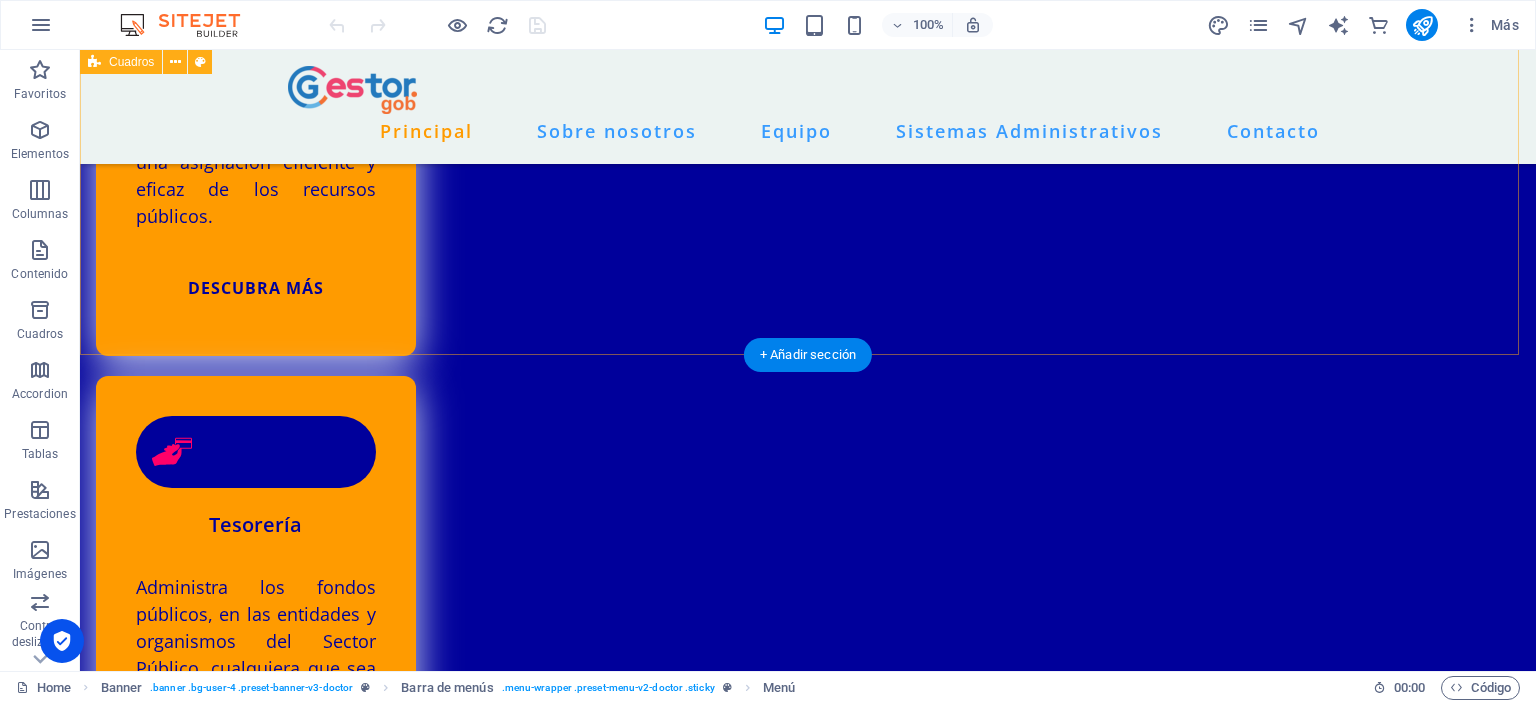 scroll, scrollTop: 4088, scrollLeft: 0, axis: vertical 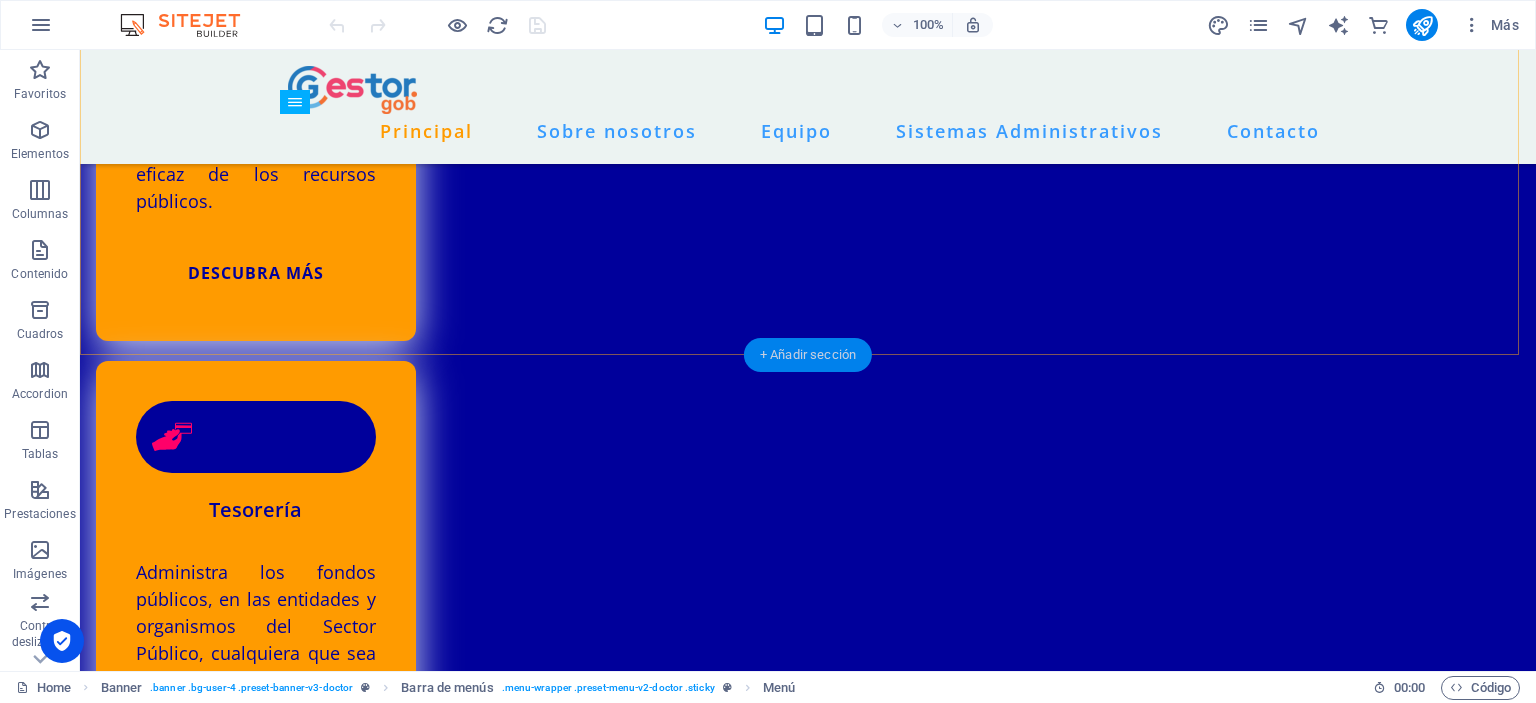 click on "+ Añadir sección" at bounding box center [808, 355] 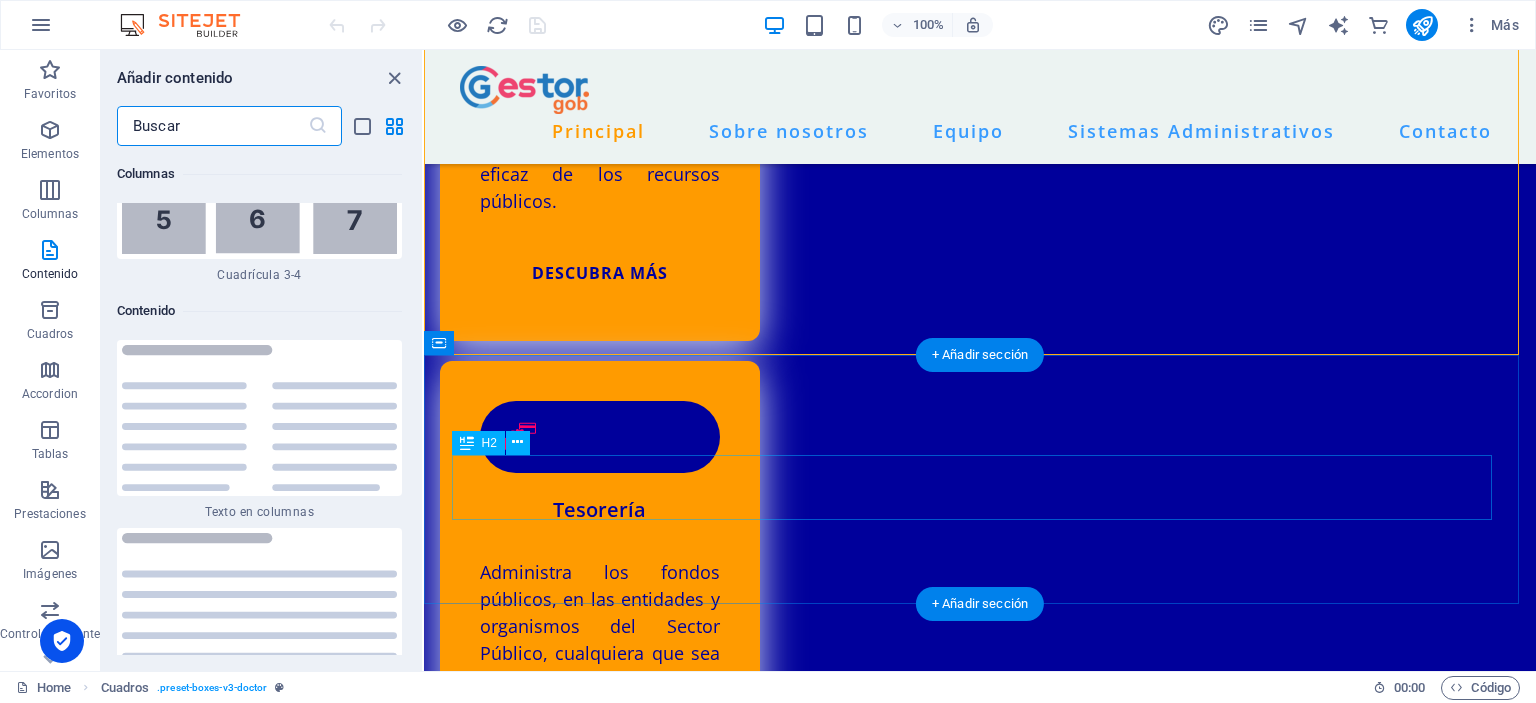 scroll, scrollTop: 6801, scrollLeft: 0, axis: vertical 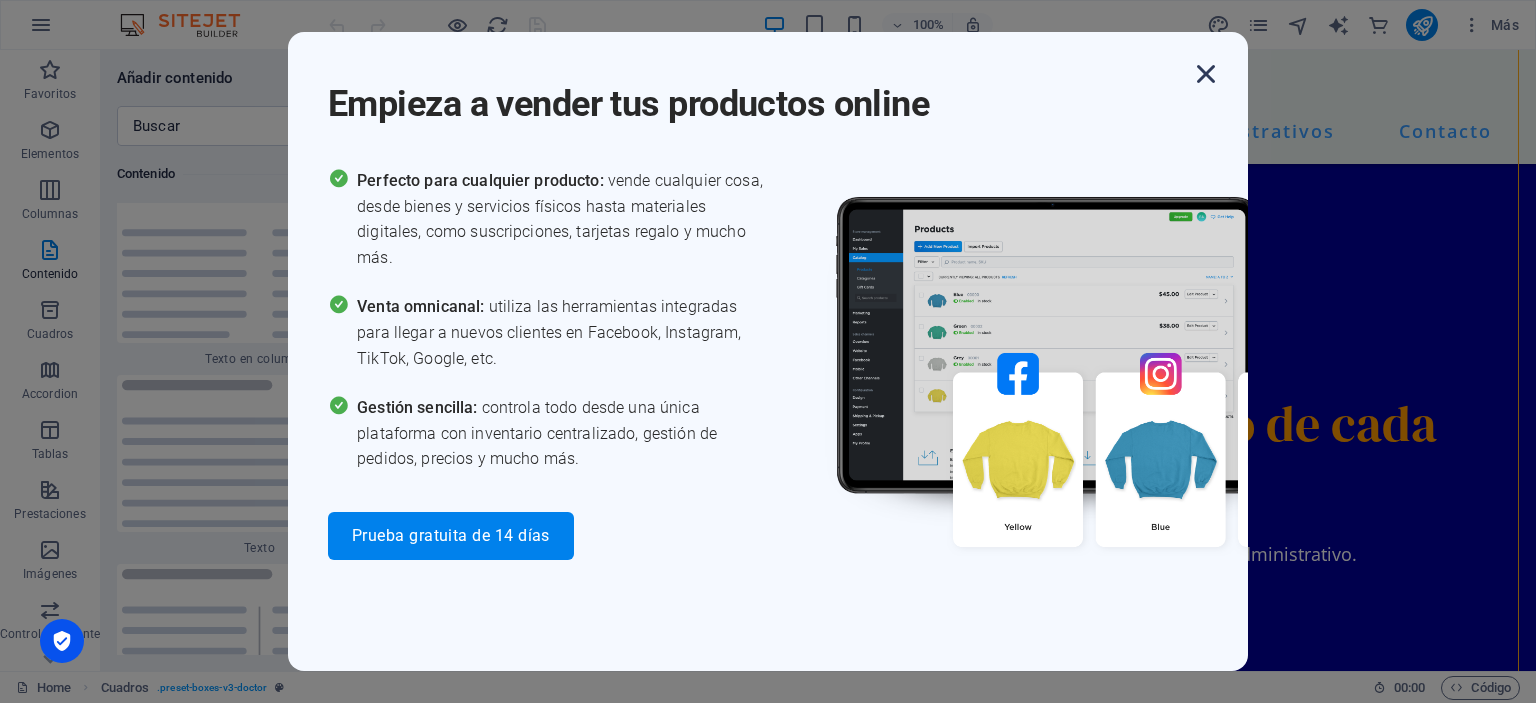 click at bounding box center (1206, 74) 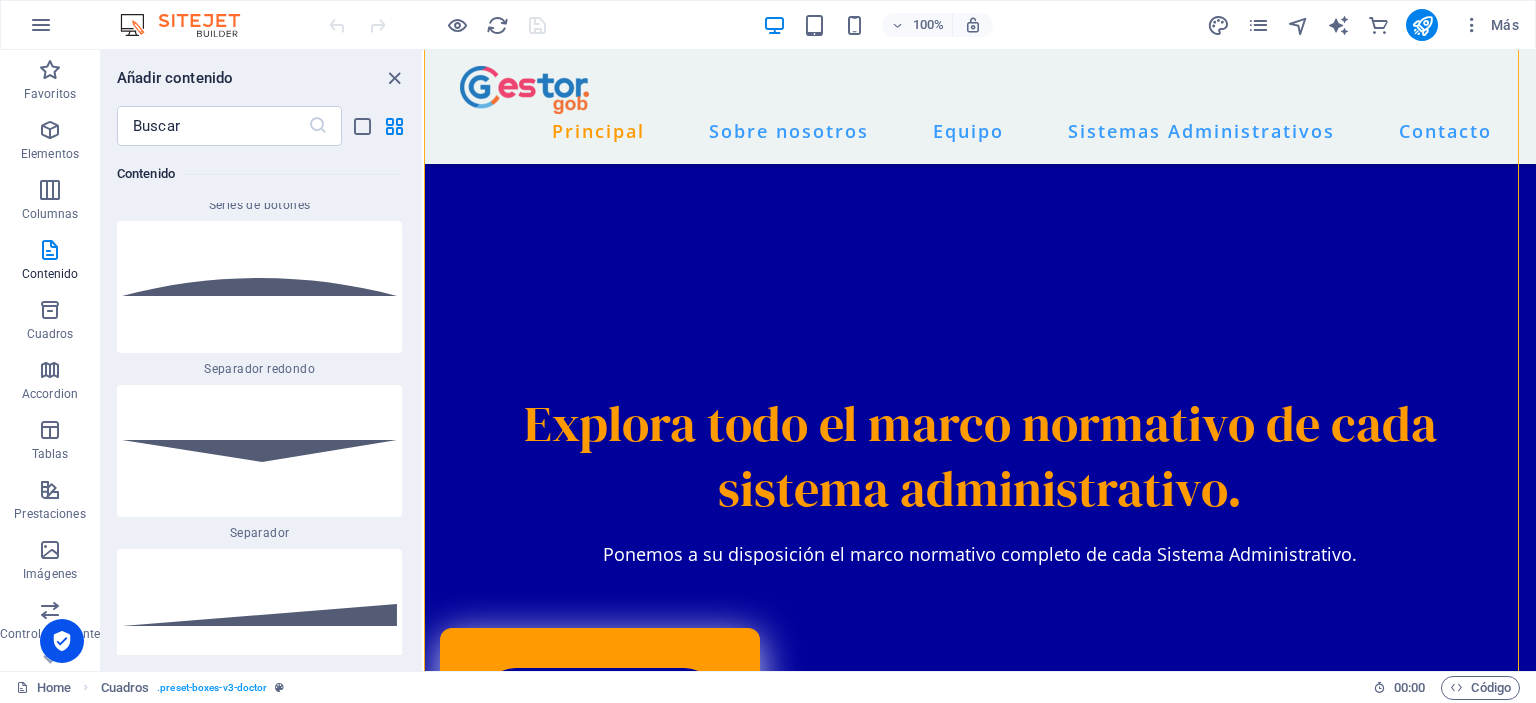 scroll, scrollTop: 9501, scrollLeft: 0, axis: vertical 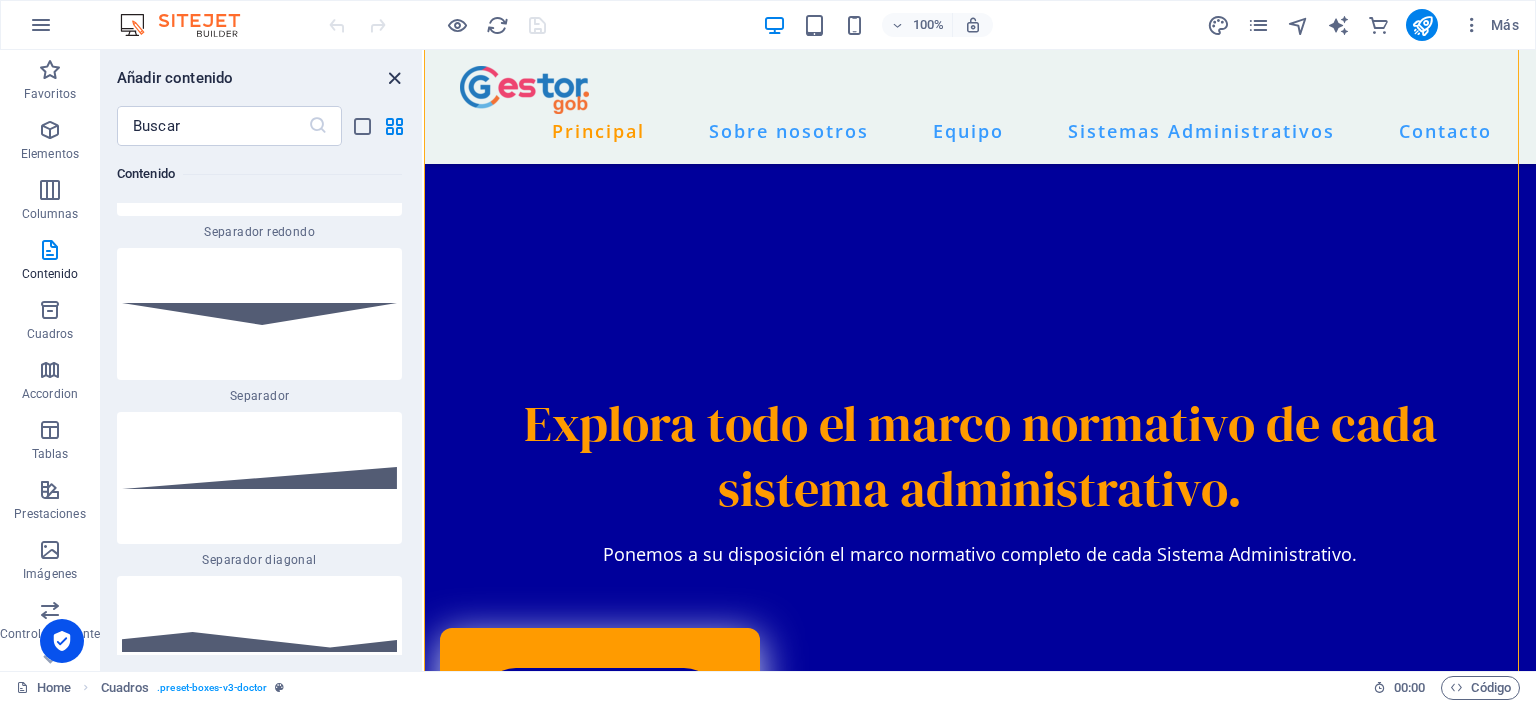 click at bounding box center [394, 78] 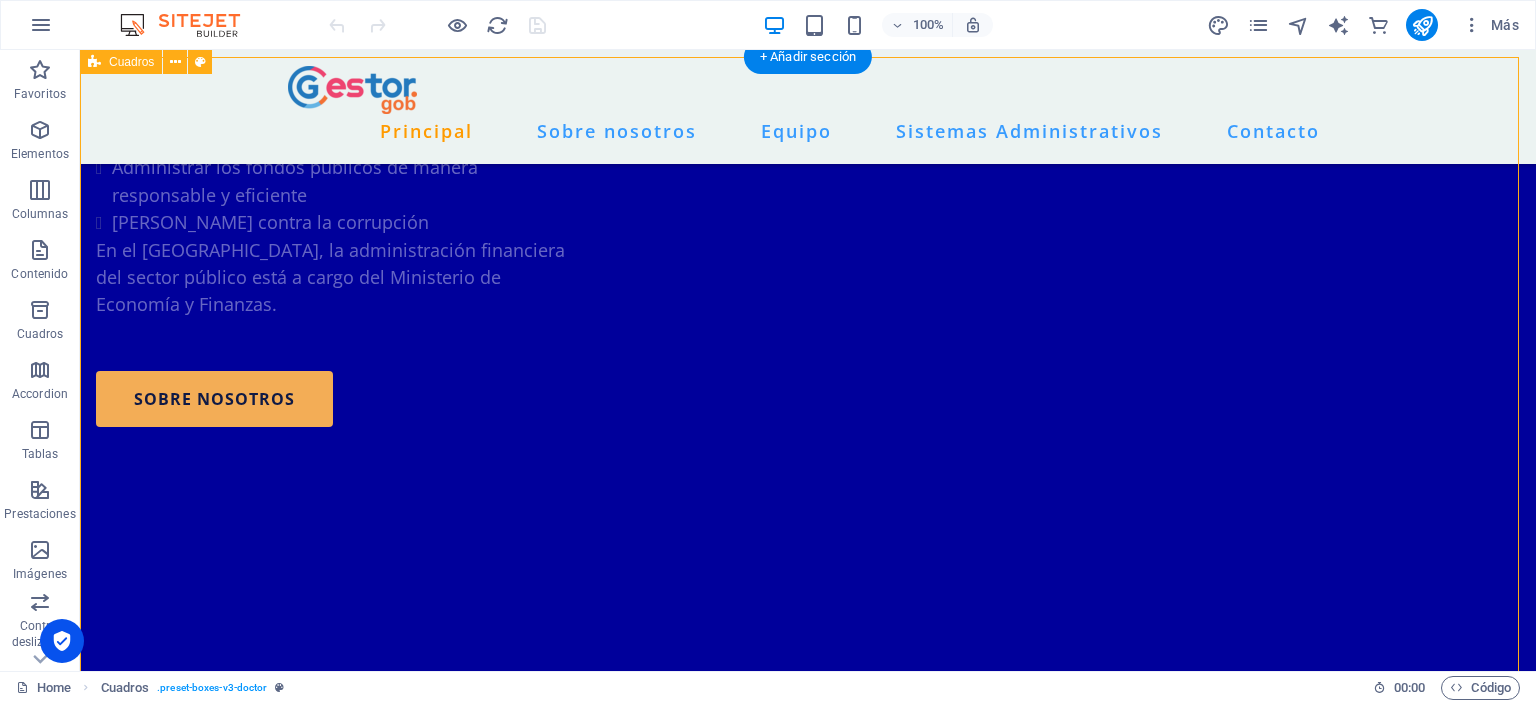 scroll, scrollTop: 2888, scrollLeft: 0, axis: vertical 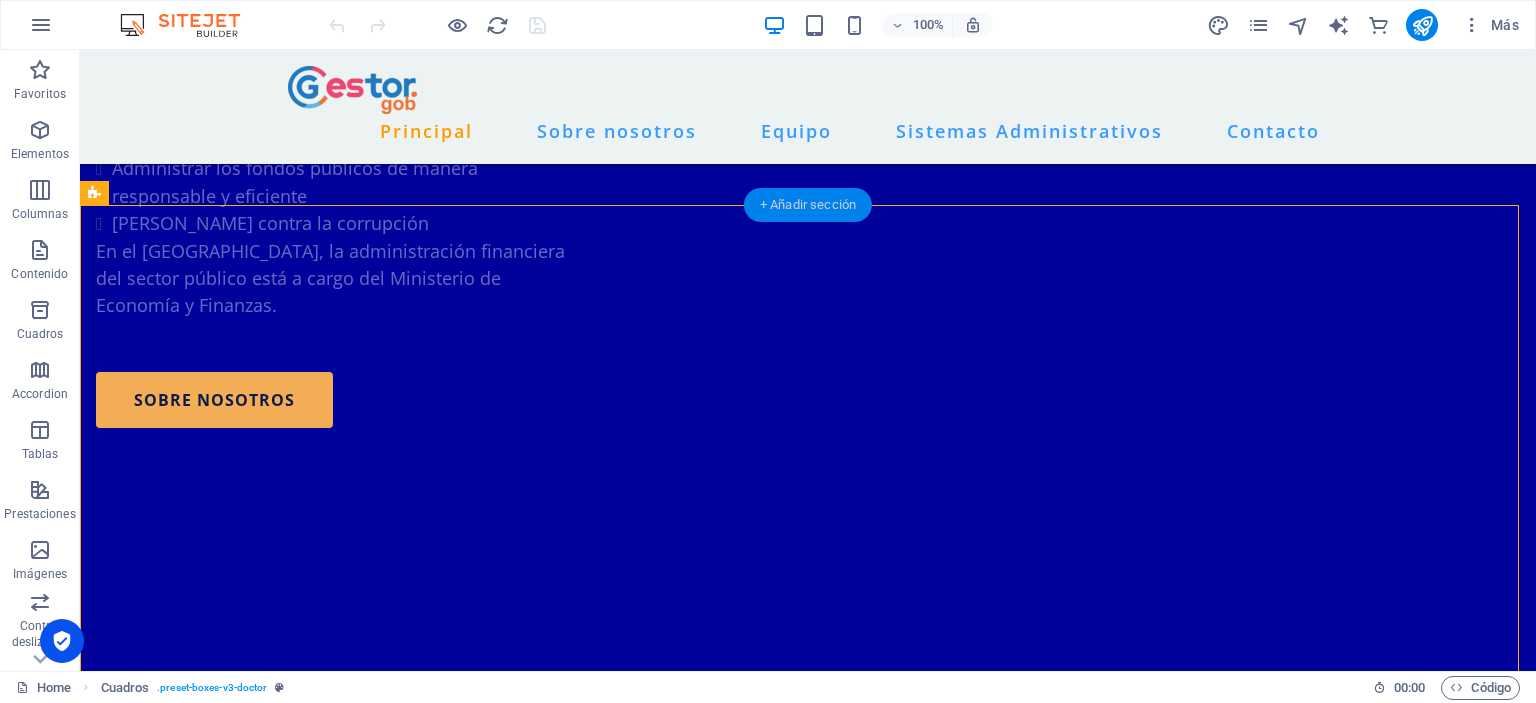 click on "+ Añadir sección" at bounding box center (808, 205) 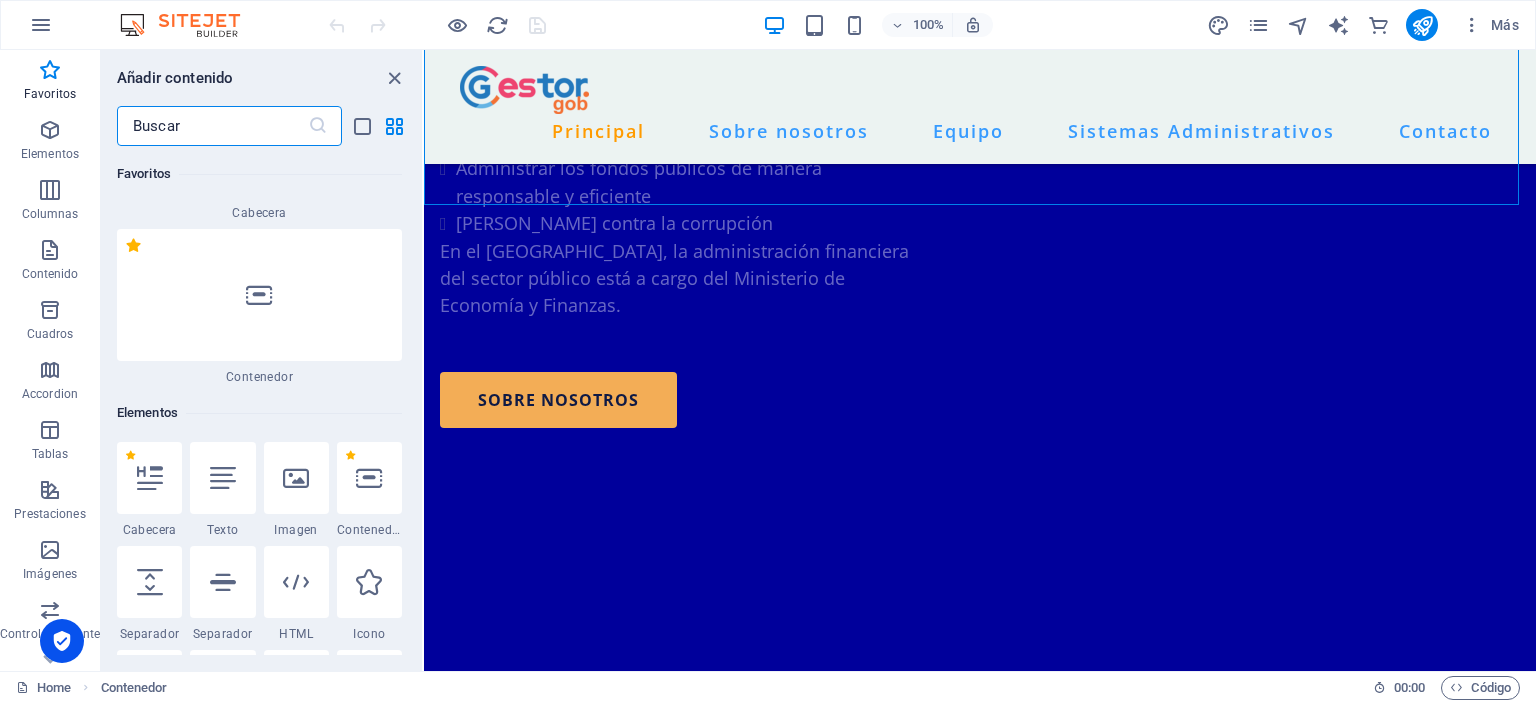 scroll, scrollTop: 300, scrollLeft: 0, axis: vertical 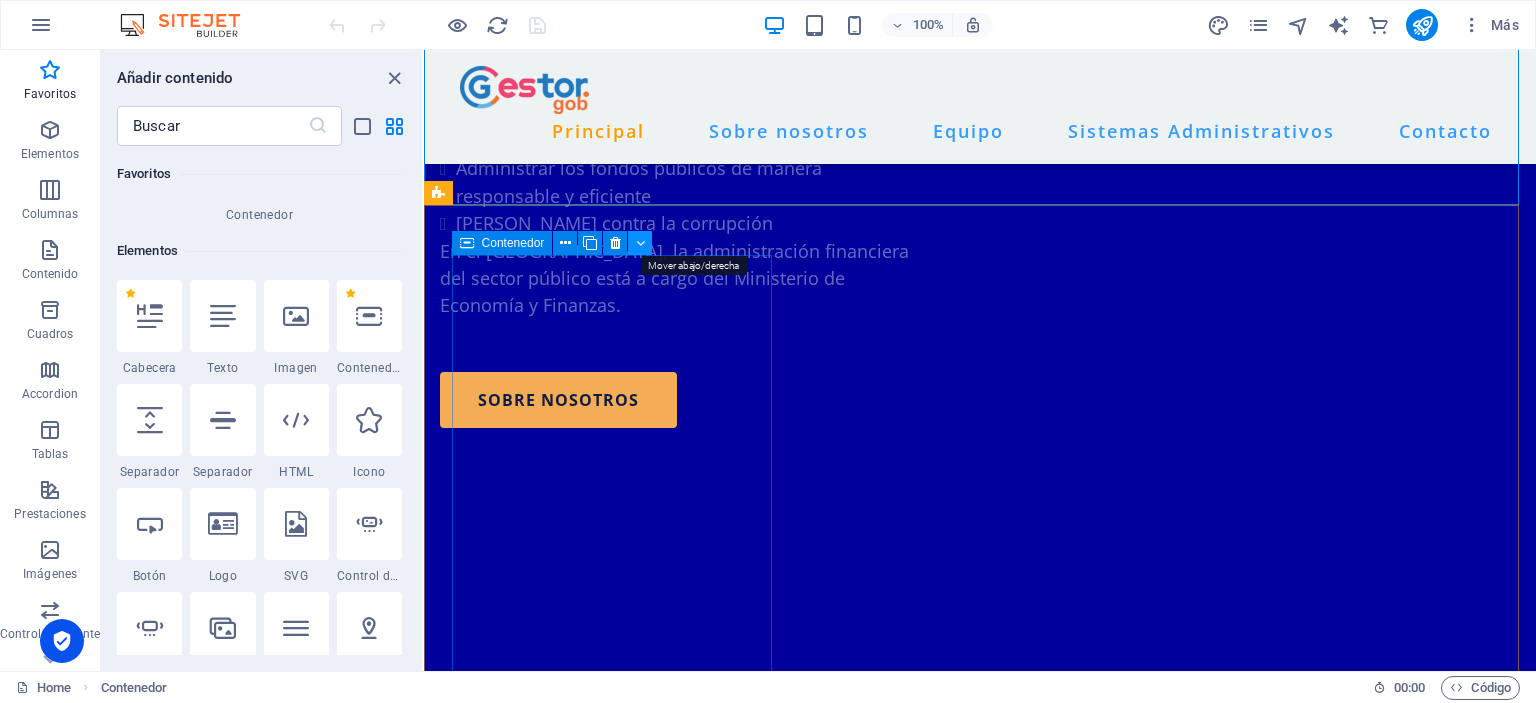 click at bounding box center (640, 243) 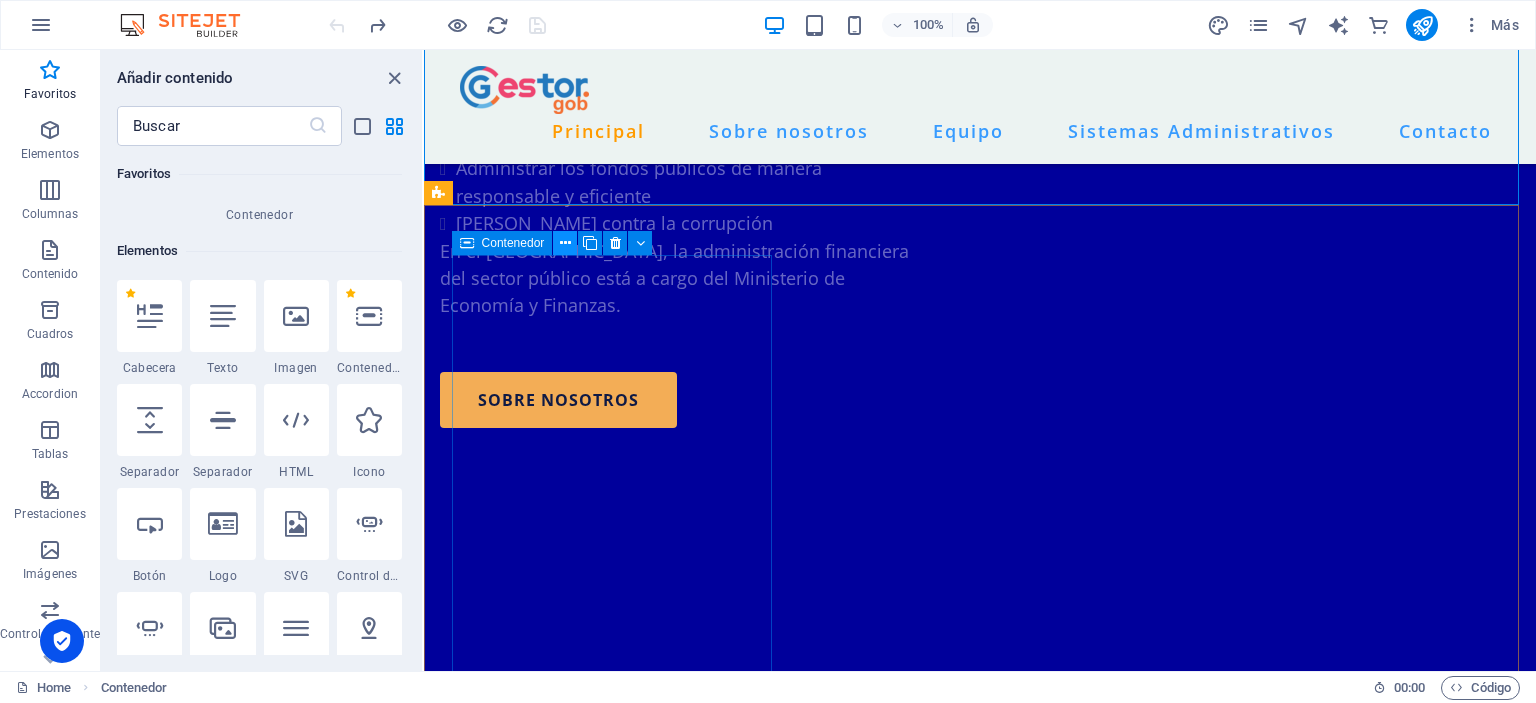 click at bounding box center (565, 243) 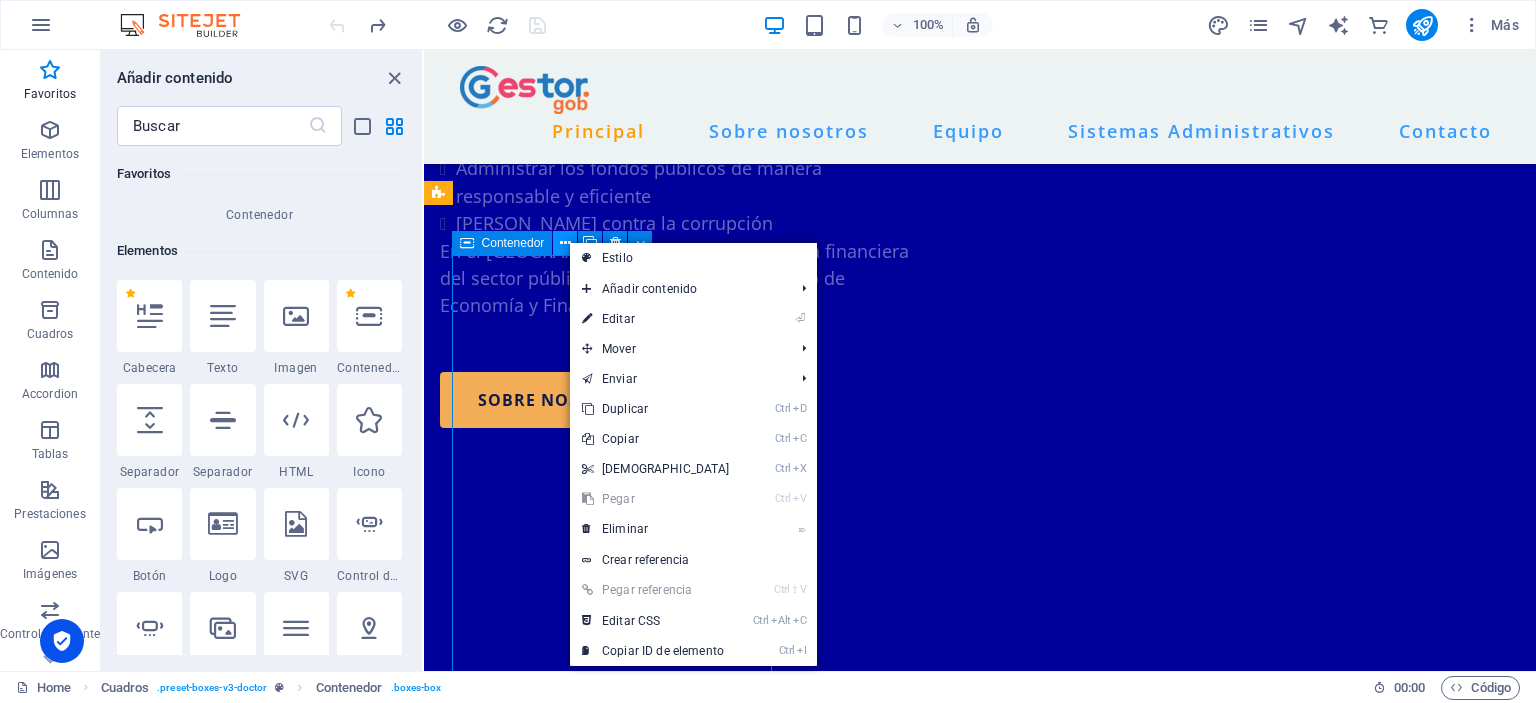 click at bounding box center [565, 243] 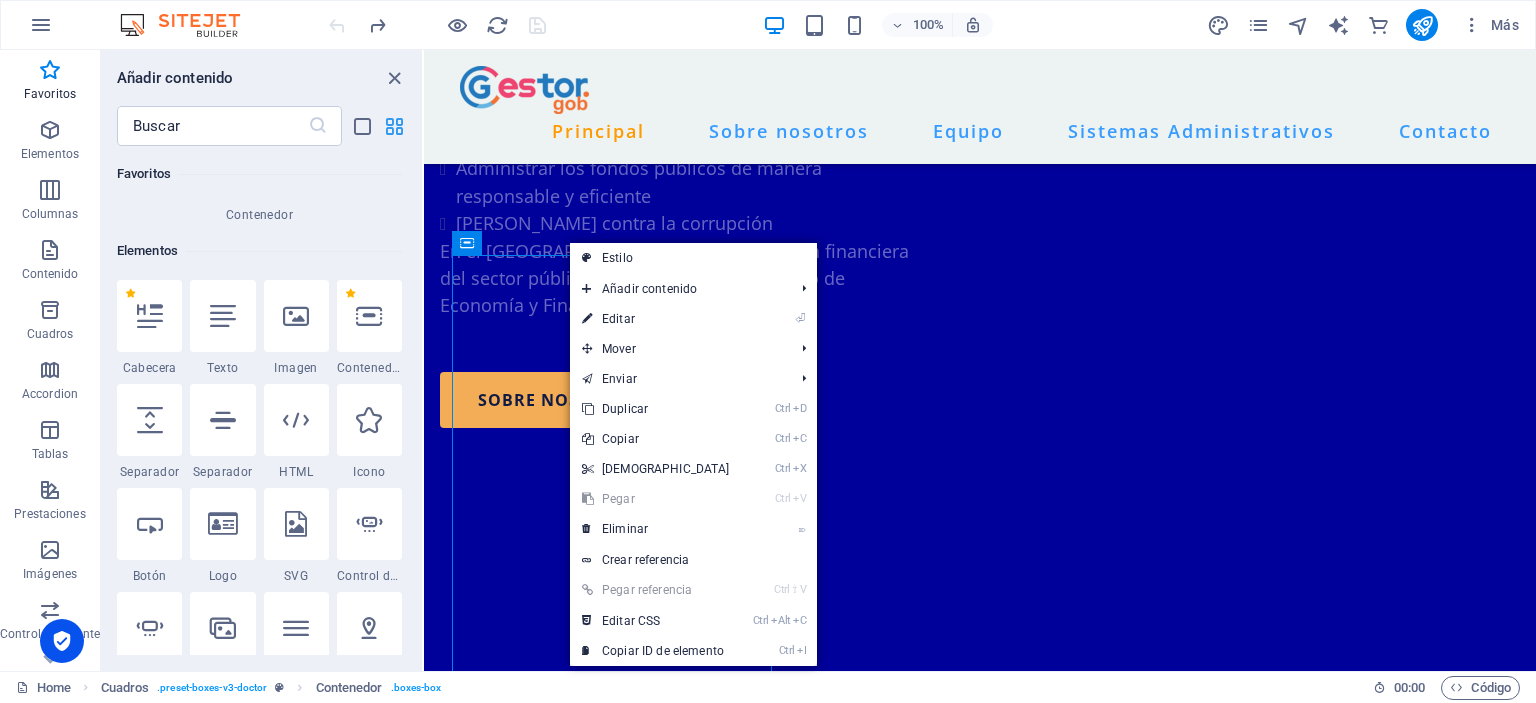 click at bounding box center [394, 126] 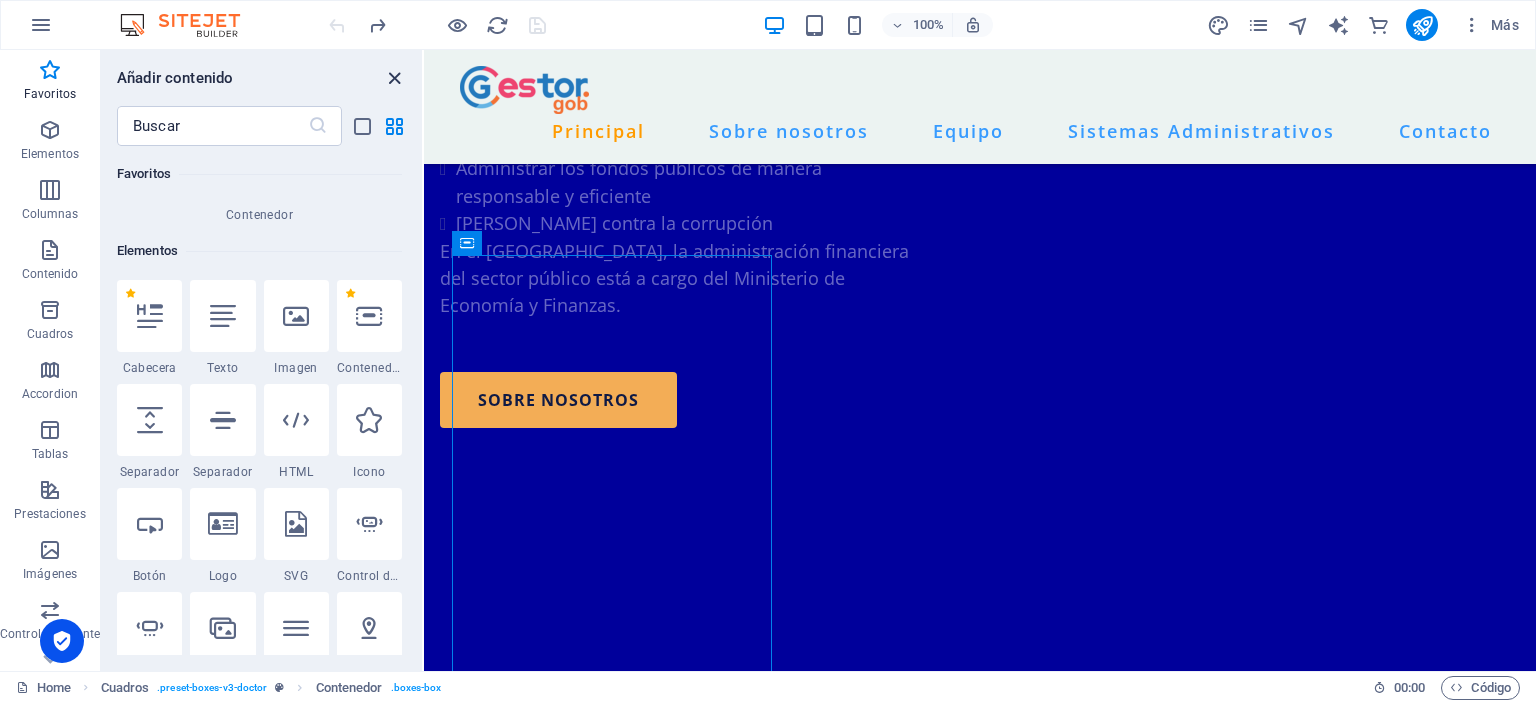 click at bounding box center [394, 78] 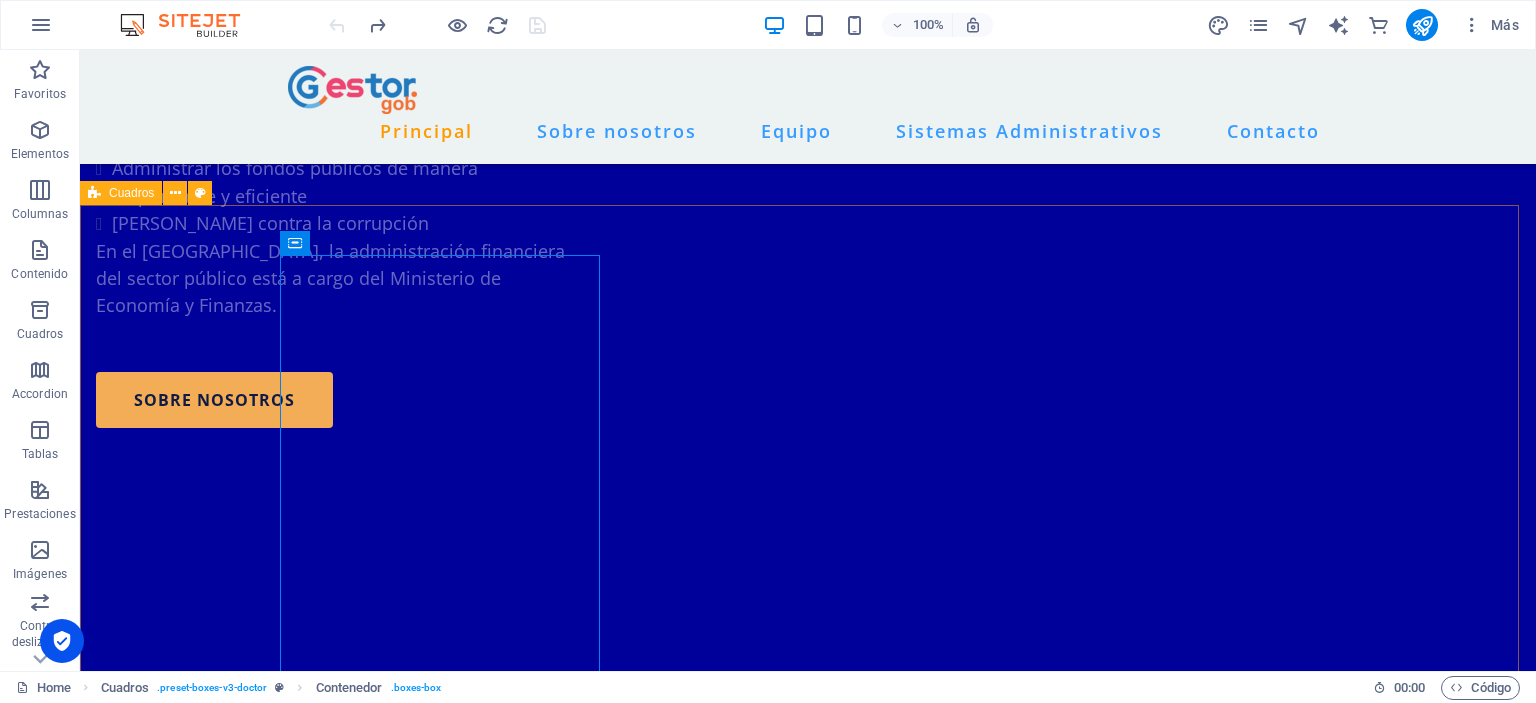 click at bounding box center (94, 193) 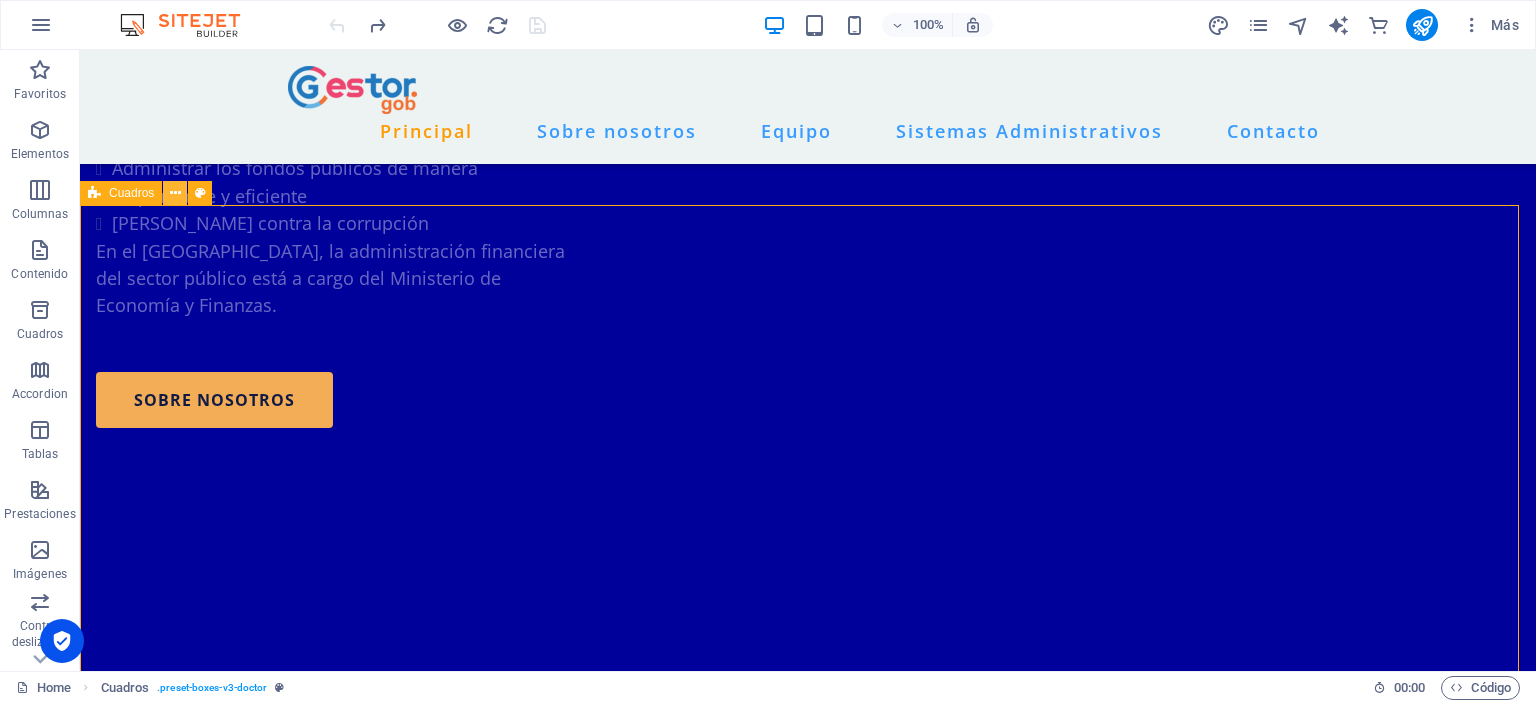 click at bounding box center [175, 193] 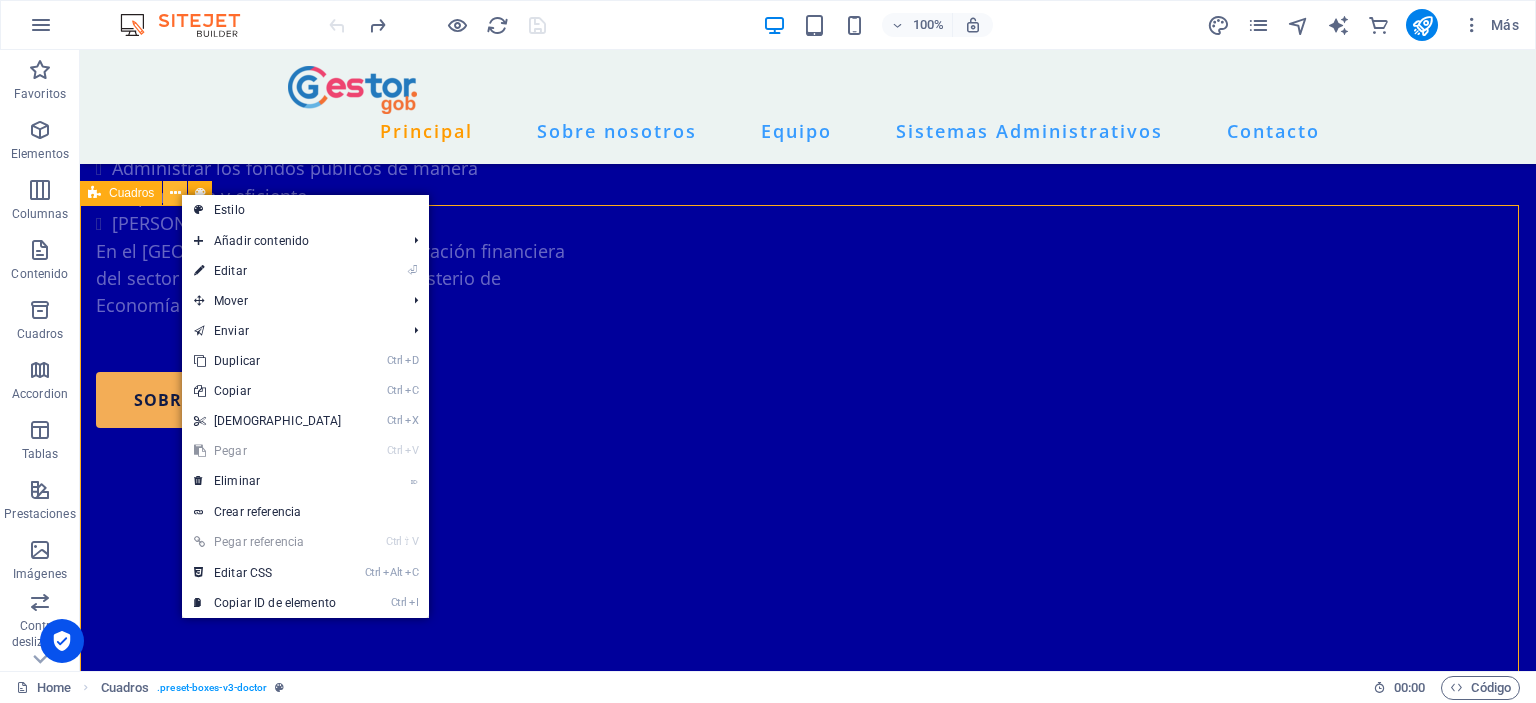 click at bounding box center [175, 193] 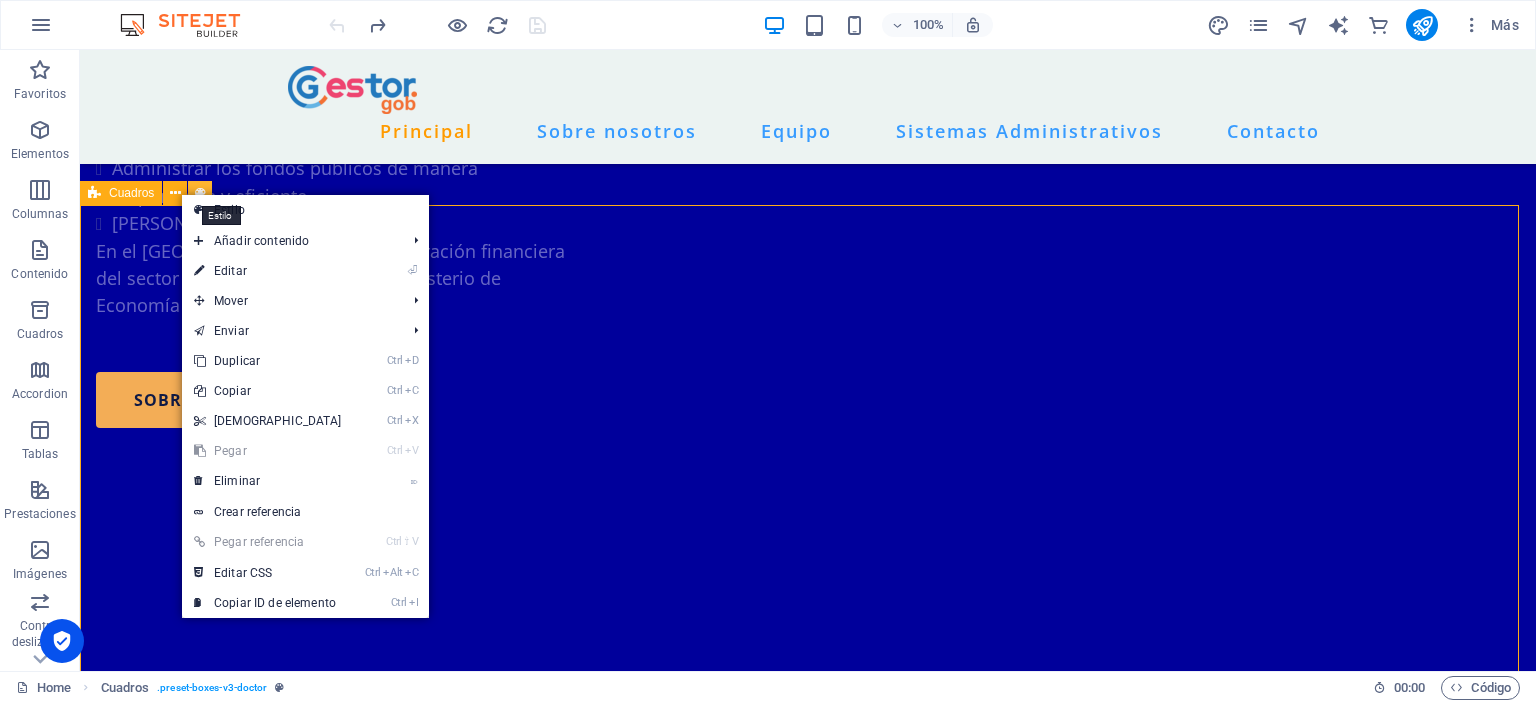 click at bounding box center (200, 193) 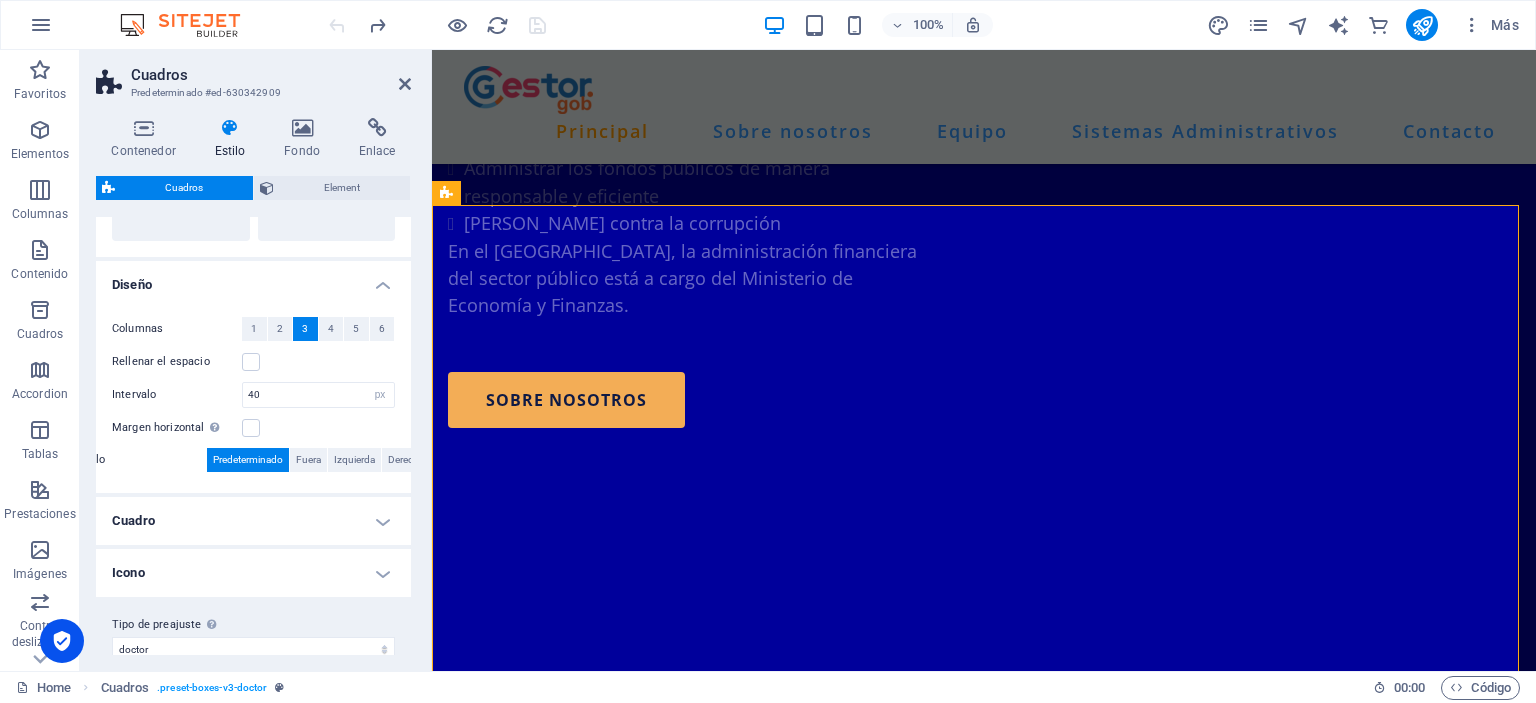 scroll, scrollTop: 320, scrollLeft: 0, axis: vertical 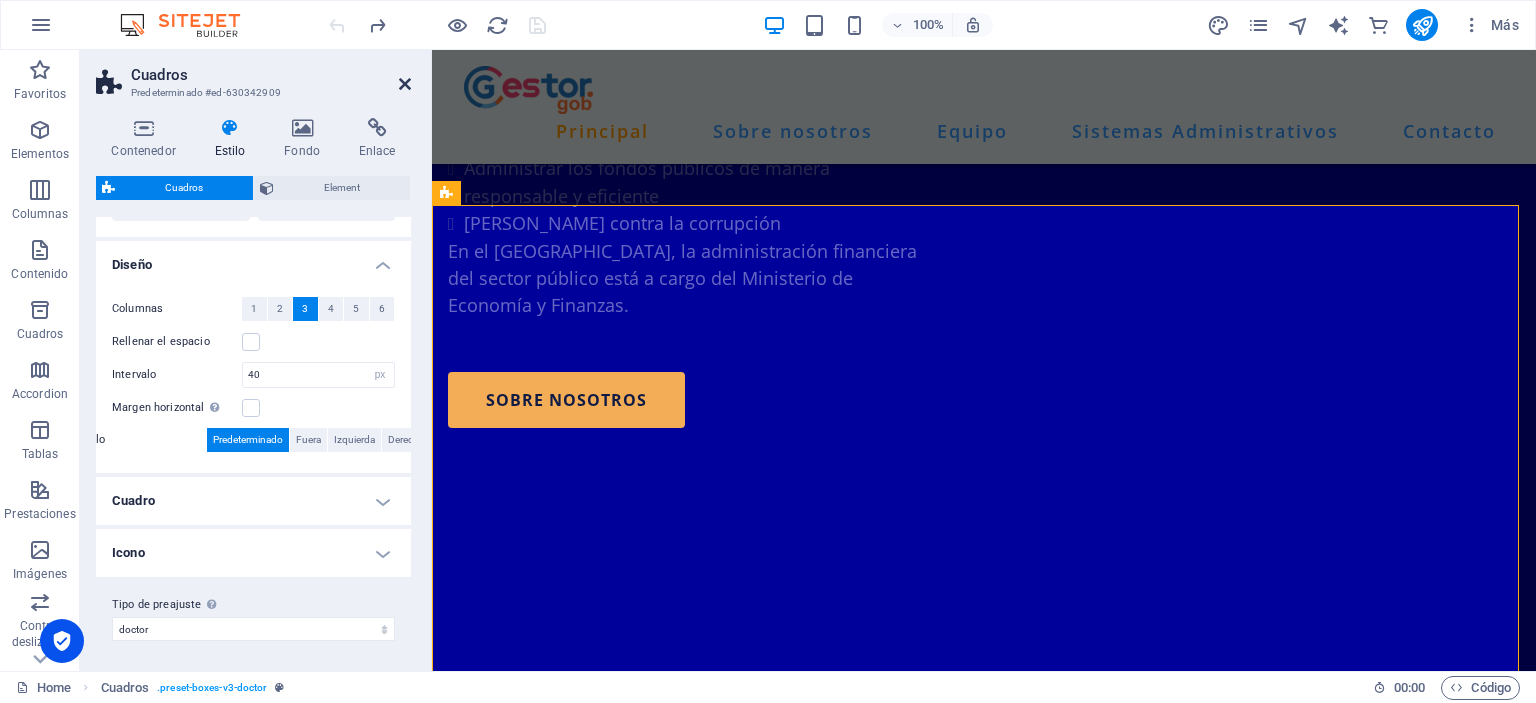 click at bounding box center (405, 84) 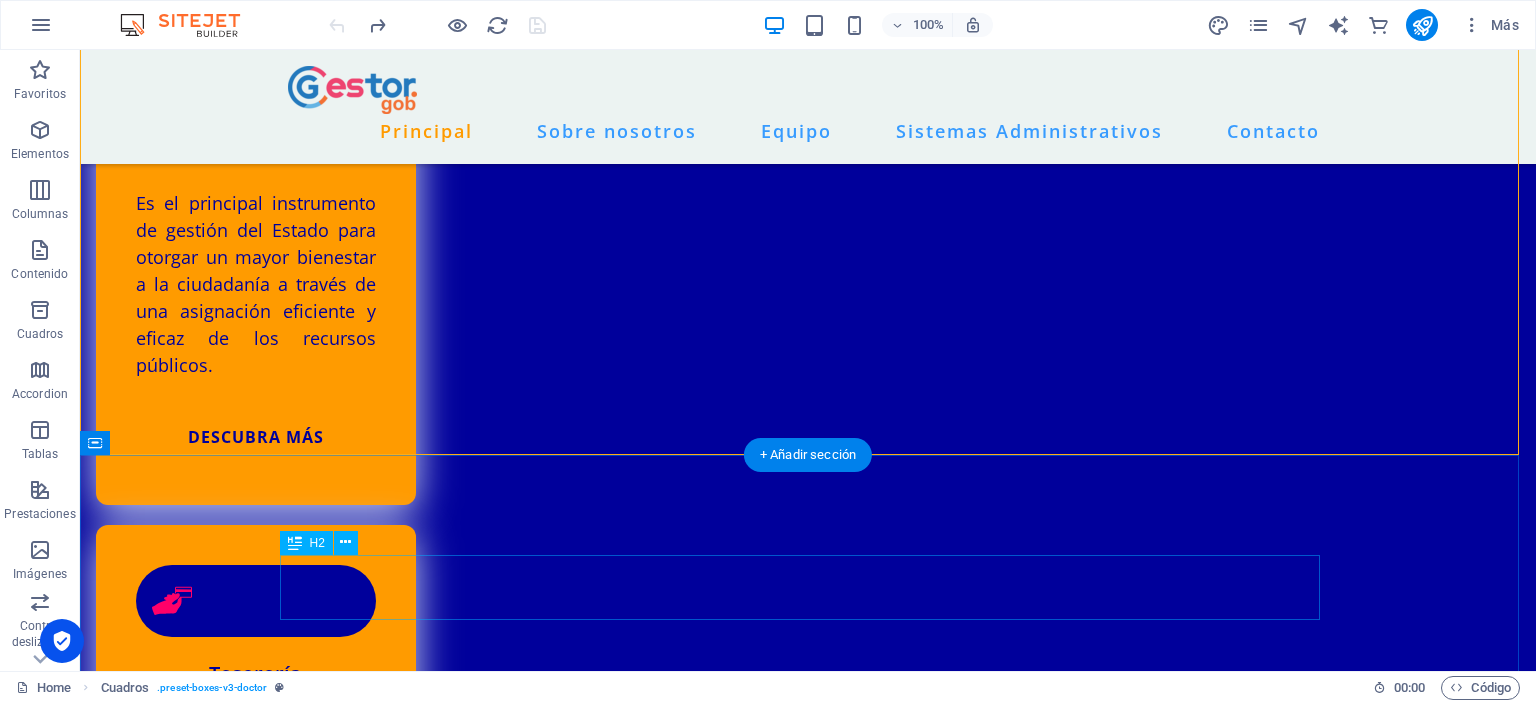 scroll, scrollTop: 3988, scrollLeft: 0, axis: vertical 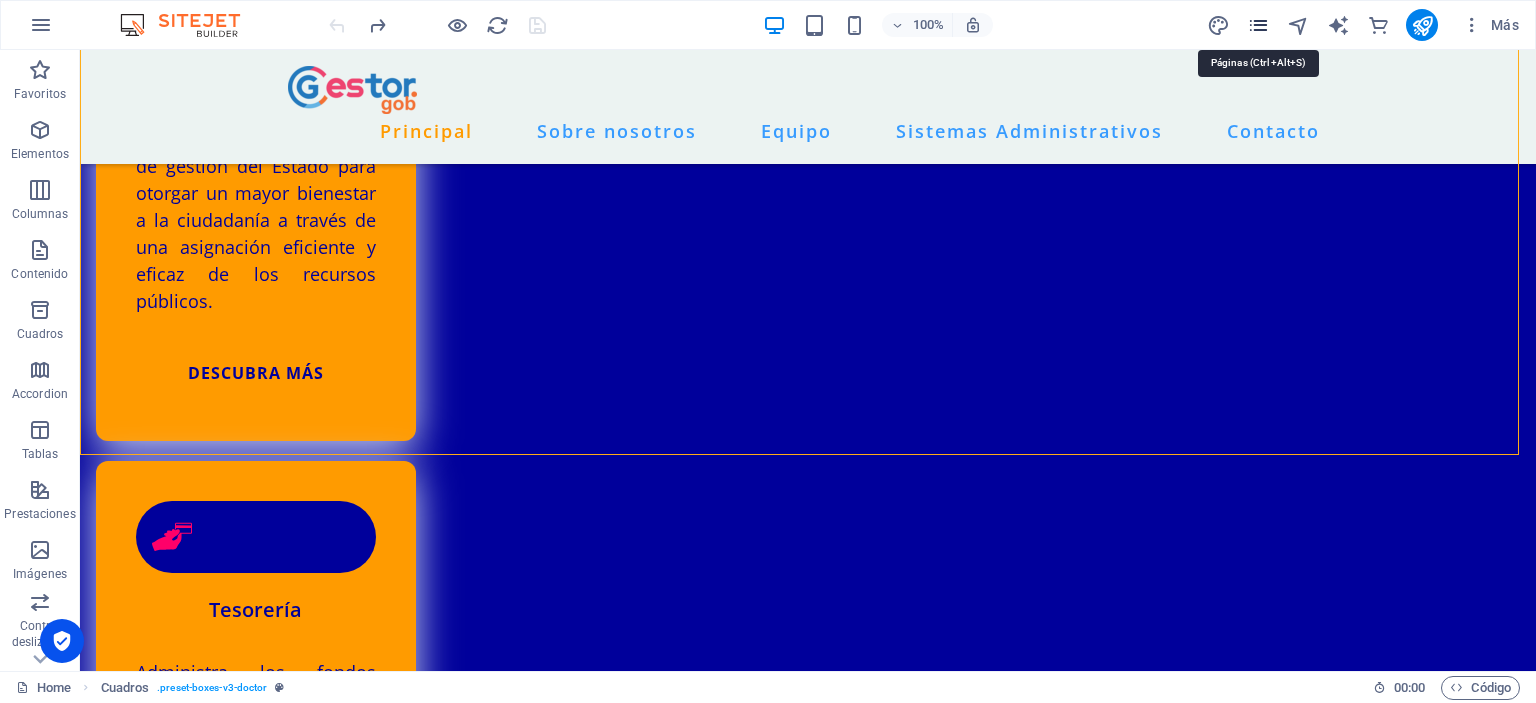 click at bounding box center (1258, 25) 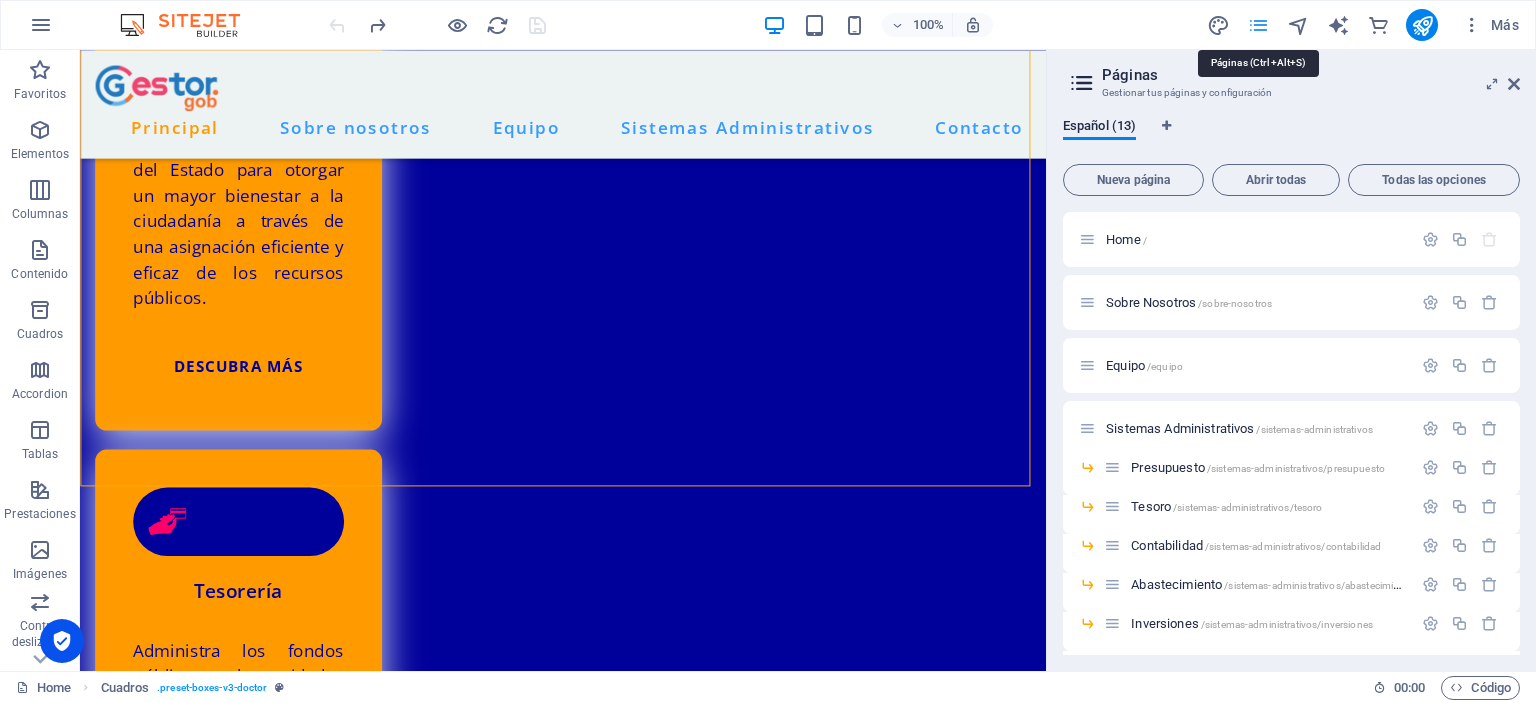 scroll, scrollTop: 4041, scrollLeft: 0, axis: vertical 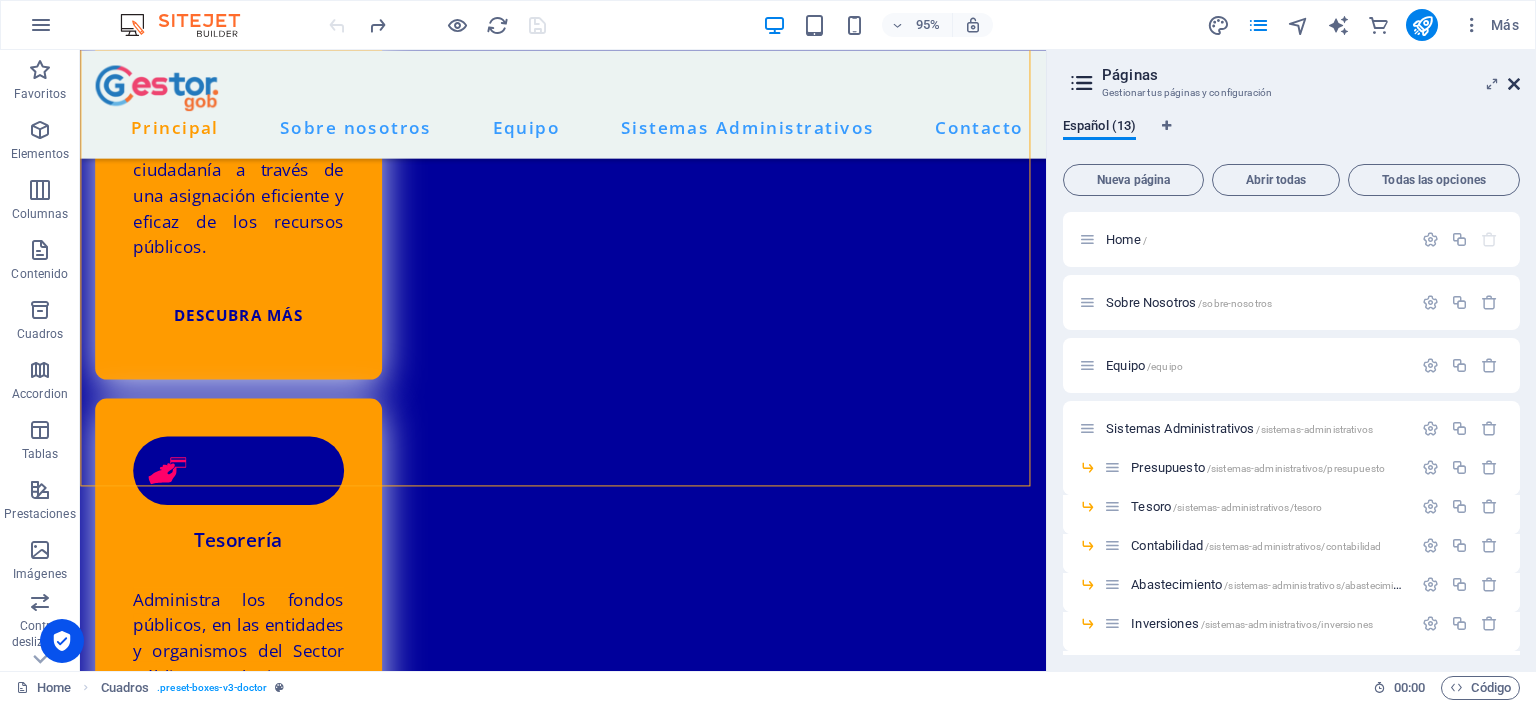 click at bounding box center [1514, 84] 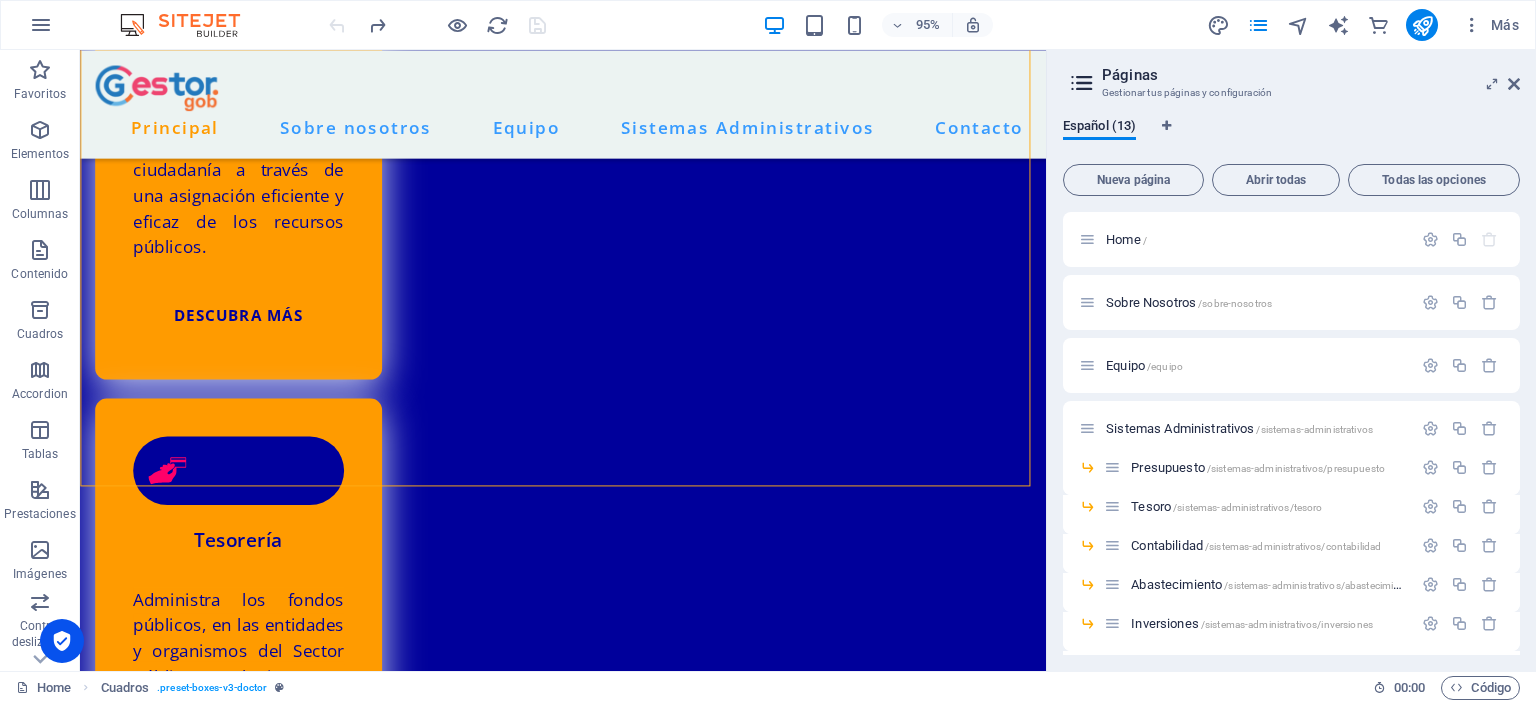 scroll, scrollTop: 3988, scrollLeft: 0, axis: vertical 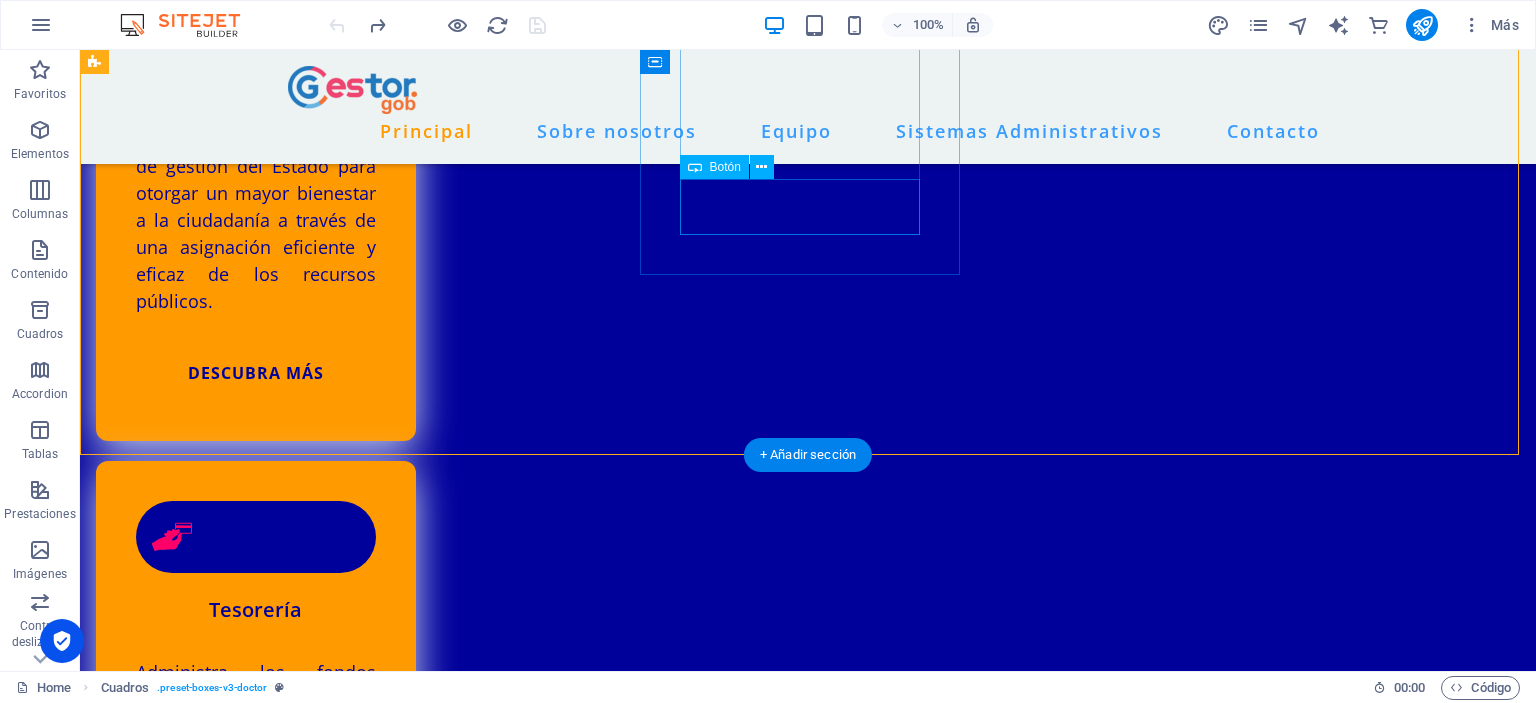 click on "Descubra más" at bounding box center [256, 2640] 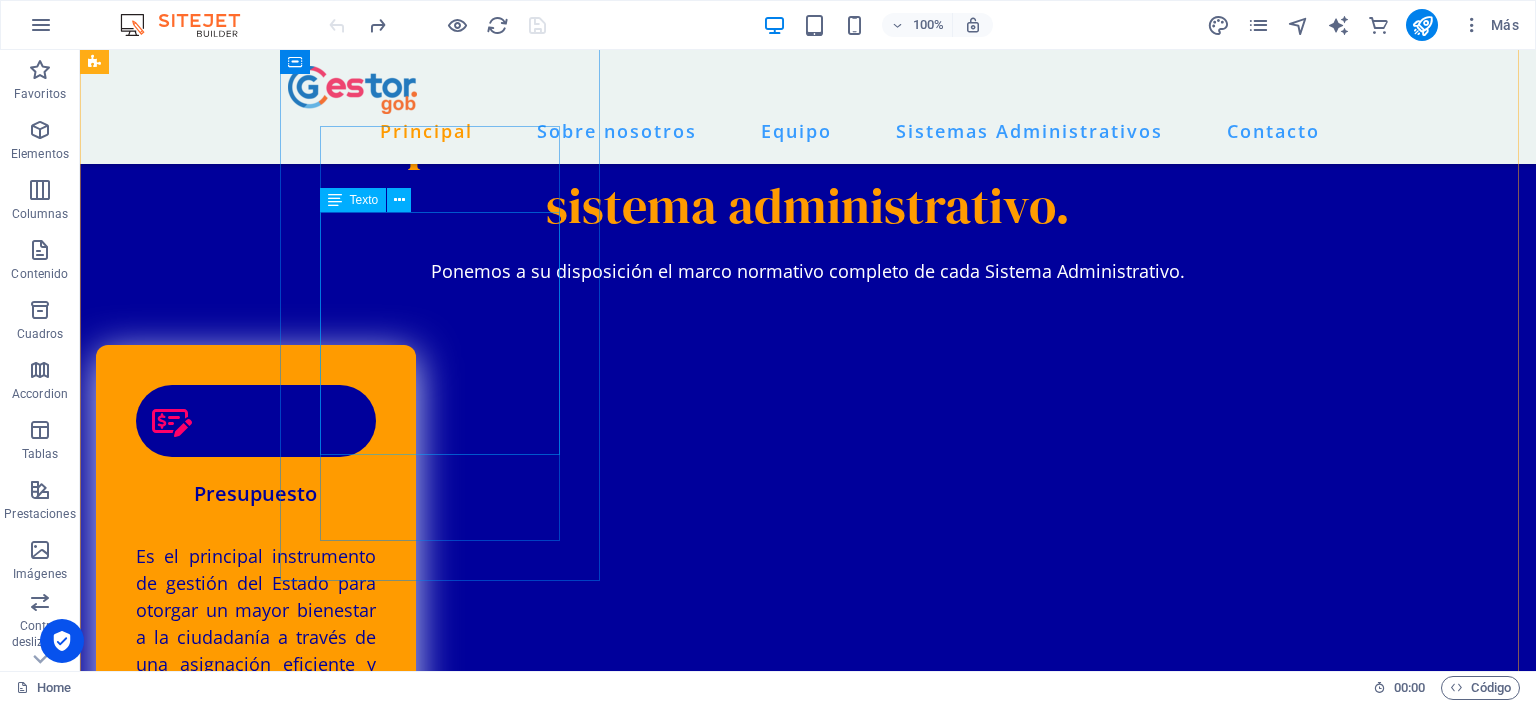 scroll, scrollTop: 3188, scrollLeft: 0, axis: vertical 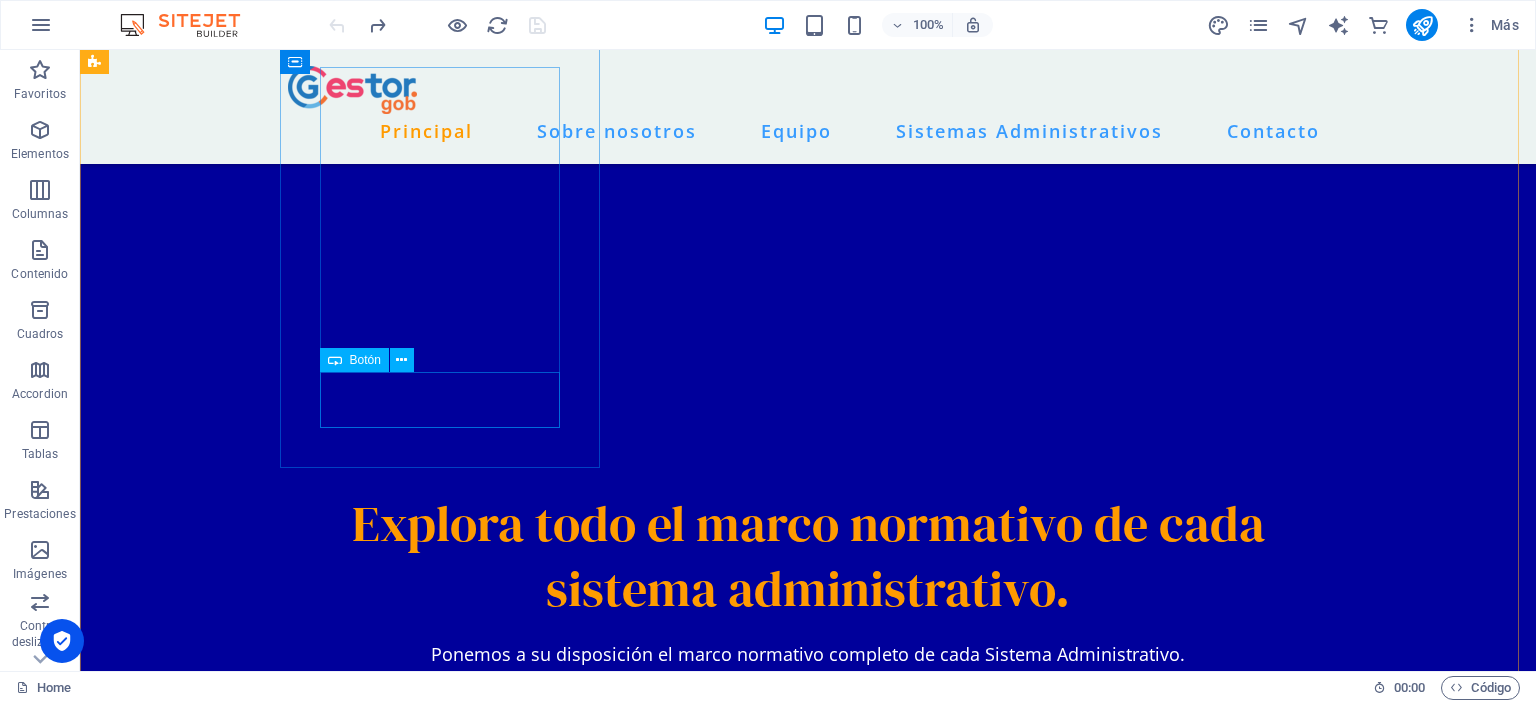 click on "Descubra más" at bounding box center [256, 1173] 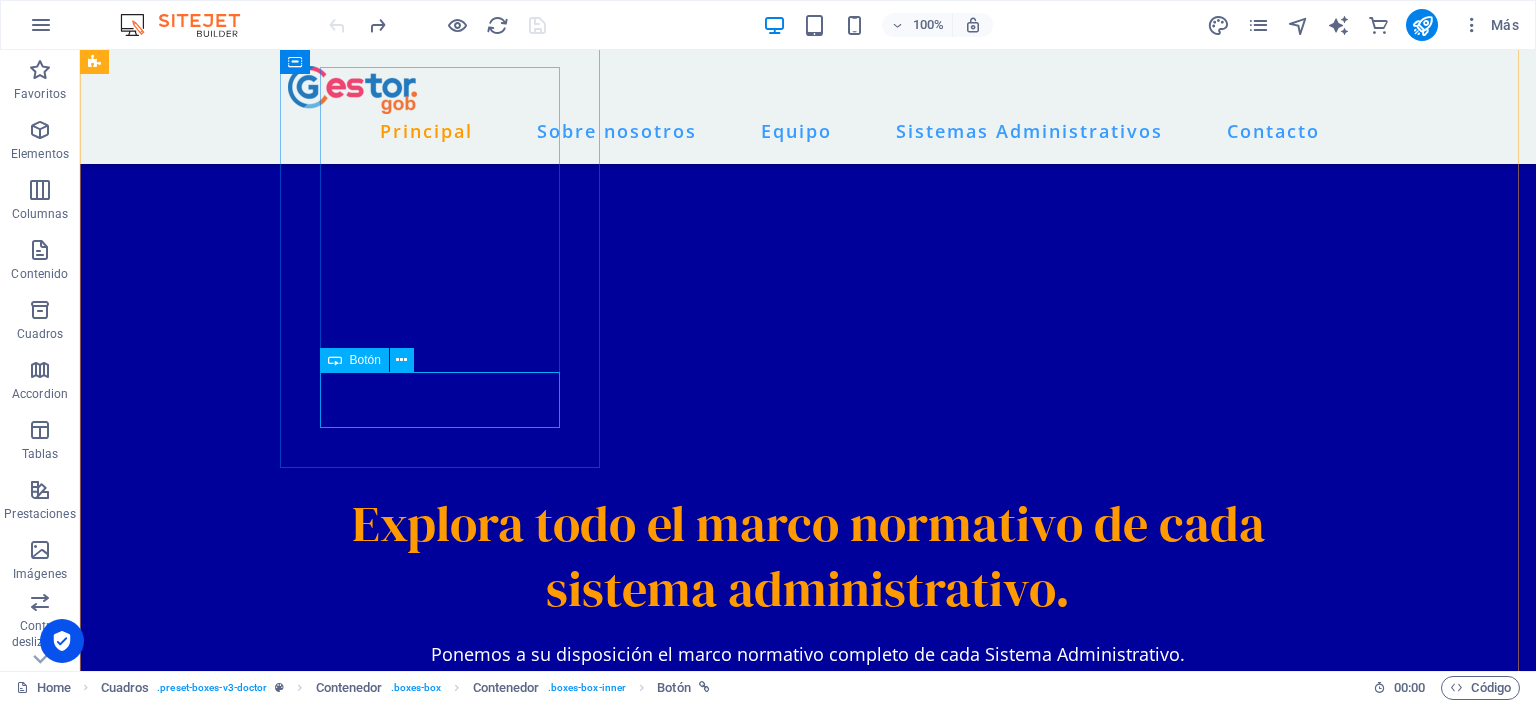 click on "Botón" at bounding box center [365, 360] 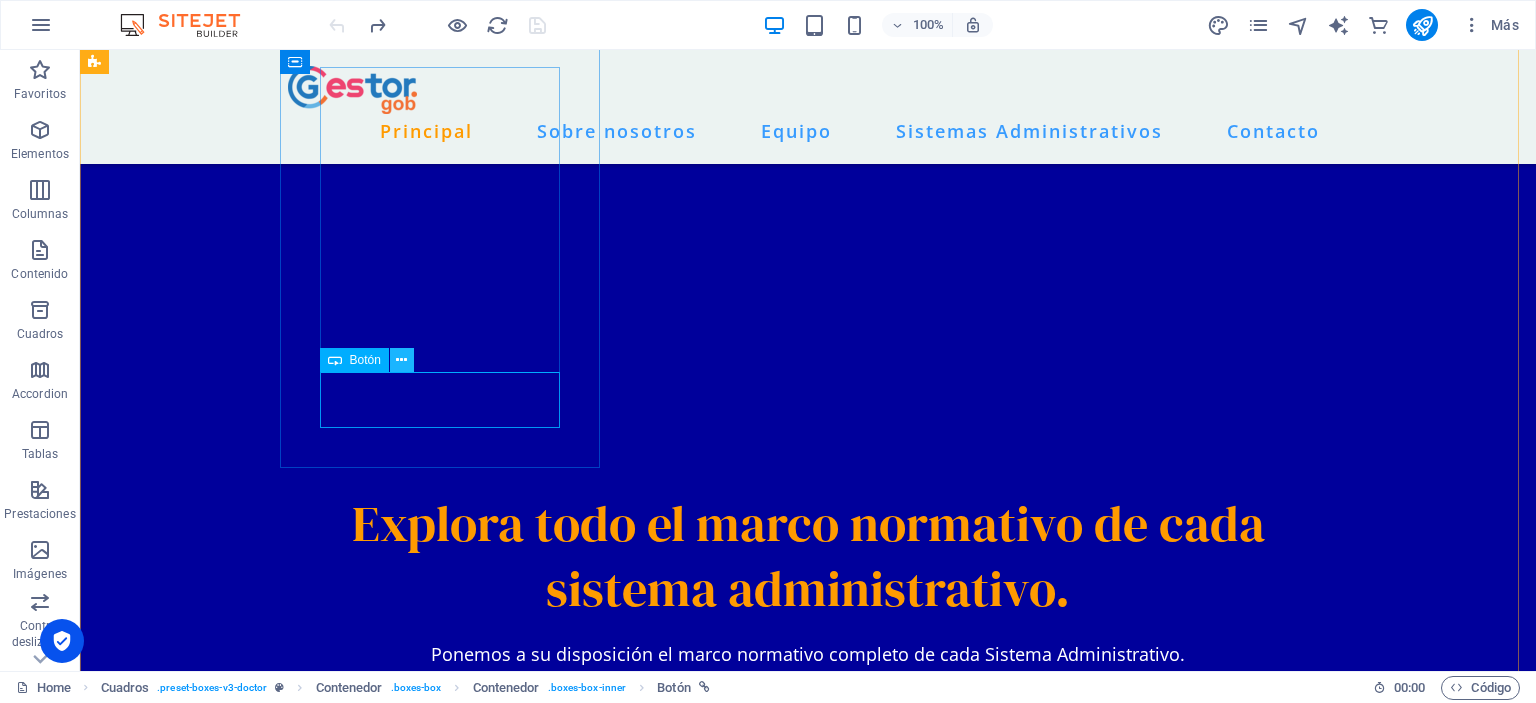 click at bounding box center (401, 360) 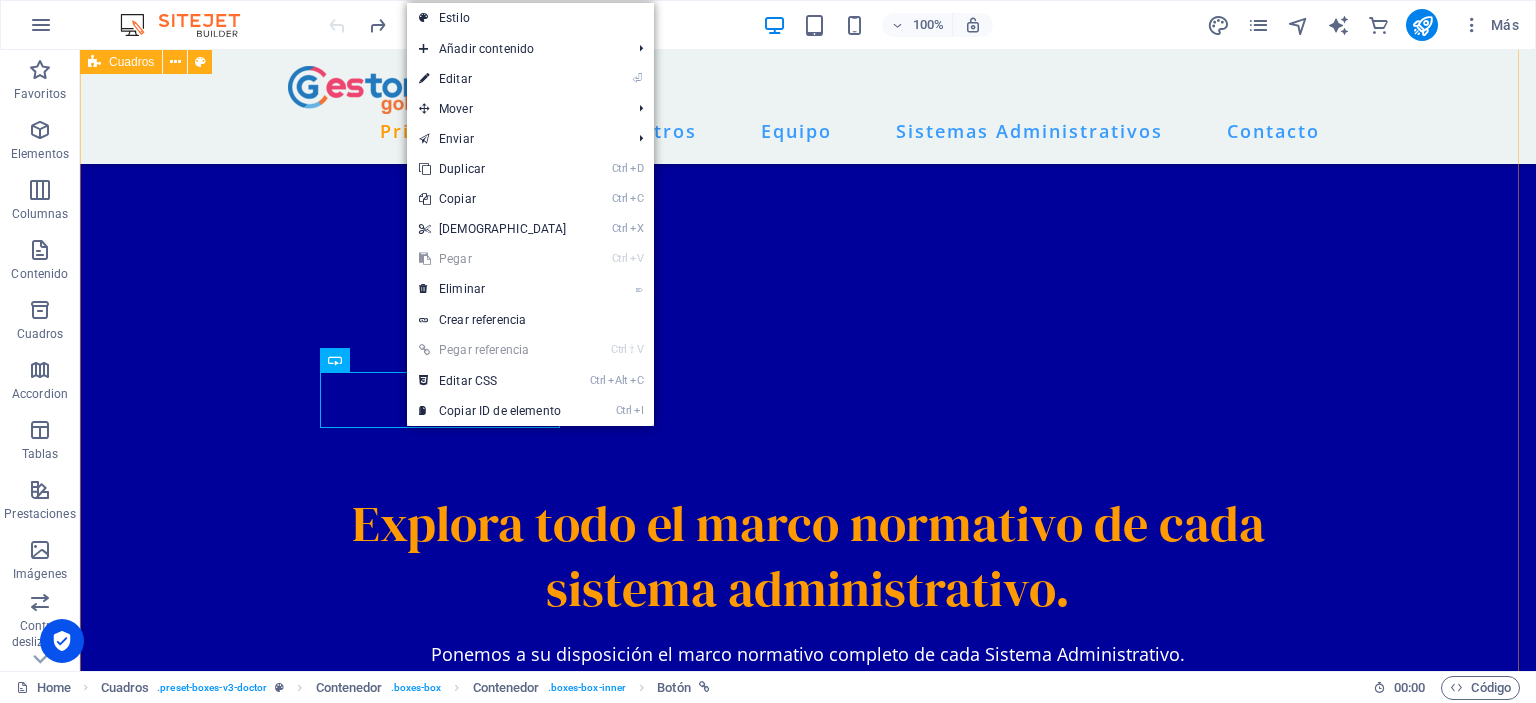 click on "Presupuesto Es el principal instrumento de gestión del Estado para otorgar un mayor bienestar a la ciudadanía a través de una asignación eficiente y eficaz de los recursos públicos.  Descubra más Tesorería Administra los fondos públicos, en las entidades y organismos del Sector Público, cualquiera que sea la fuente de financiamiento y uso de los mismos. Descubra más Contabilidad Ejecuta y evalúa el registro contable de los hechos económicos, financieros y patrimoniales del sector público, en armonía con la normativa contable internacional vigente. Descubra más Abastecimiento Provisión de bienes, servicios y obras, a través de las actividades de [PERSON_NAME] de Abastecimiento Público (CAP). Está orientado al logro de los resultados alcanzando un empleo eficaz de los recursos públicos. Descubra más Inversiones Descubra más Recursos Humanos Descubra más" at bounding box center (808, 2476) 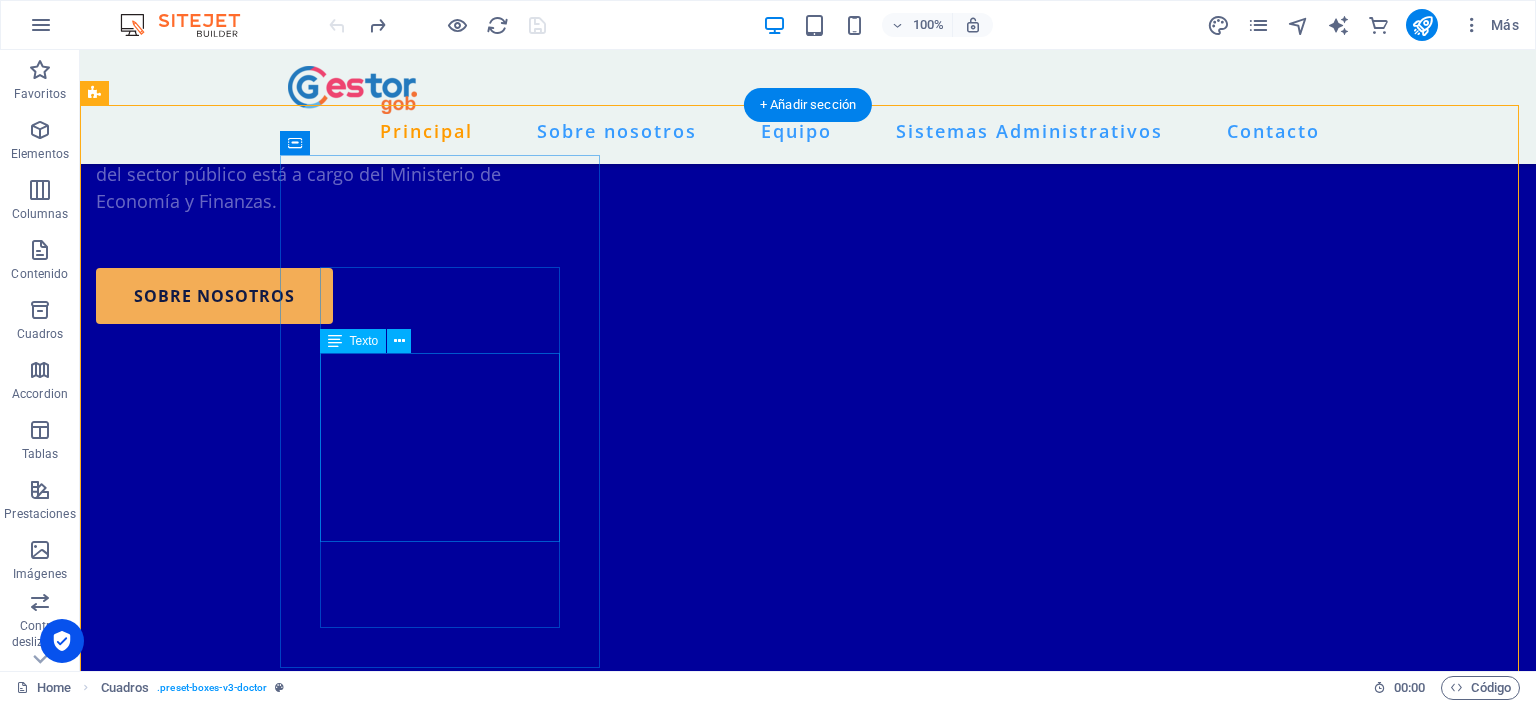 scroll, scrollTop: 2988, scrollLeft: 0, axis: vertical 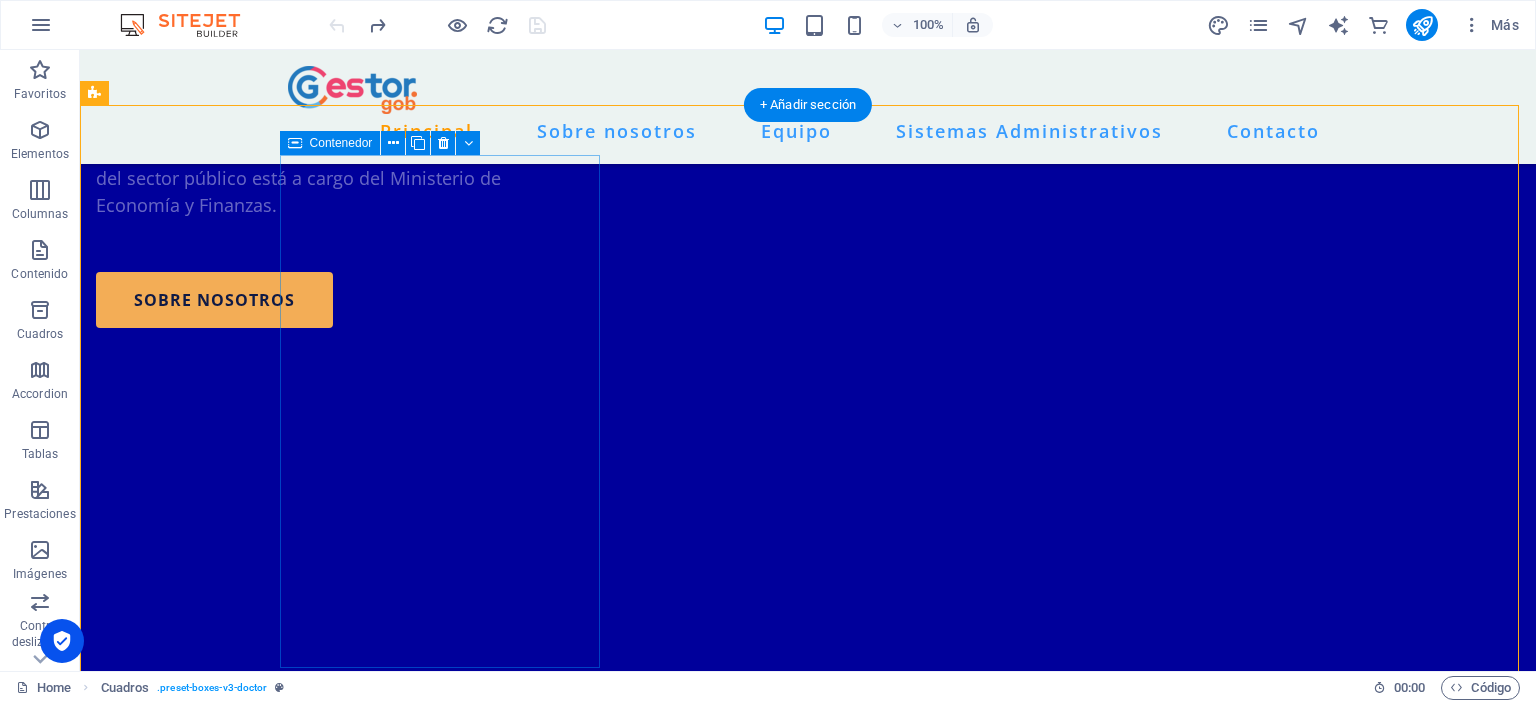 click on "Presupuesto Es el principal instrumento de gestión del Estado para otorgar un mayor bienestar a la ciudadanía a través de una asignación eficiente y eficaz de los recursos públicos.  Descubra más" at bounding box center [256, 1184] 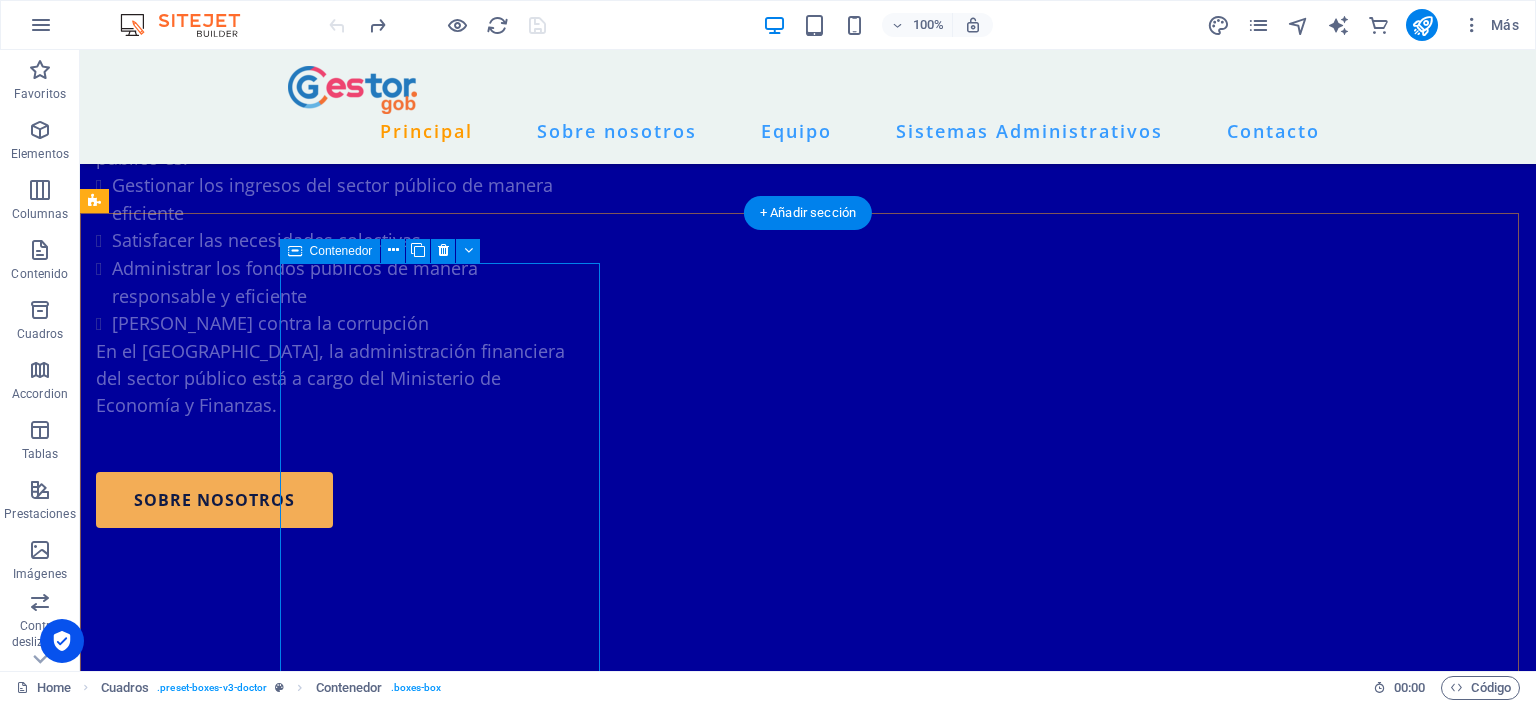 scroll, scrollTop: 2988, scrollLeft: 0, axis: vertical 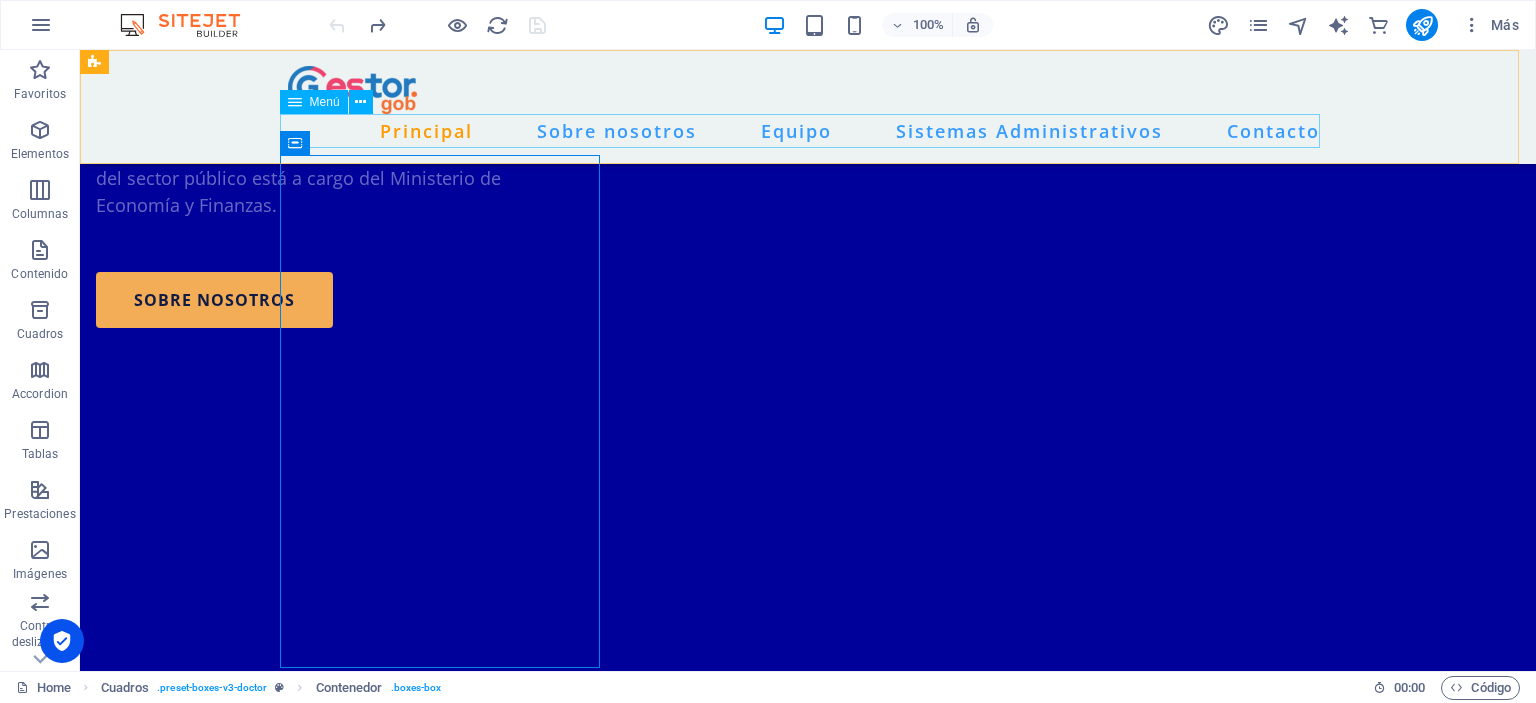click on "Principal Sobre nosotros Equipo Sistemas Administrativos Contacto" at bounding box center [808, 131] 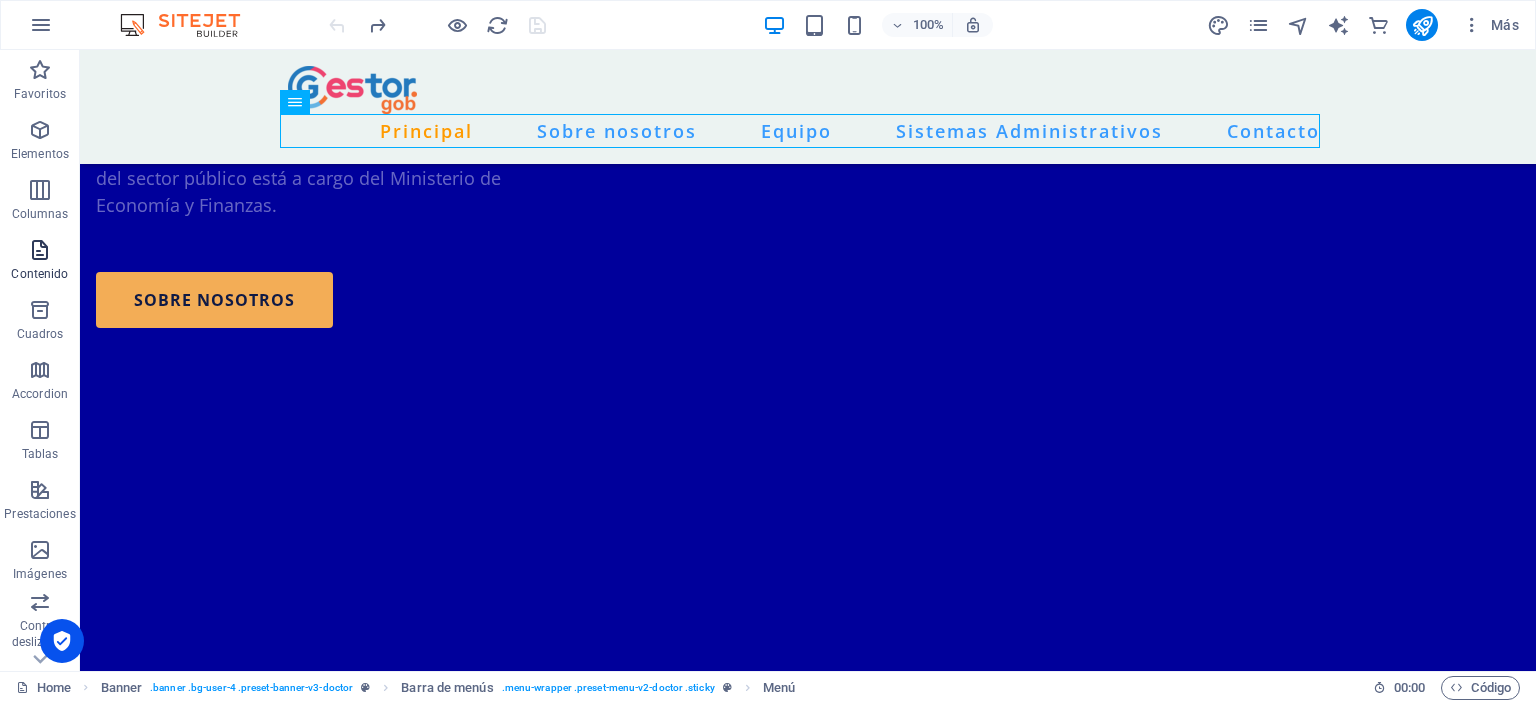 click at bounding box center (40, 250) 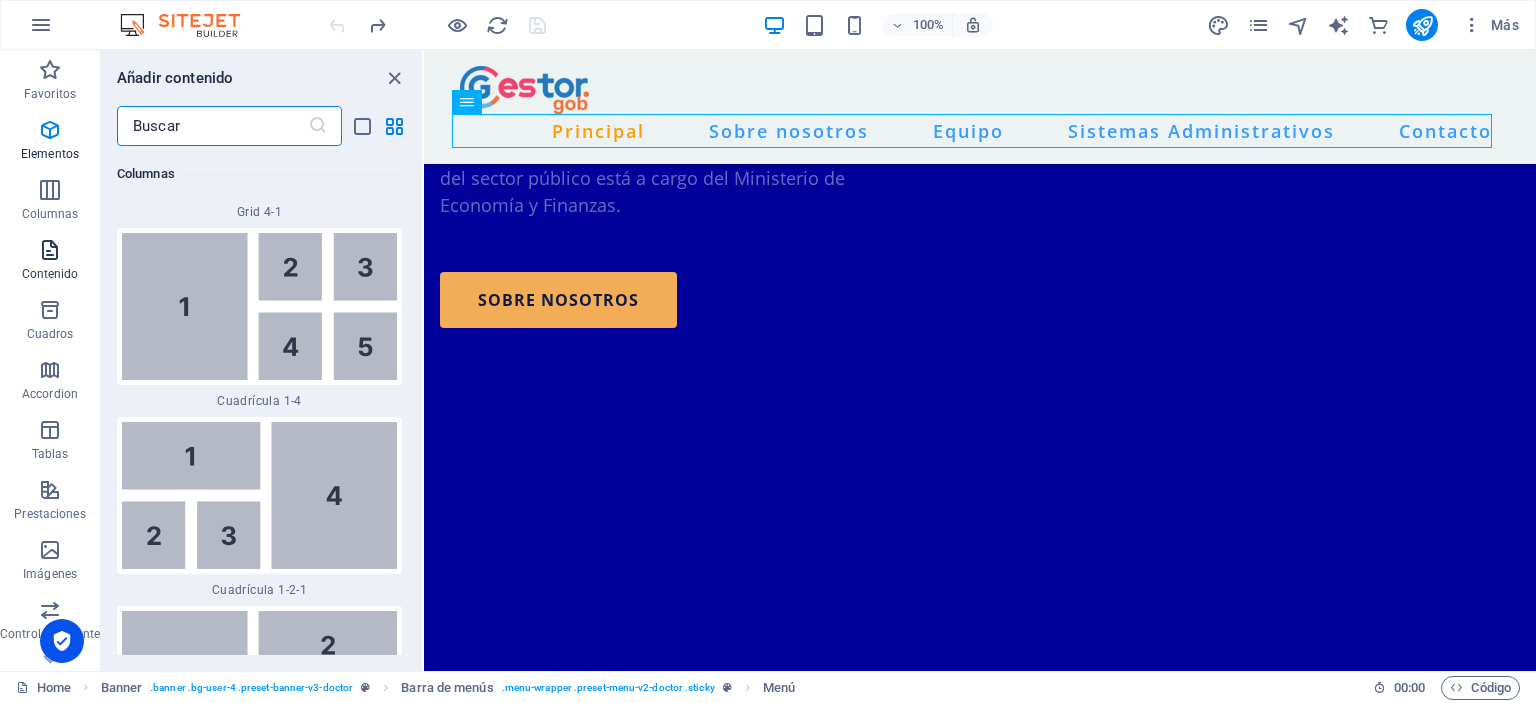 scroll, scrollTop: 6802, scrollLeft: 0, axis: vertical 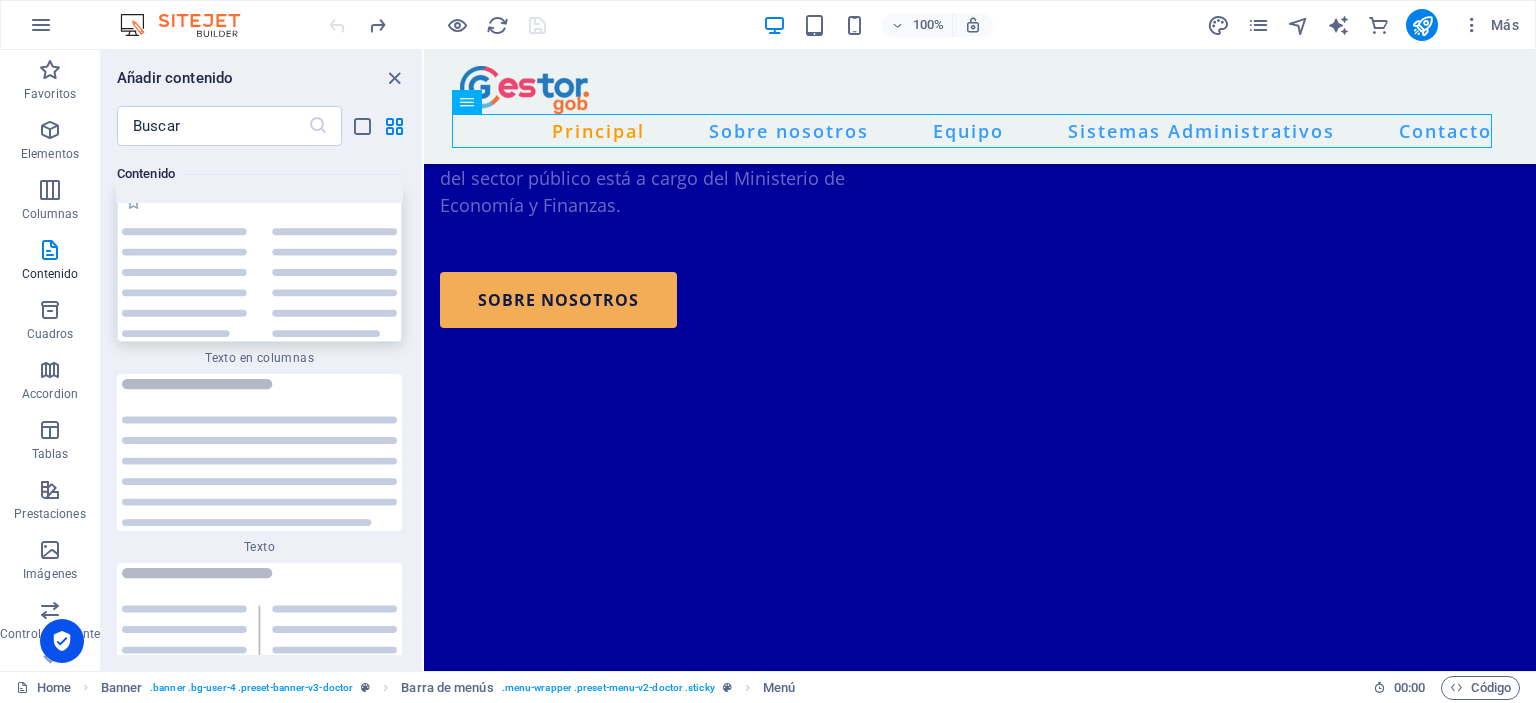click at bounding box center [259, 264] 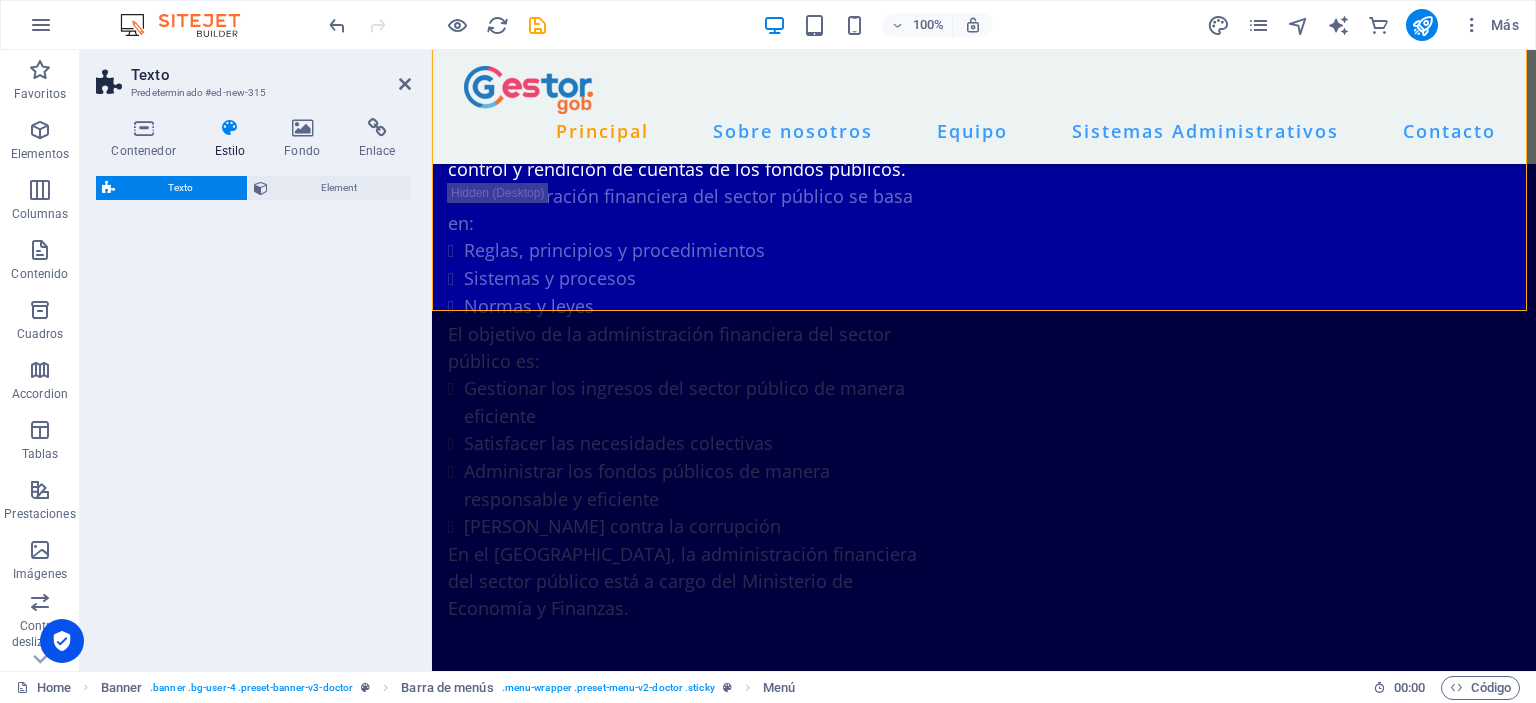 select on "rem" 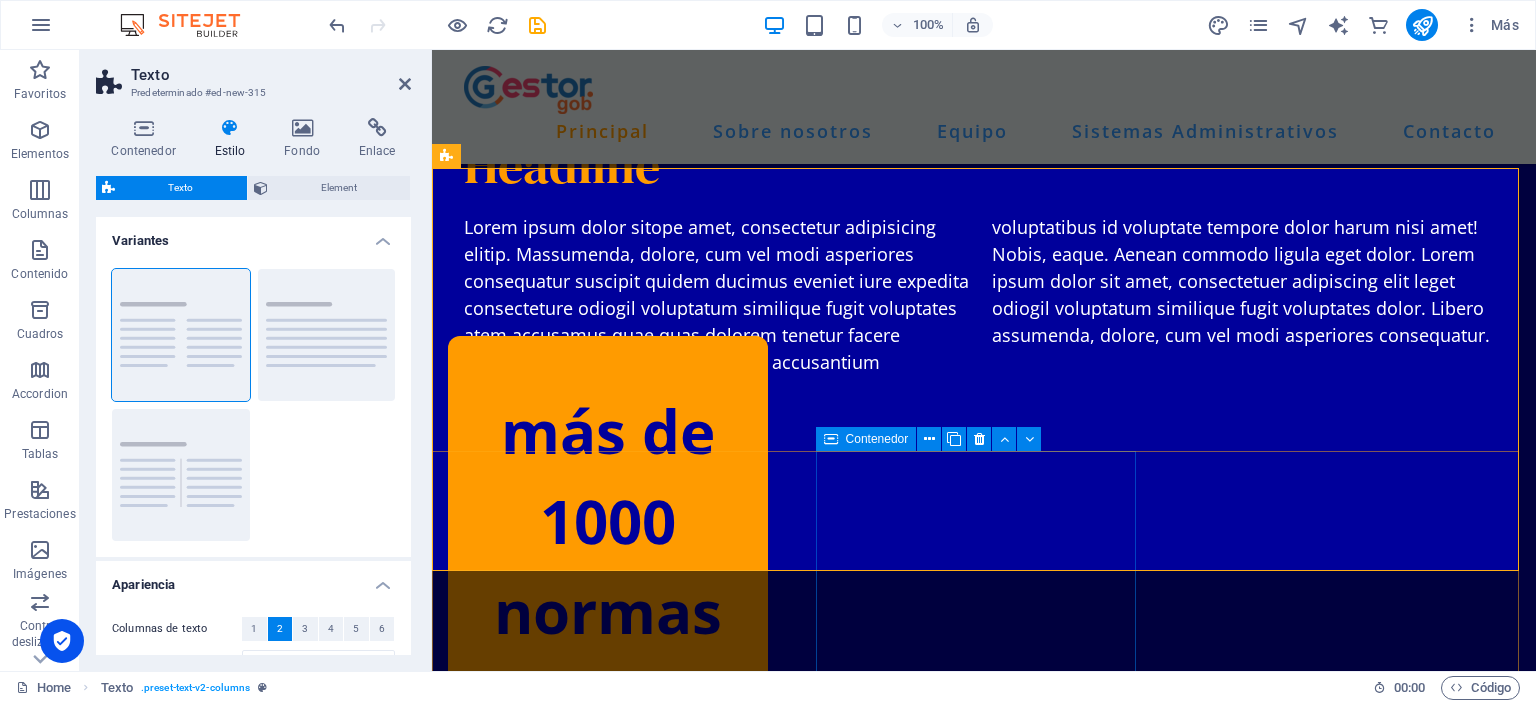 scroll, scrollTop: 1097, scrollLeft: 0, axis: vertical 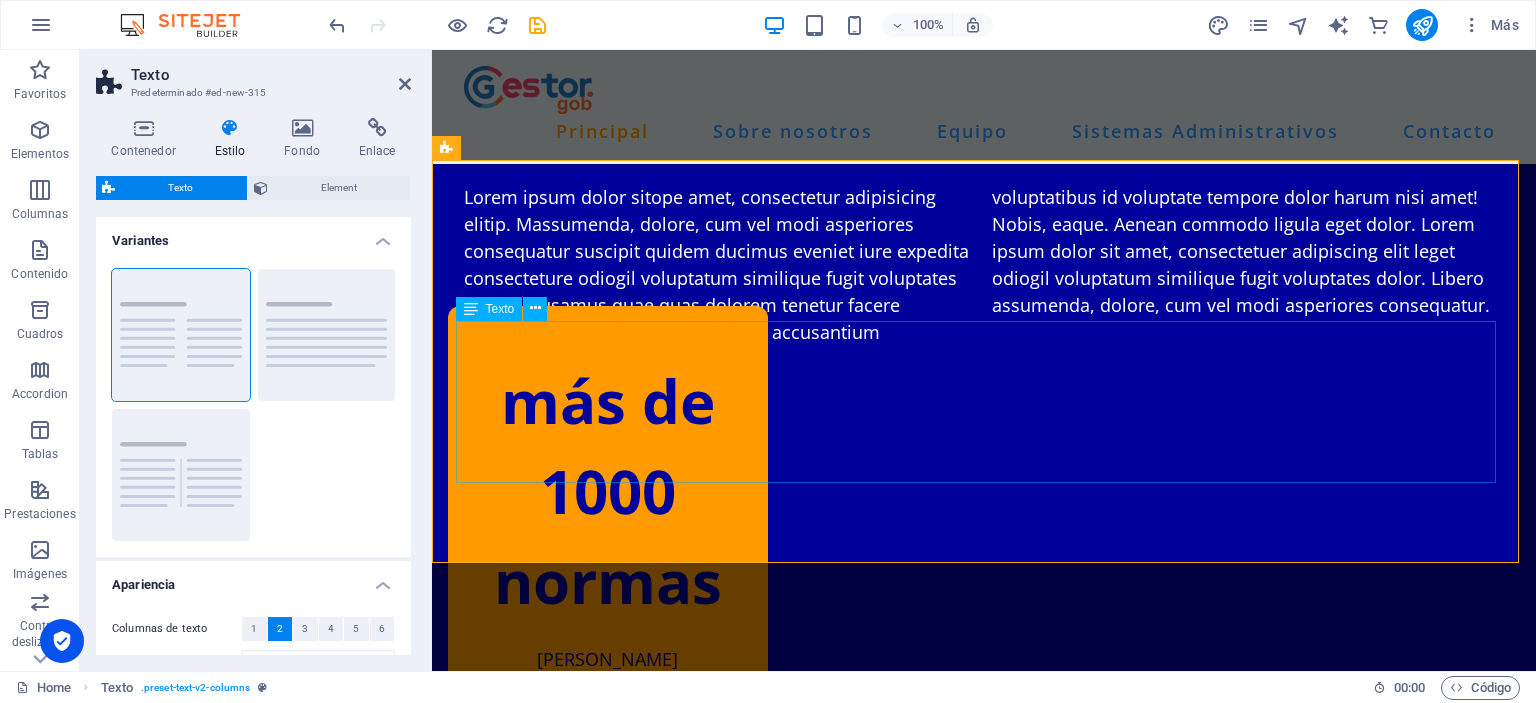 click on "Lorem ipsum dolor sitope amet, consectetur adipisicing elitip. Massumenda, dolore, cum vel modi asperiores consequatur suscipit quidem ducimus eveniet iure expedita consecteture odiogil voluptatum similique fugit voluptates atem accusamus quae quas dolorem tenetur facere tempora maiores adipisci reiciendis accusantium voluptatibus id voluptate tempore dolor harum nisi amet! Nobis, eaque. Aenean commodo ligula eget dolor. Lorem ipsum dolor sit amet, consectetuer adipiscing elit leget odiogil voluptatum similique fugit voluptates dolor. Libero assumenda, dolore, cum vel modi asperiores consequatur." at bounding box center [984, 265] 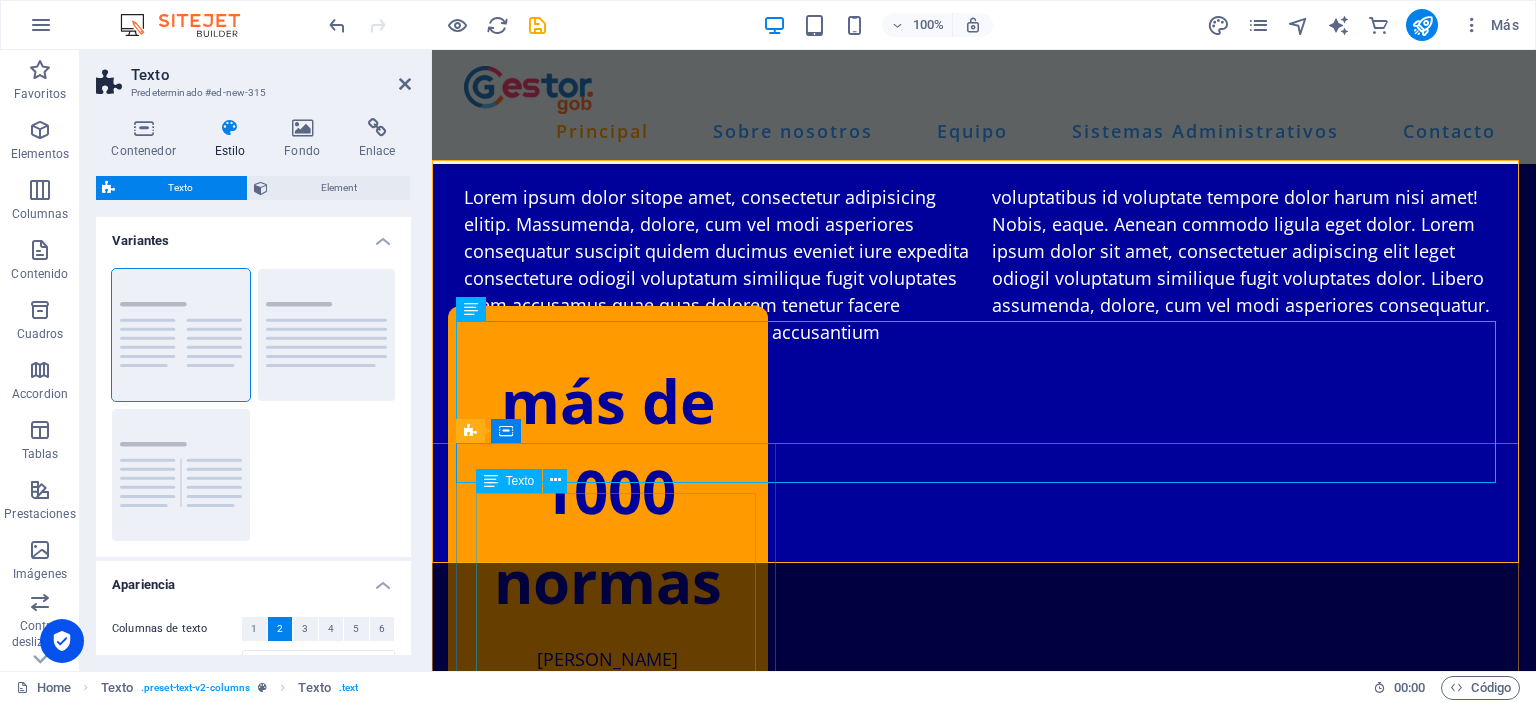 click on "más de 1000 normas" at bounding box center [608, 491] 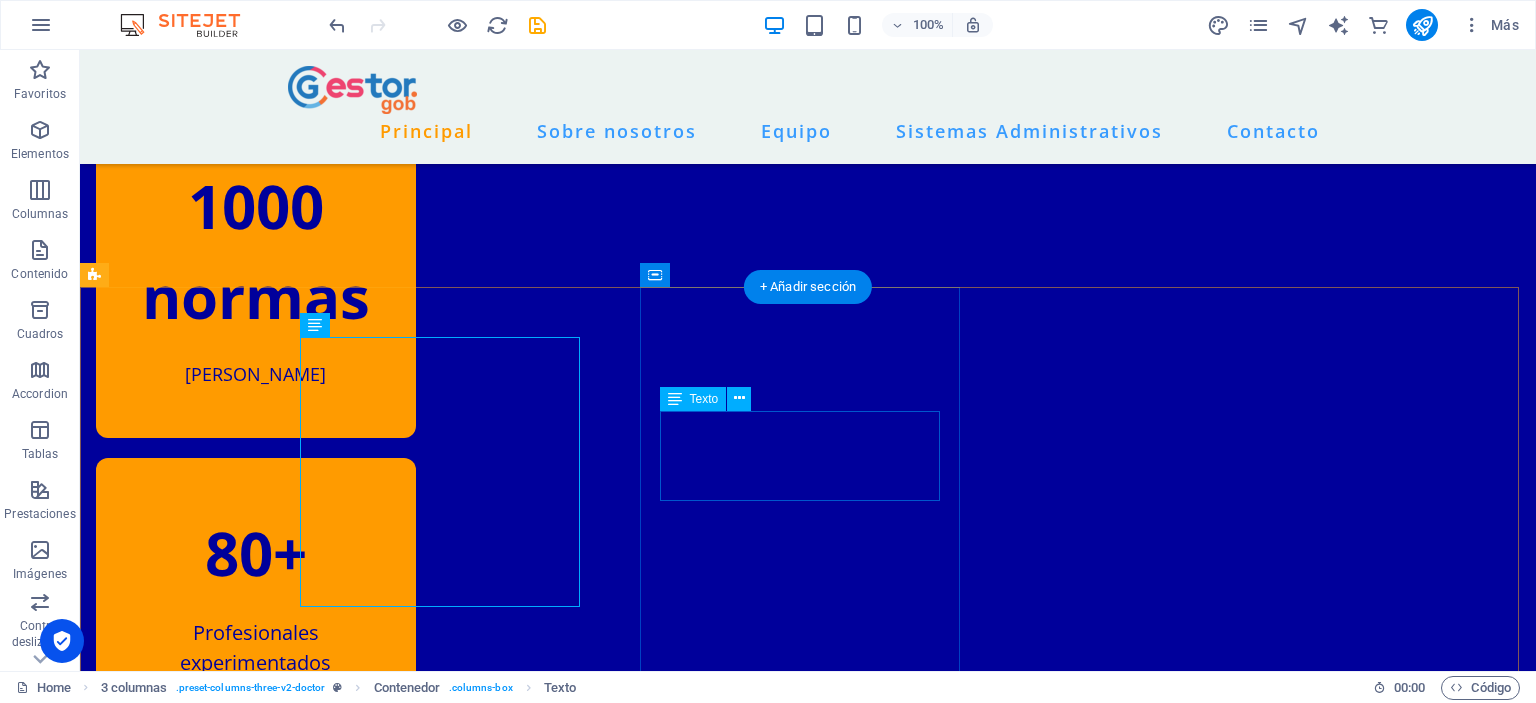 scroll, scrollTop: 1397, scrollLeft: 0, axis: vertical 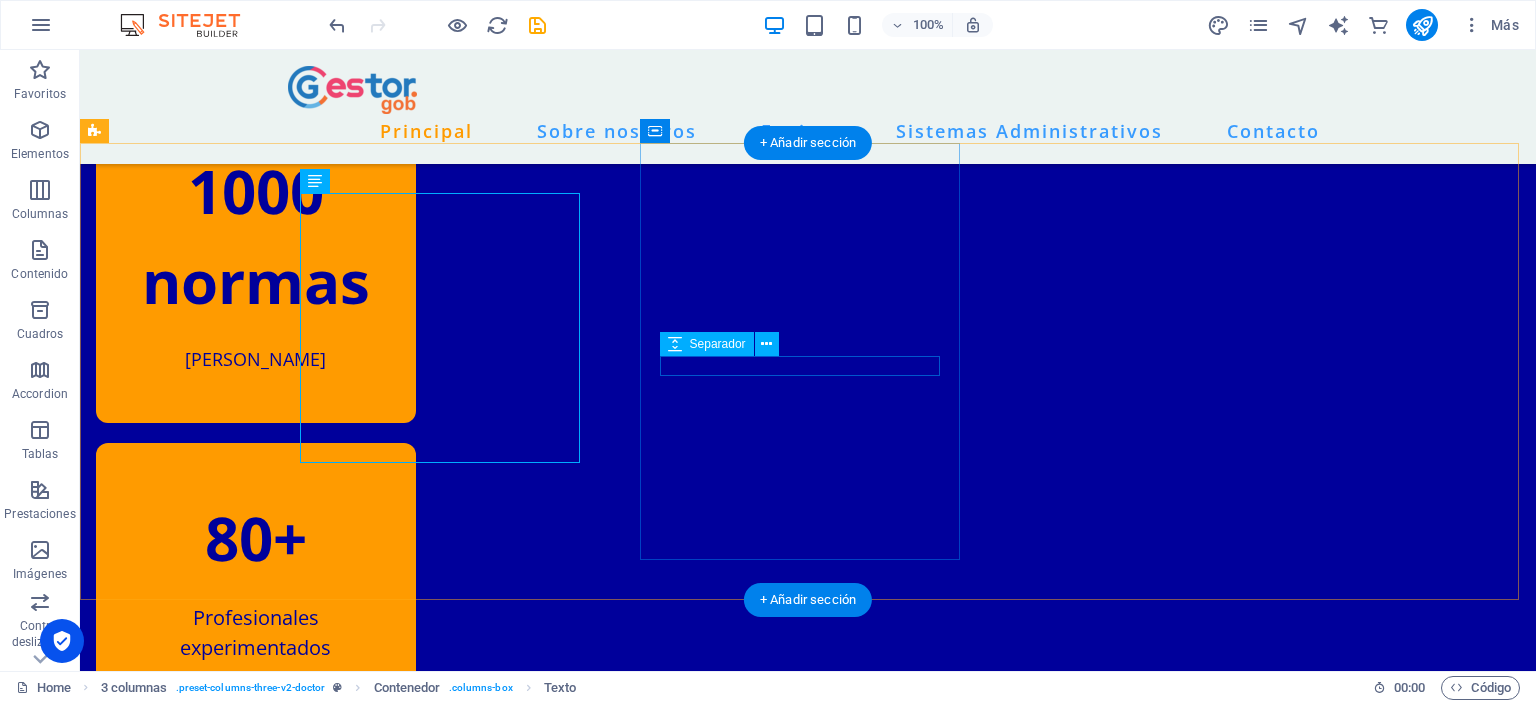 click at bounding box center [256, 593] 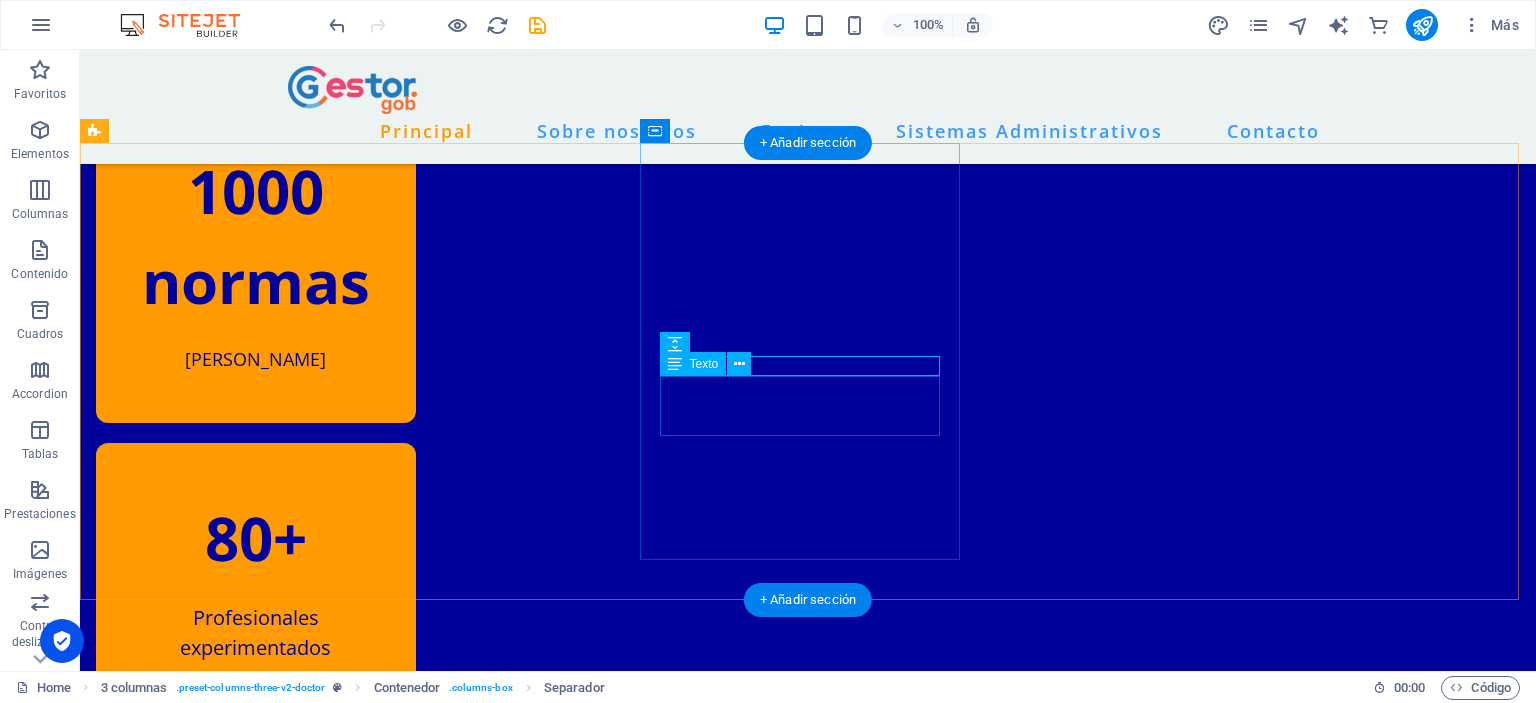 click on "Profesionales experimentados" at bounding box center [256, 633] 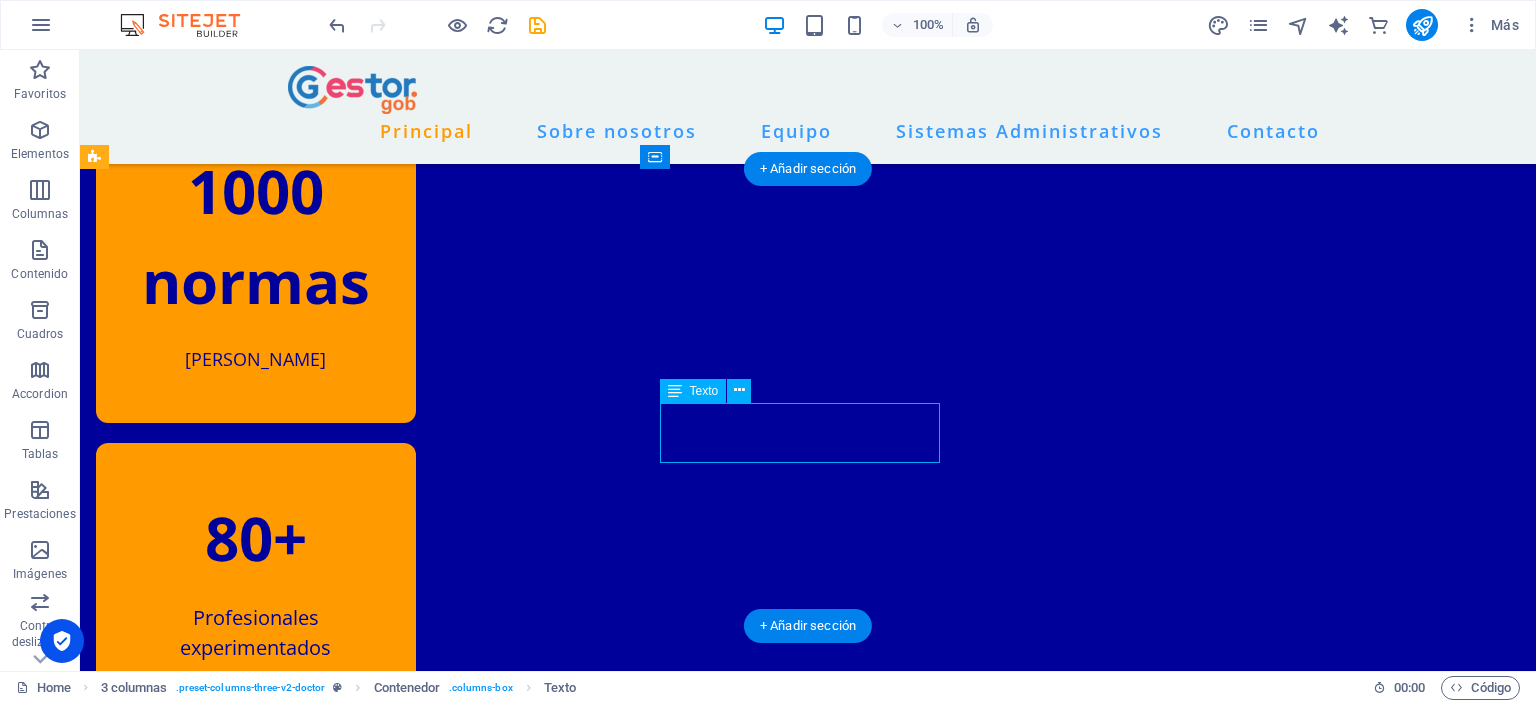scroll, scrollTop: 1297, scrollLeft: 0, axis: vertical 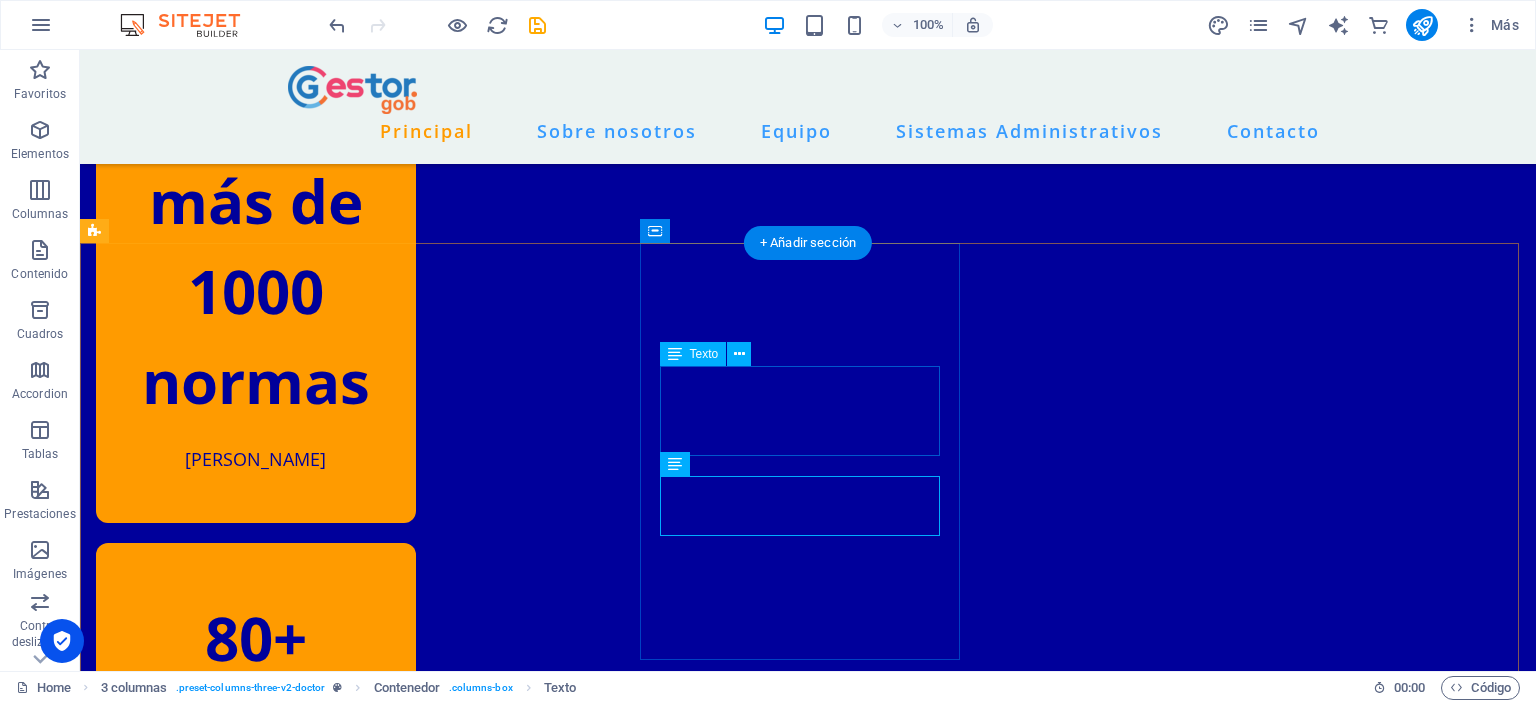 click on "80+" at bounding box center [256, 638] 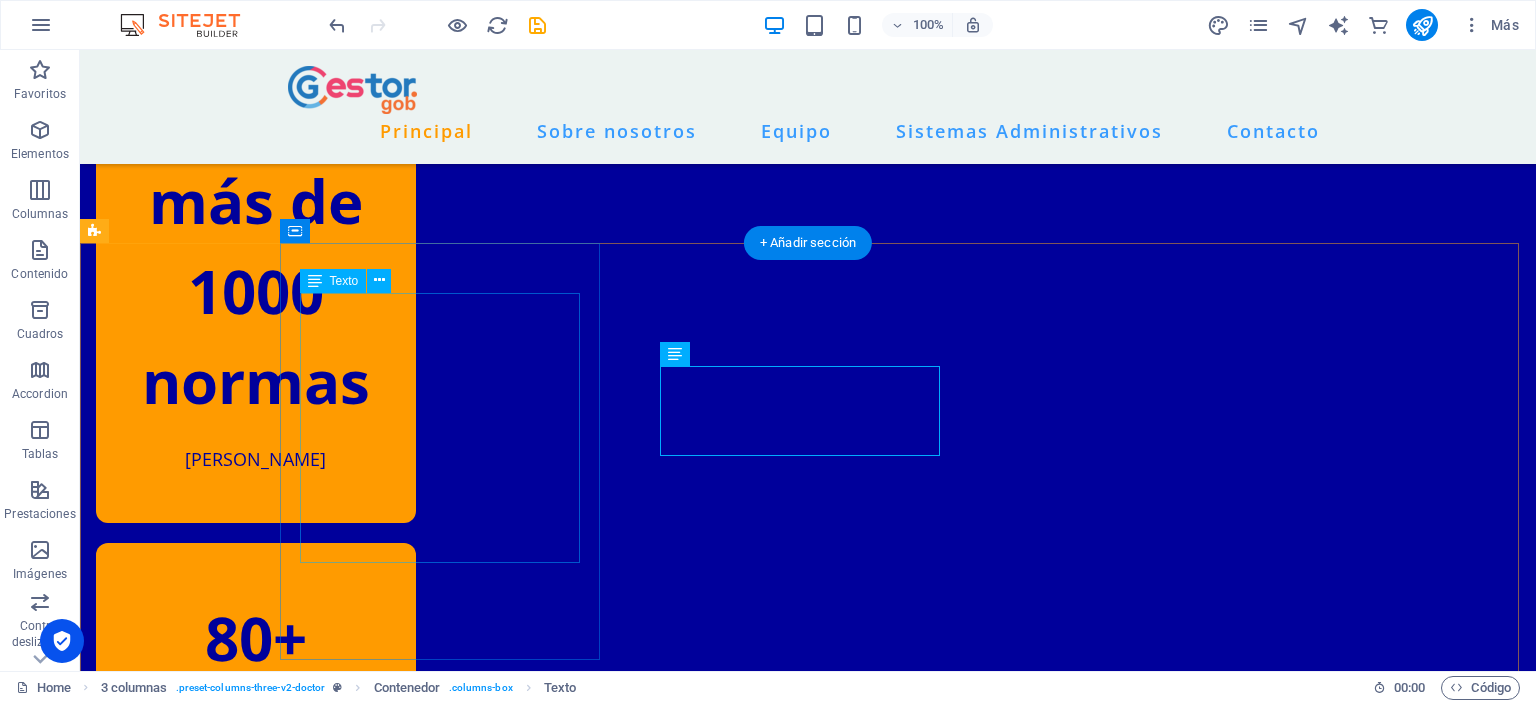 click on "más de 1000 normas" at bounding box center [256, 291] 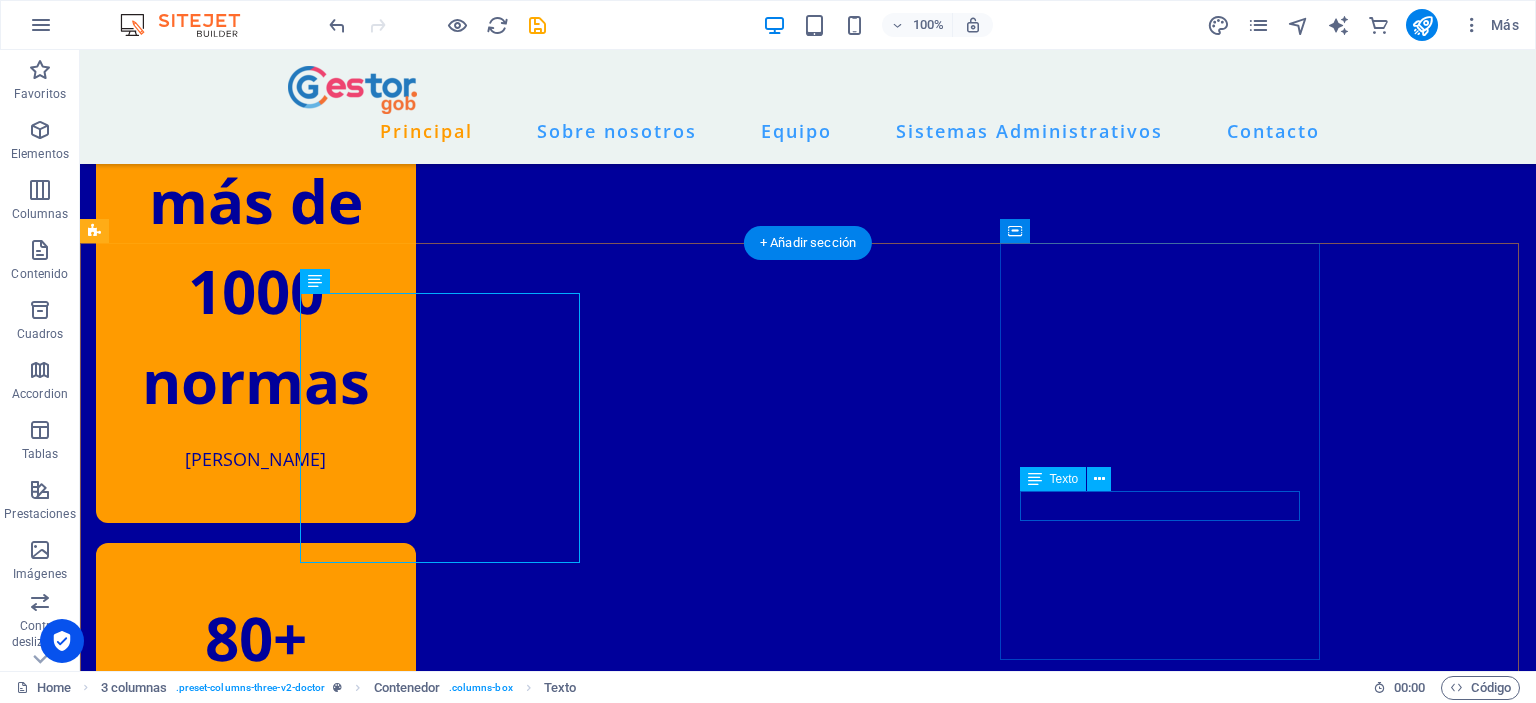 click on "Años de experiencia" at bounding box center [256, 1008] 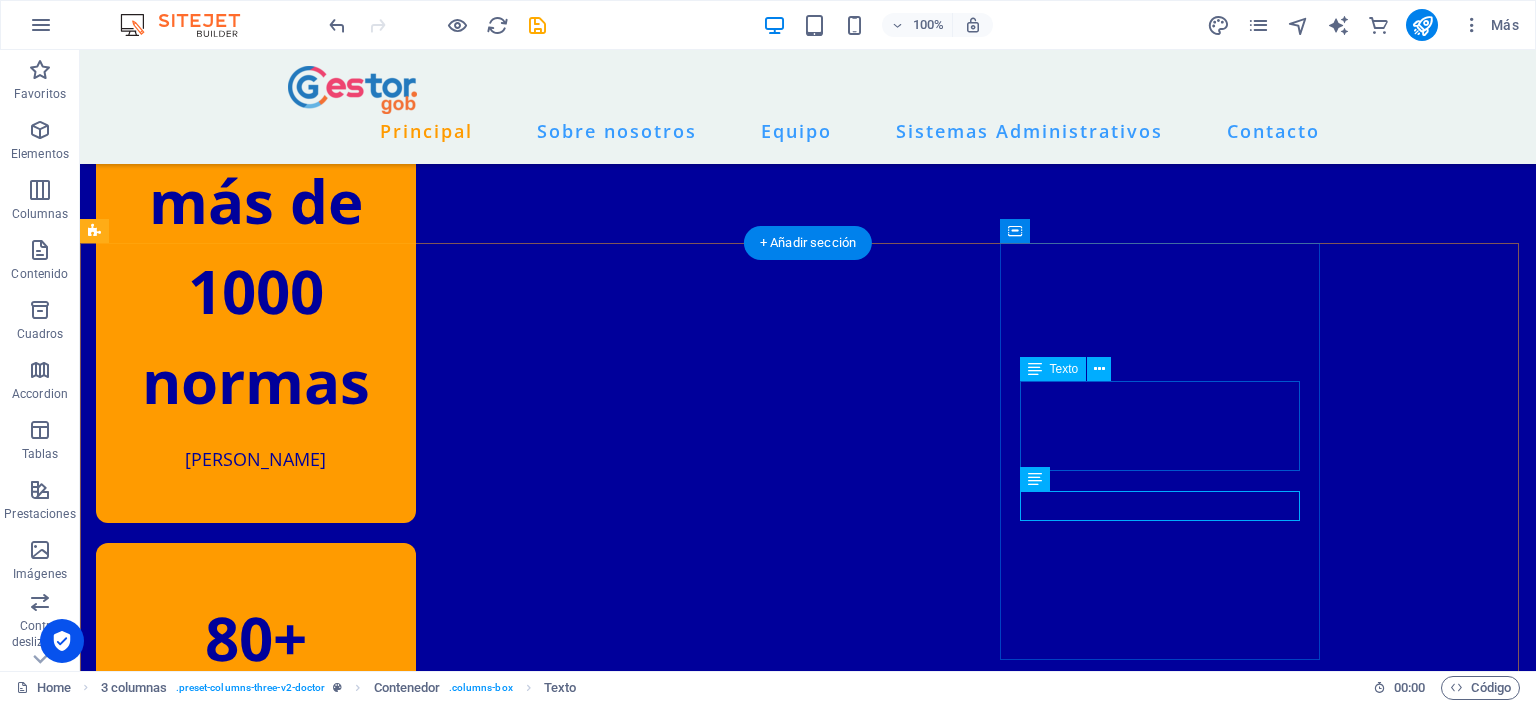 click on "10+" at bounding box center (256, 928) 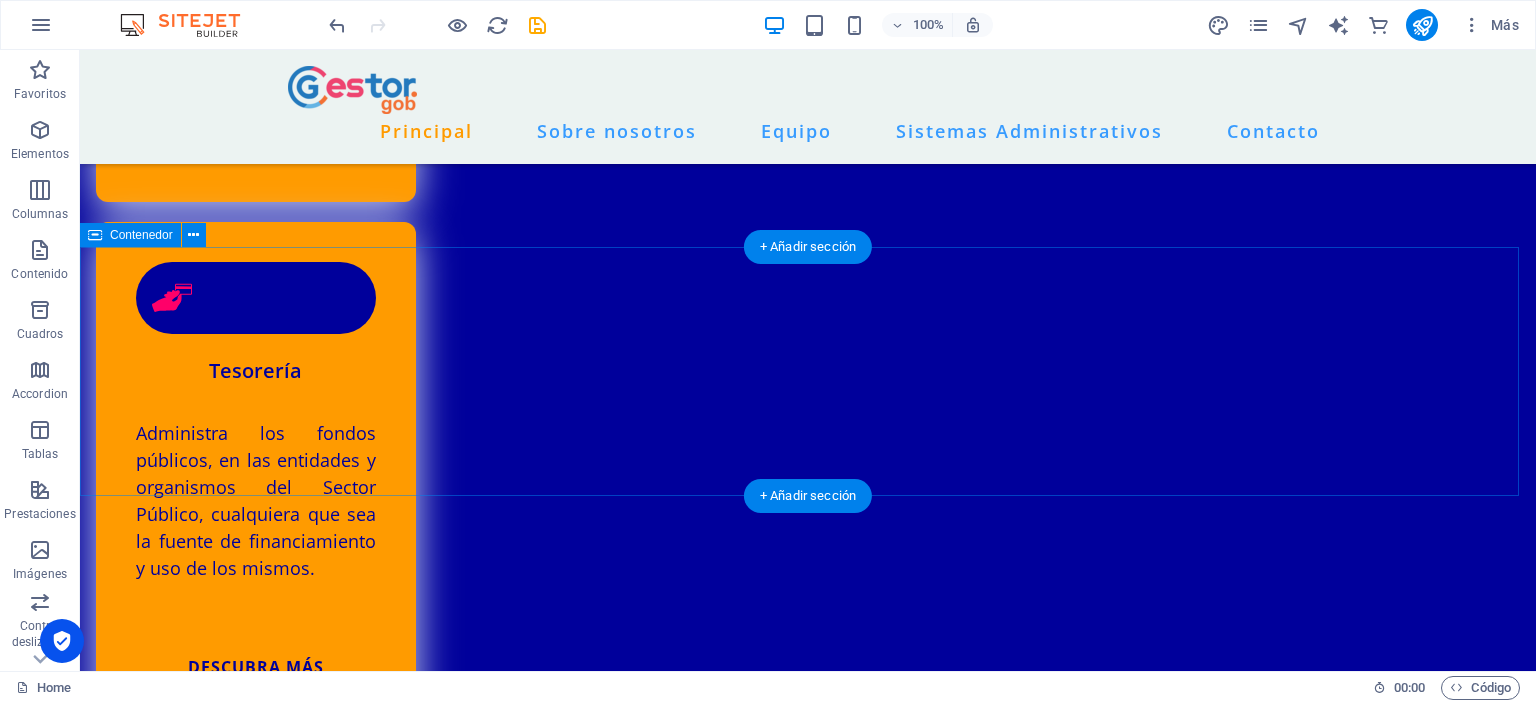 scroll, scrollTop: 4597, scrollLeft: 0, axis: vertical 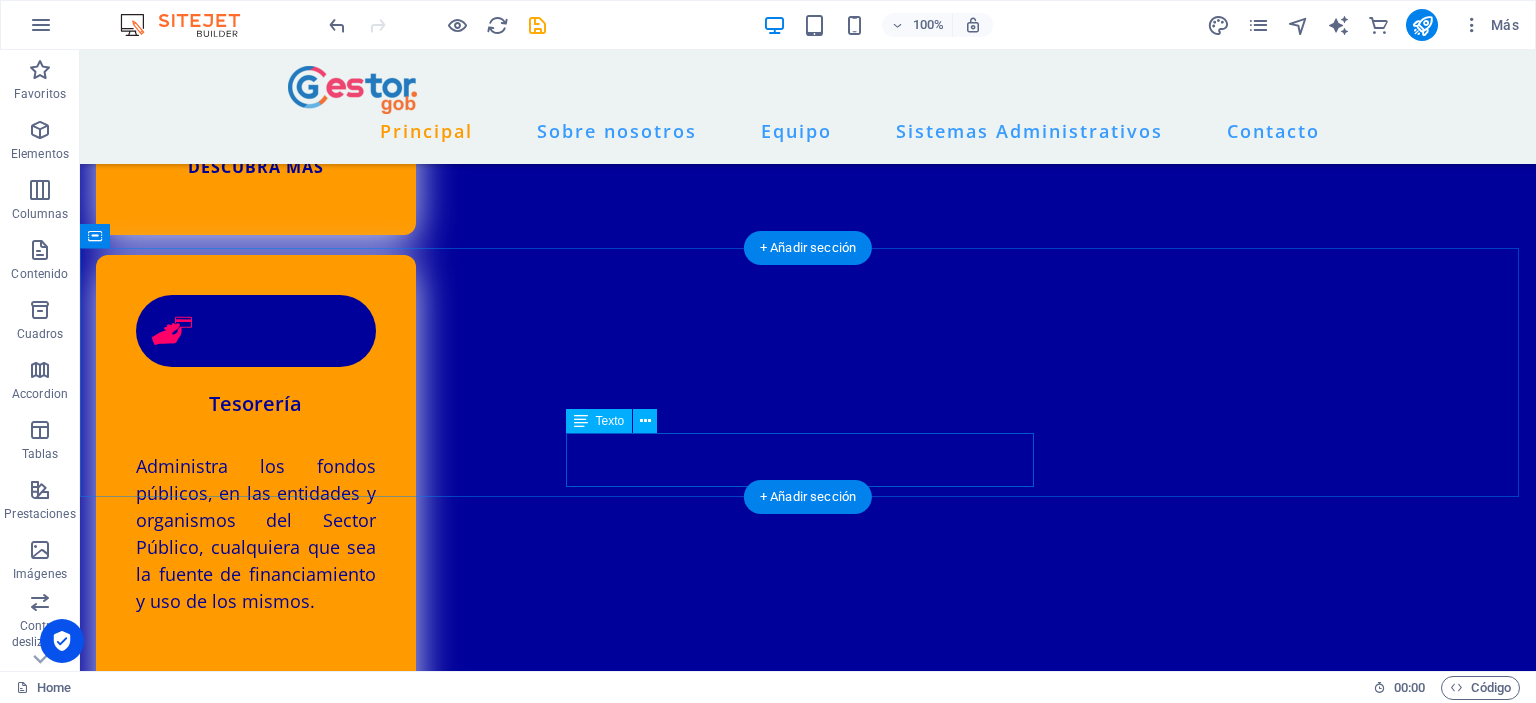 click on "Lorem ipsum dolor sit amet, consectetur adipiscing elit. He aquí que la tierra es un lecho de todo el diámetro." at bounding box center (808, 3467) 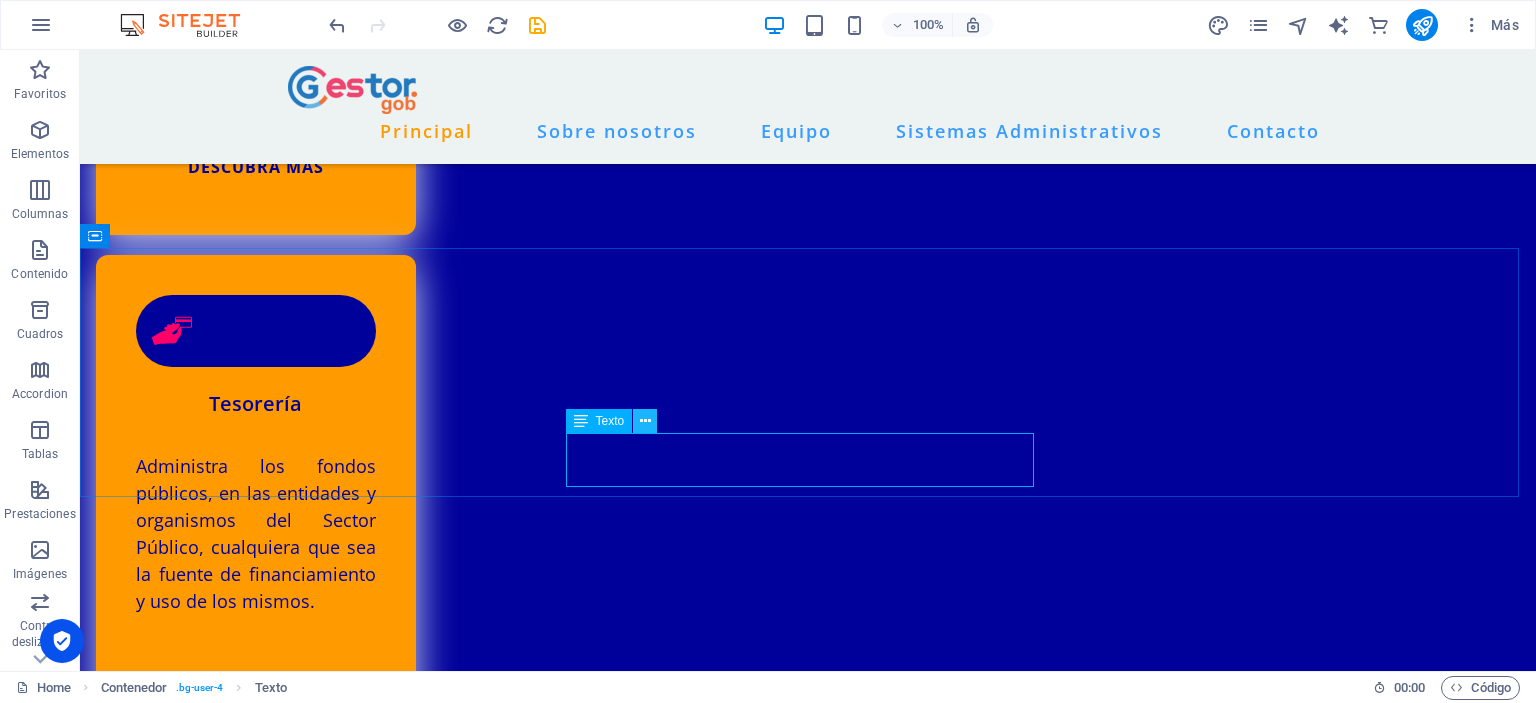 click at bounding box center (645, 421) 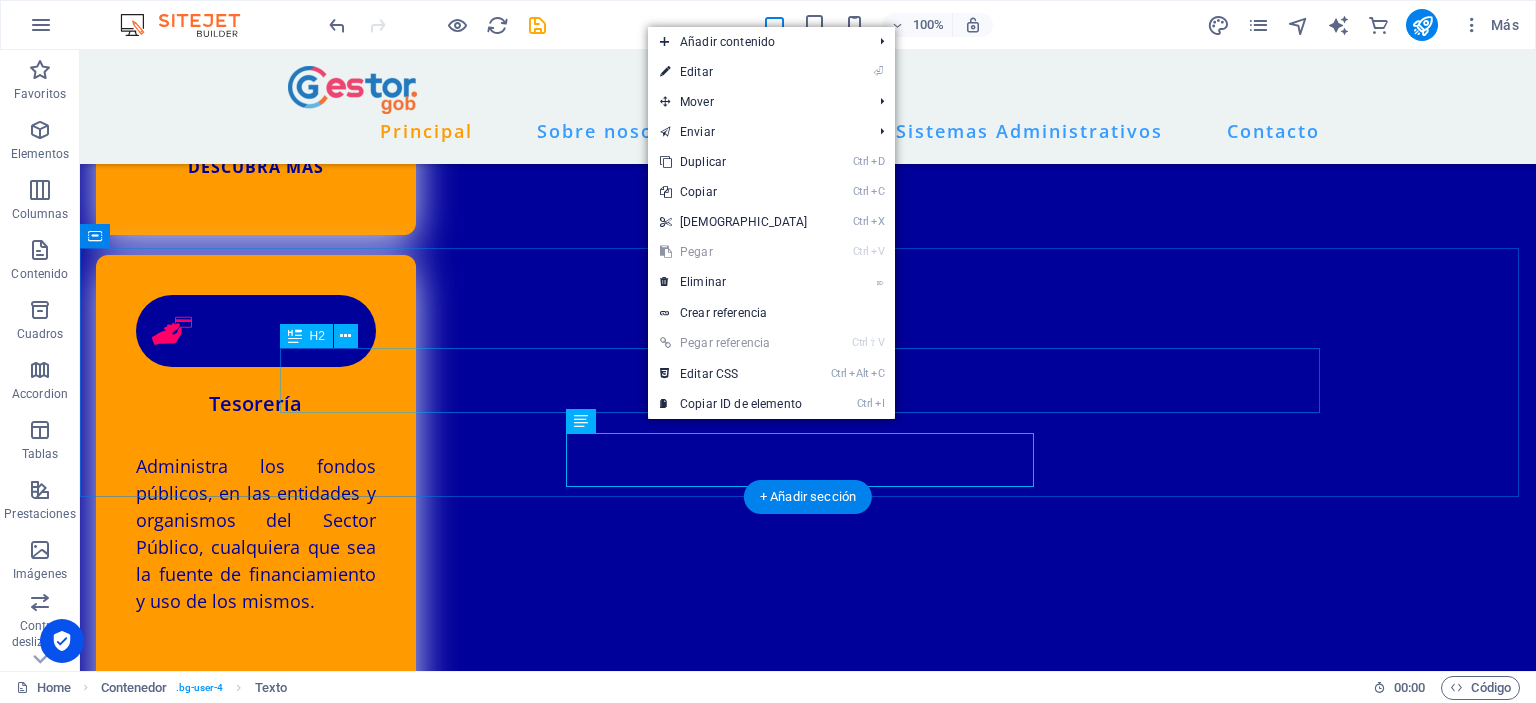 drag, startPoint x: 414, startPoint y: 390, endPoint x: 886, endPoint y: 563, distance: 502.7057 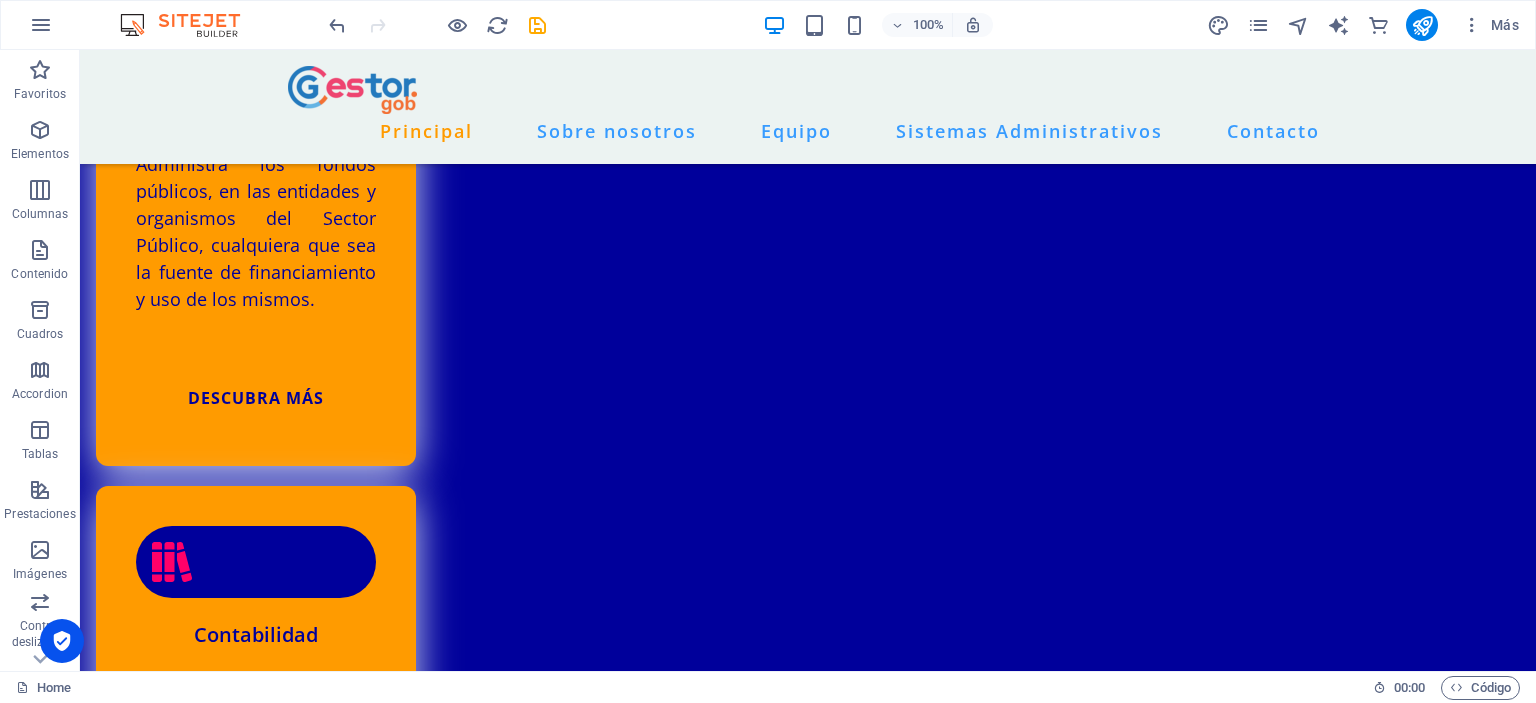 scroll, scrollTop: 4897, scrollLeft: 0, axis: vertical 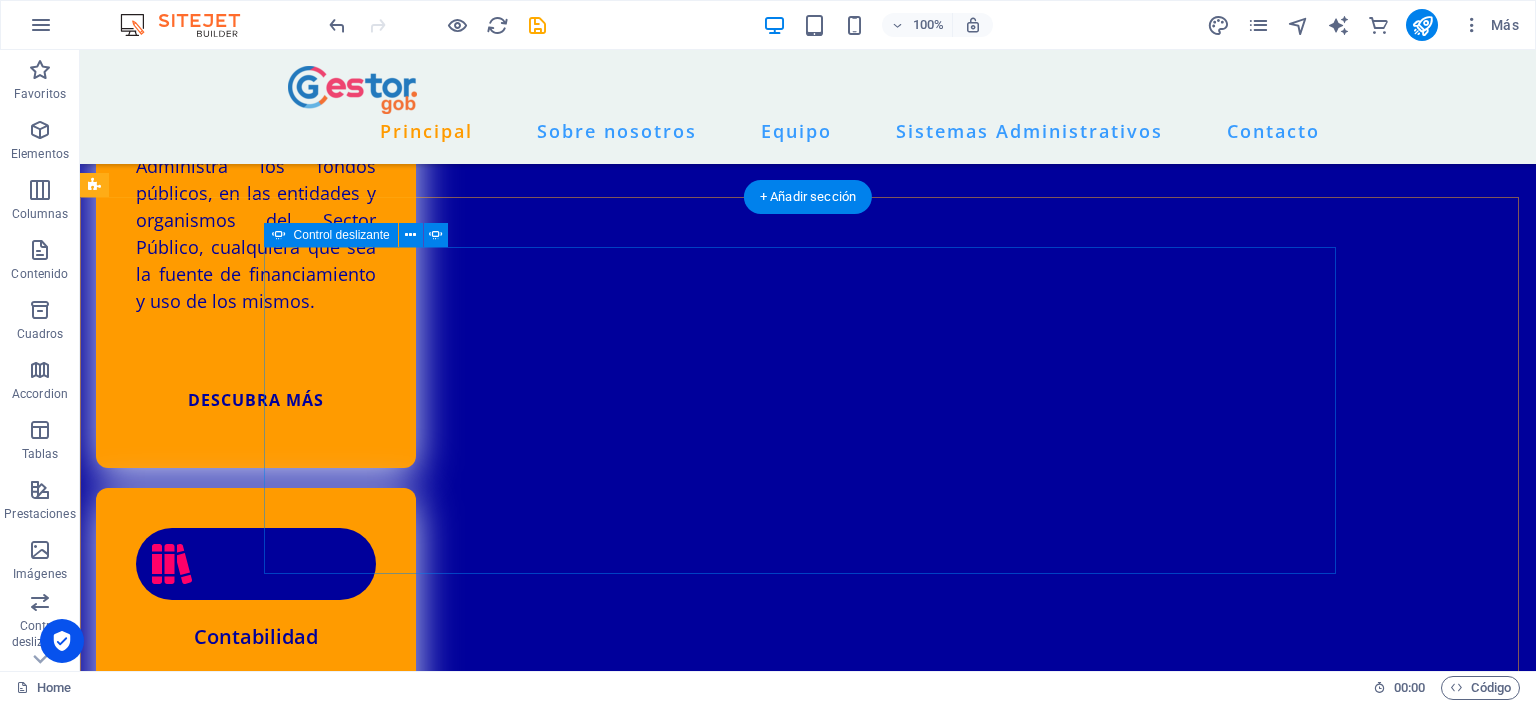 click at bounding box center [808, 7123] 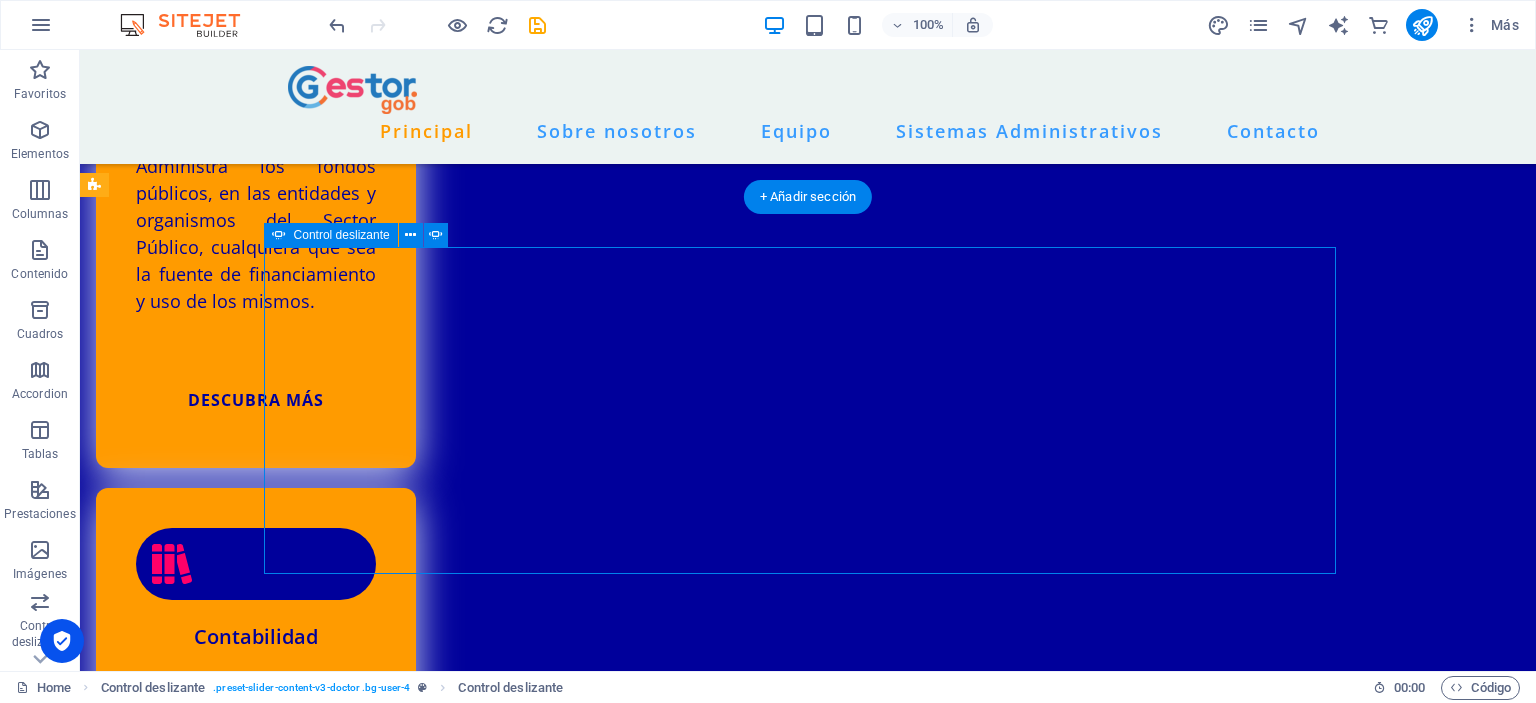 click at bounding box center (808, 7123) 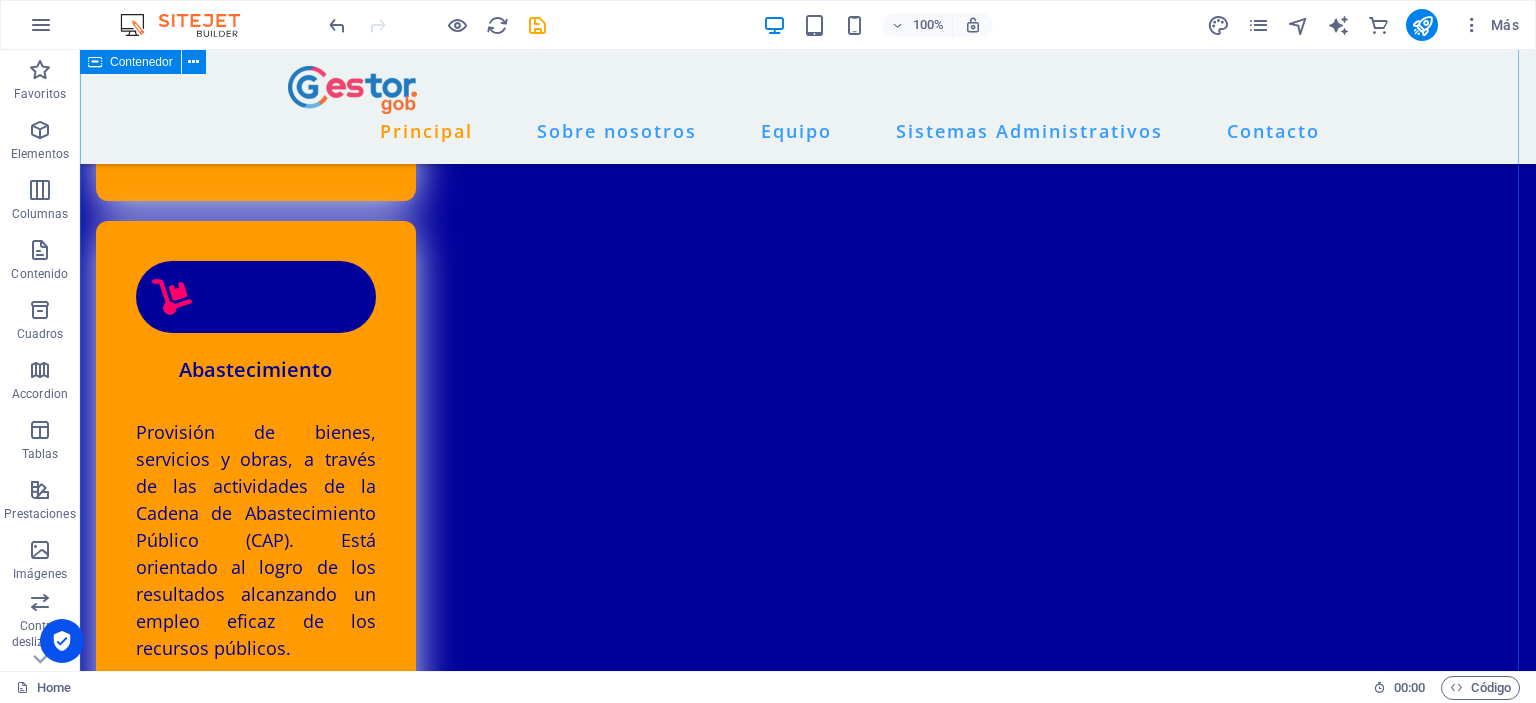 scroll, scrollTop: 5397, scrollLeft: 0, axis: vertical 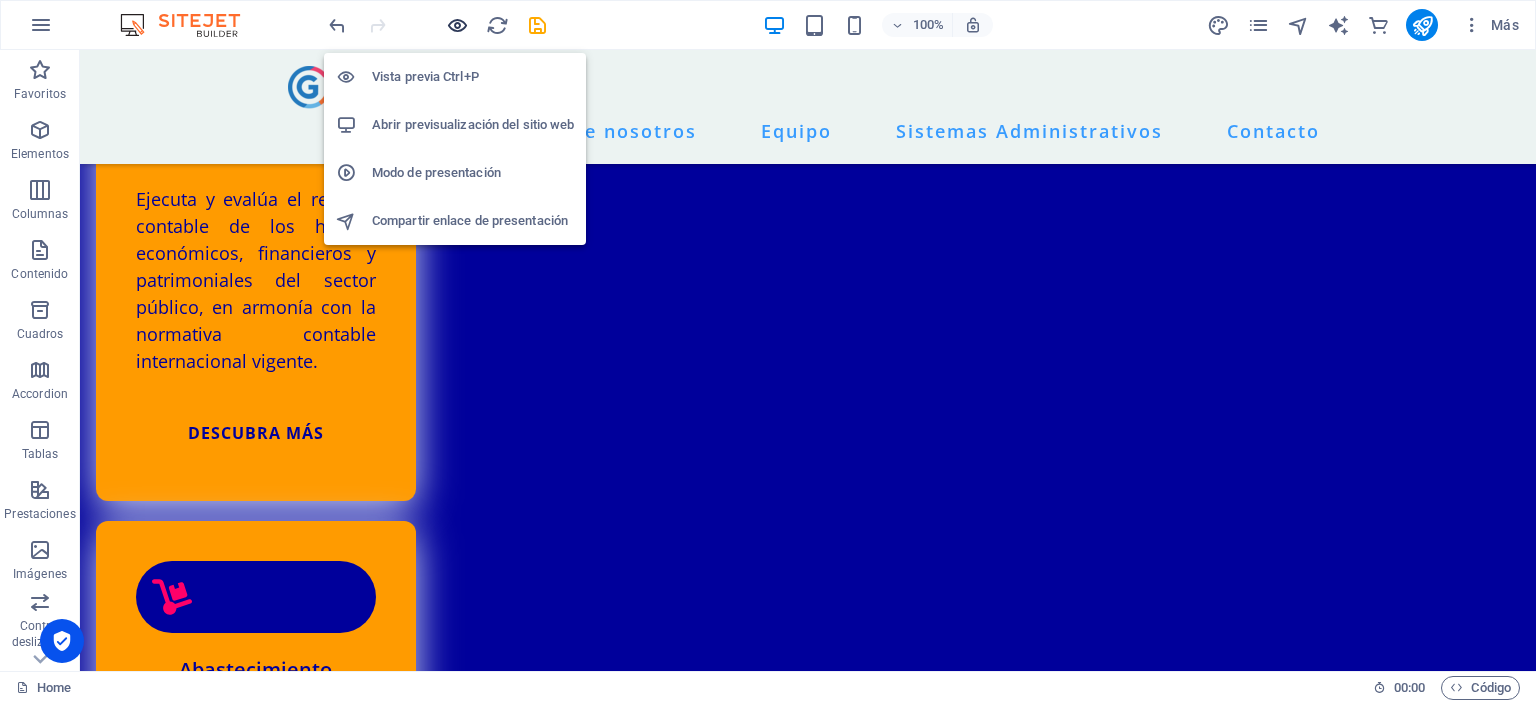 click at bounding box center (457, 25) 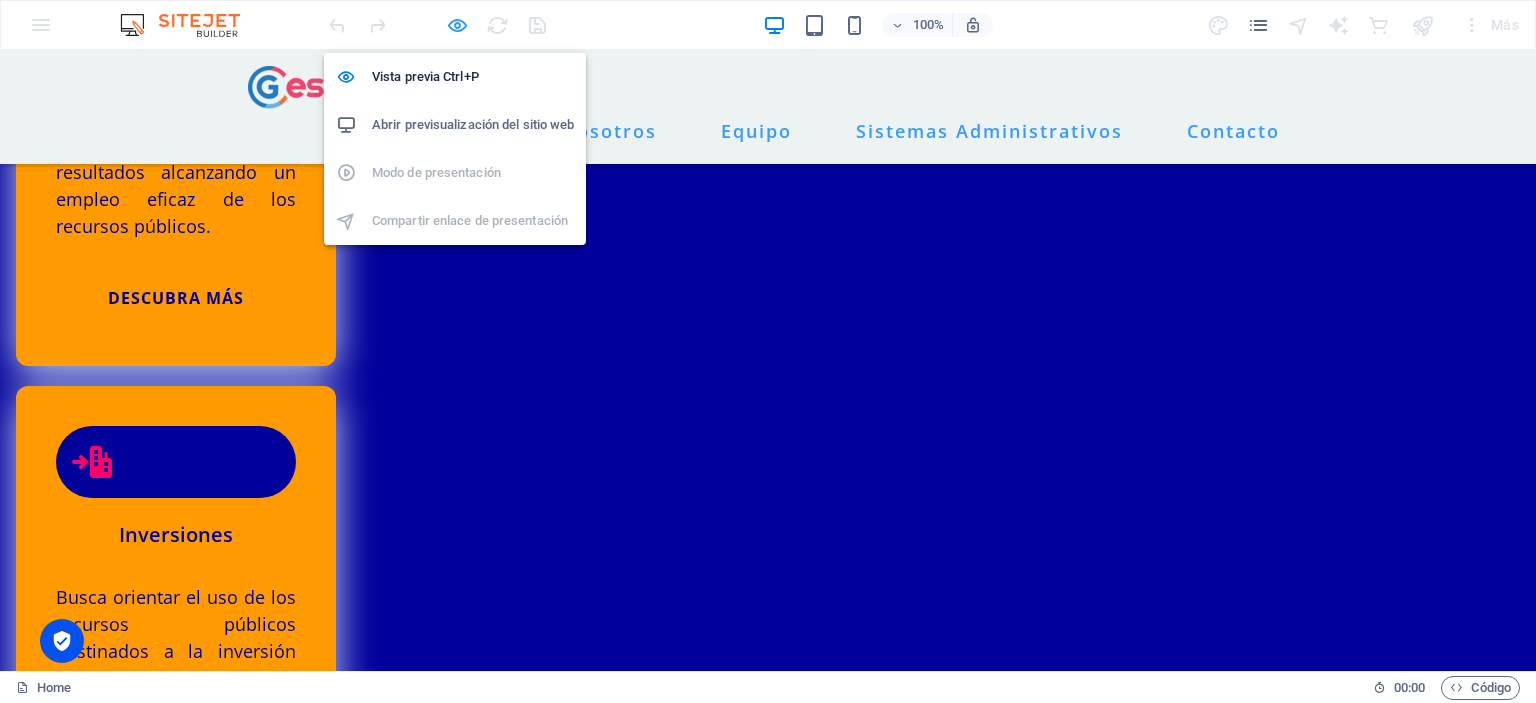 scroll, scrollTop: 5376, scrollLeft: 0, axis: vertical 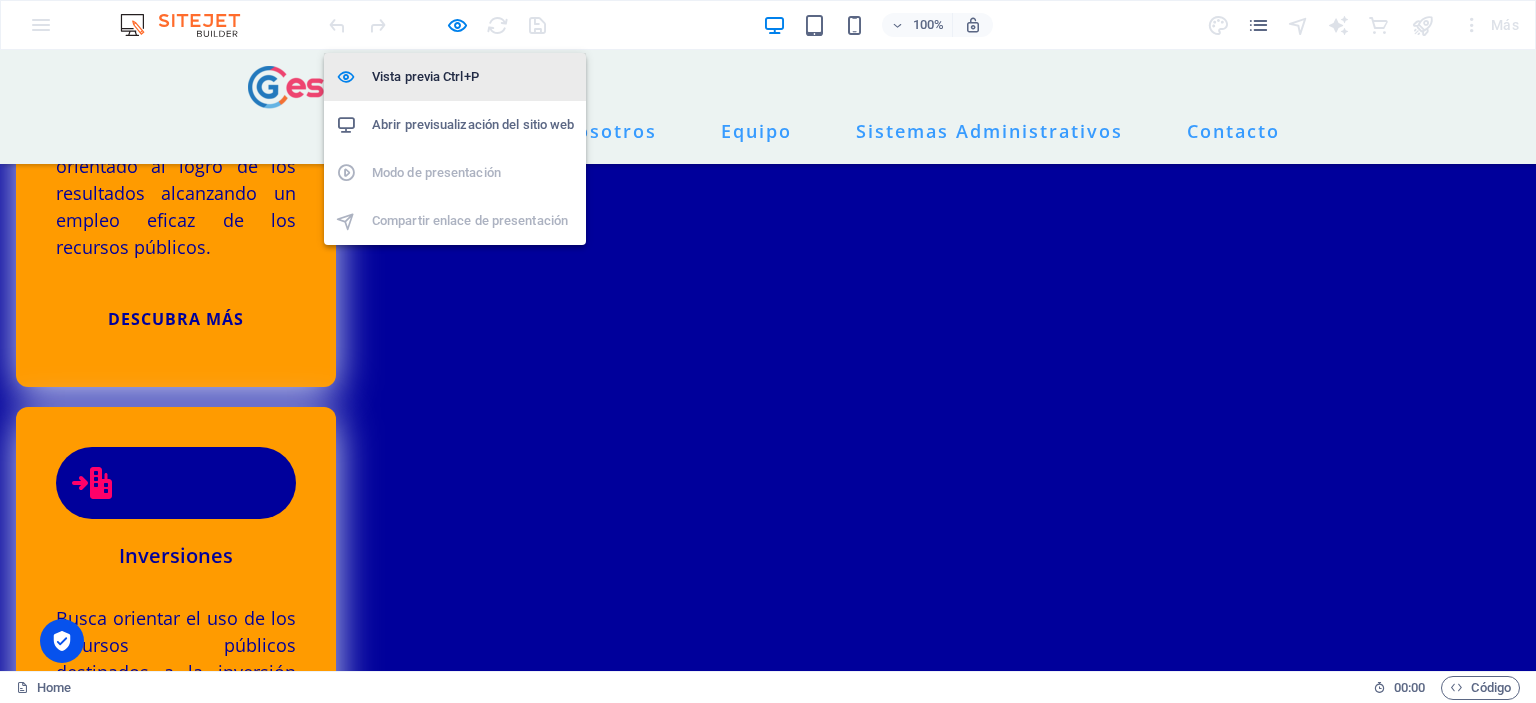 click on "Vista previa Ctrl+P" at bounding box center [473, 77] 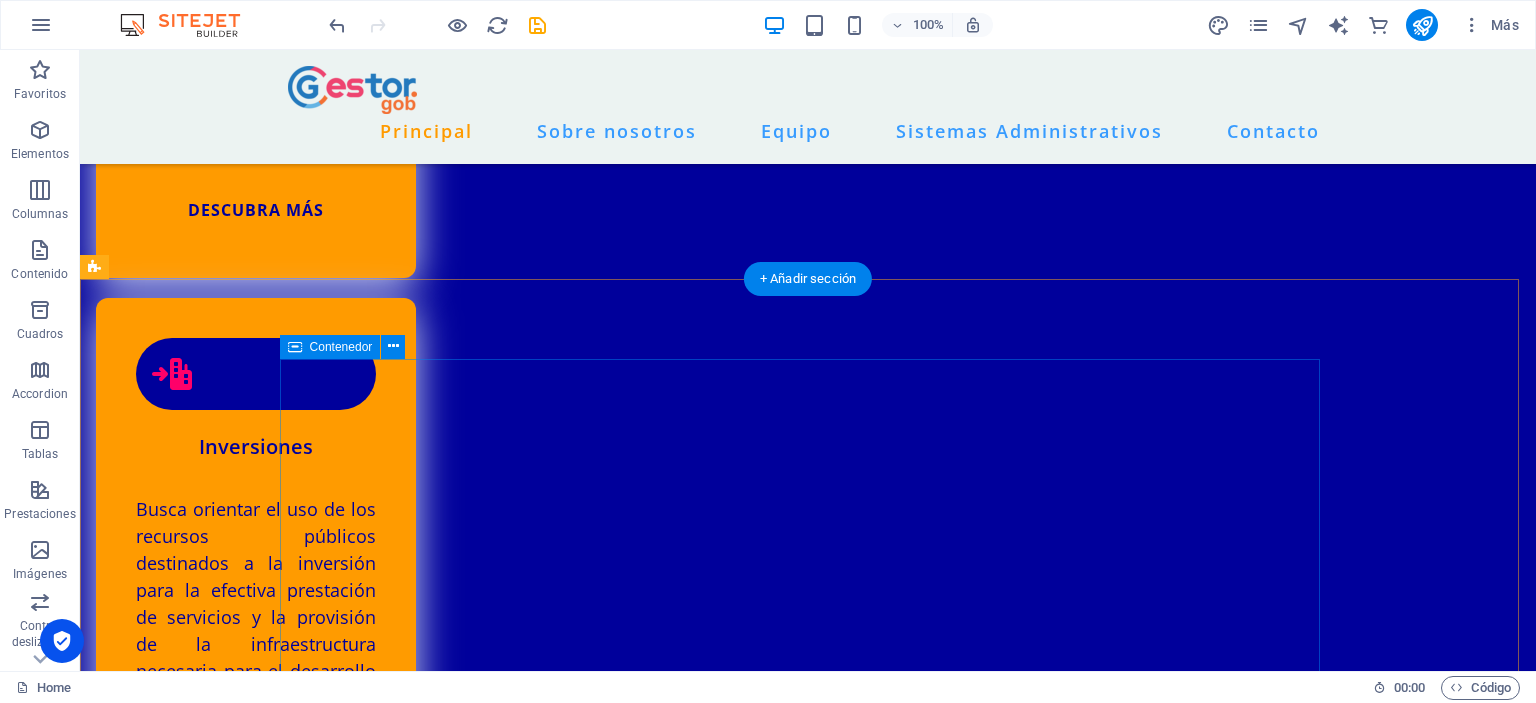 click on "Lorem ipsum dolor sit amet, consectetur adipiscing elit. Ahora soy libre y. Lorem ipsum dolor sit amet, consectetur adipiscing elit. Ahora soy libre y. Hogar Sobre nosotros Equipo Servicios [GEOGRAPHIC_DATA][STREET_ADDRESS] [EMAIL_ADDRESS][DOMAIN_NAME] 945589624" at bounding box center (808, 7565) 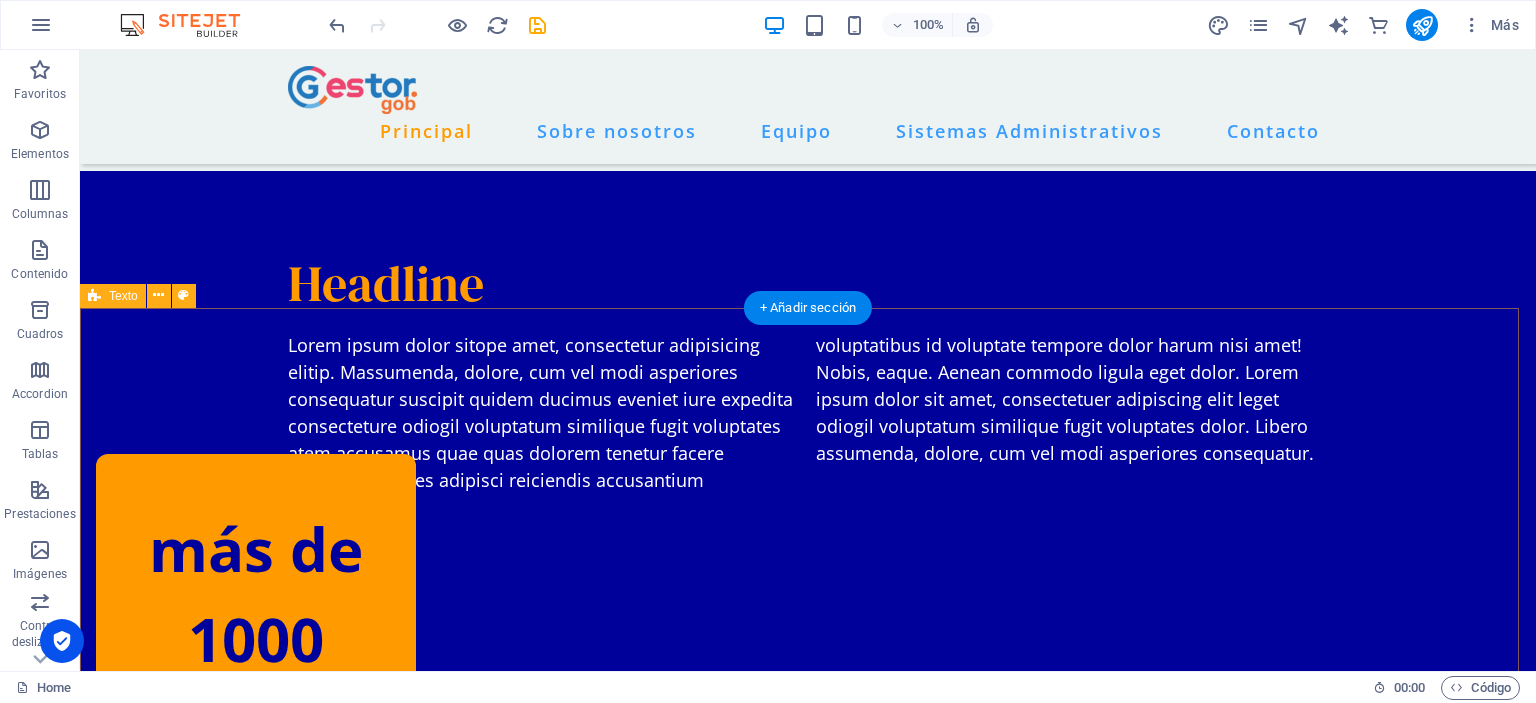scroll, scrollTop: 1000, scrollLeft: 0, axis: vertical 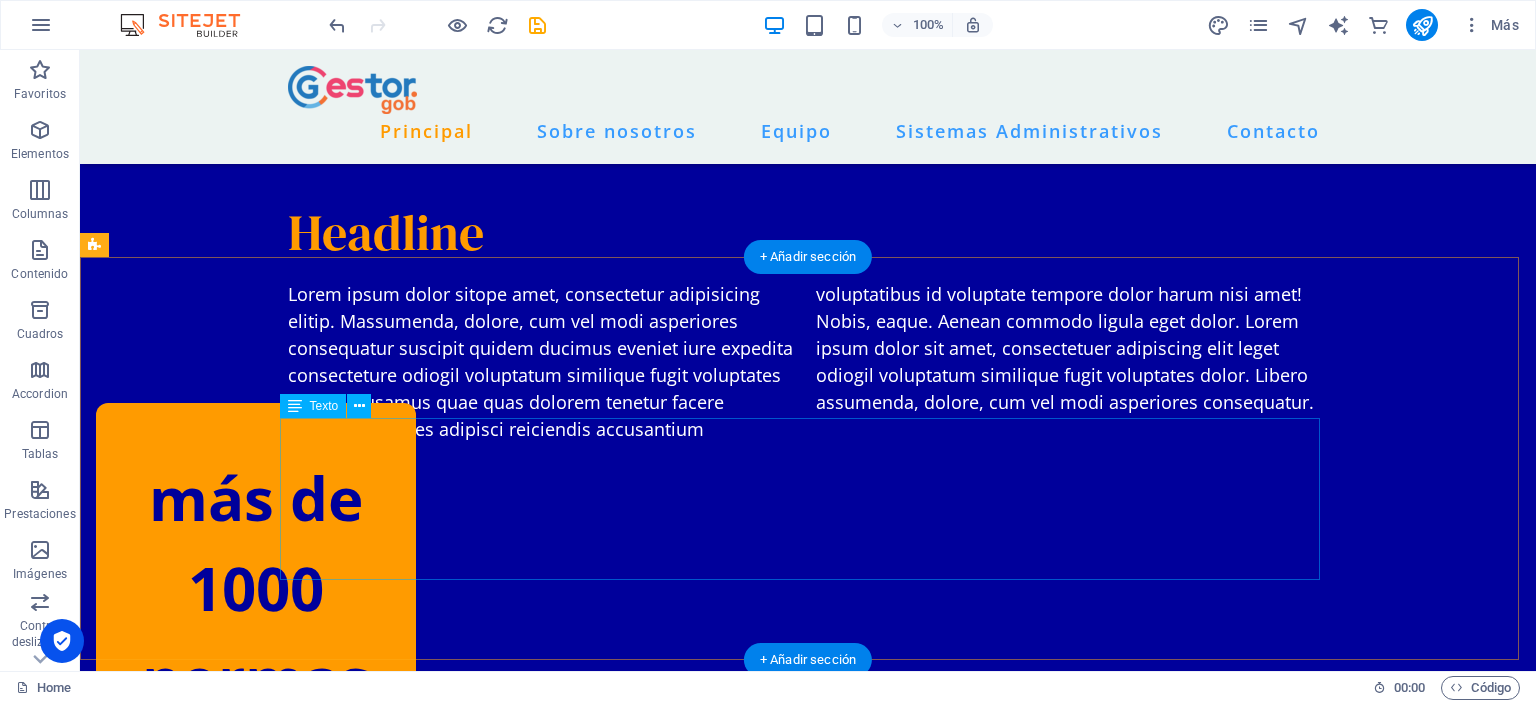 click on "Lorem ipsum dolor sitope amet, consectetur adipisicing elitip. Massumenda, dolore, cum vel modi asperiores consequatur suscipit quidem ducimus eveniet iure expedita consecteture odiogil voluptatum similique fugit voluptates atem accusamus quae quas dolorem tenetur facere tempora maiores adipisci reiciendis accusantium voluptatibus id voluptate tempore dolor harum nisi amet! Nobis, eaque. Aenean commodo ligula eget dolor. Lorem ipsum dolor sit amet, consectetuer adipiscing elit leget odiogil voluptatum similique fugit voluptates dolor. Libero assumenda, dolore, cum vel modi asperiores consequatur." at bounding box center (808, 362) 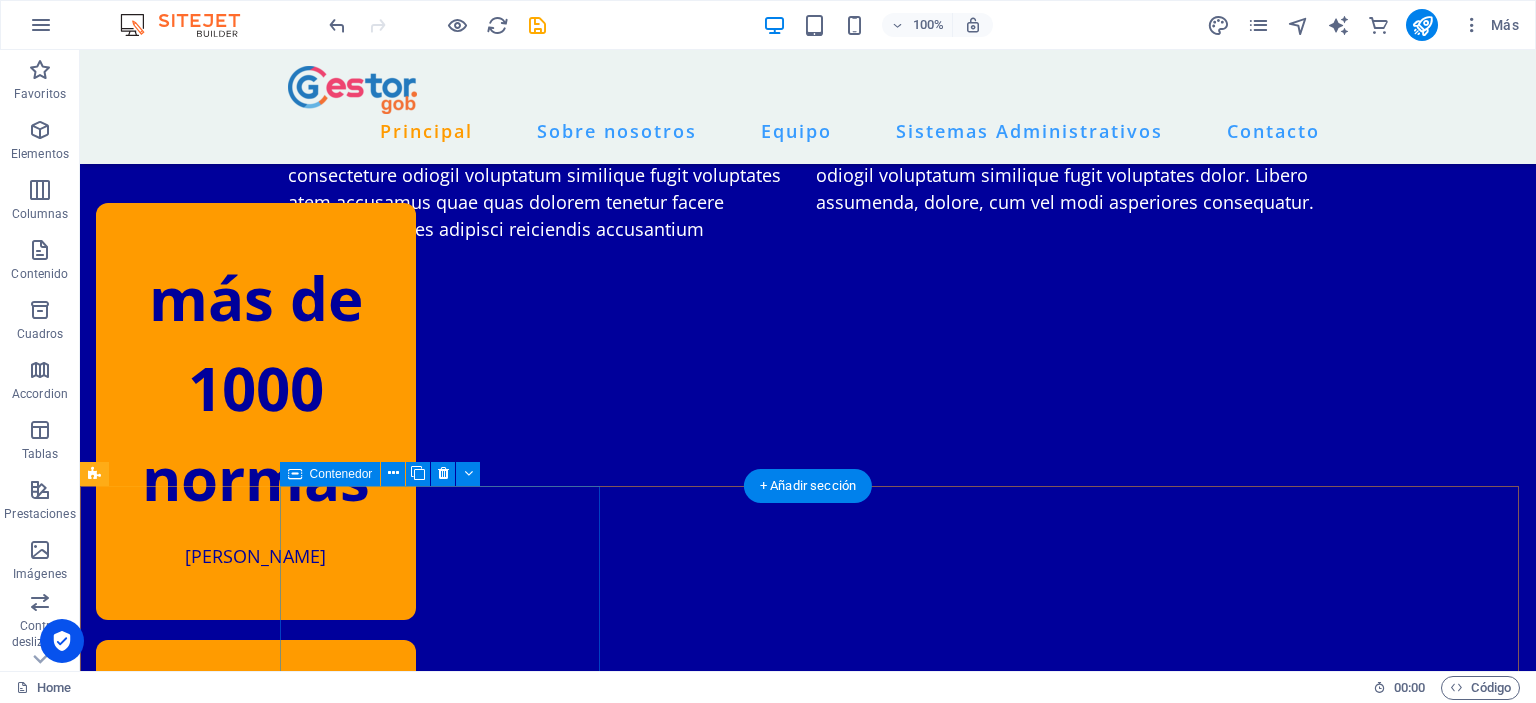 scroll, scrollTop: 900, scrollLeft: 0, axis: vertical 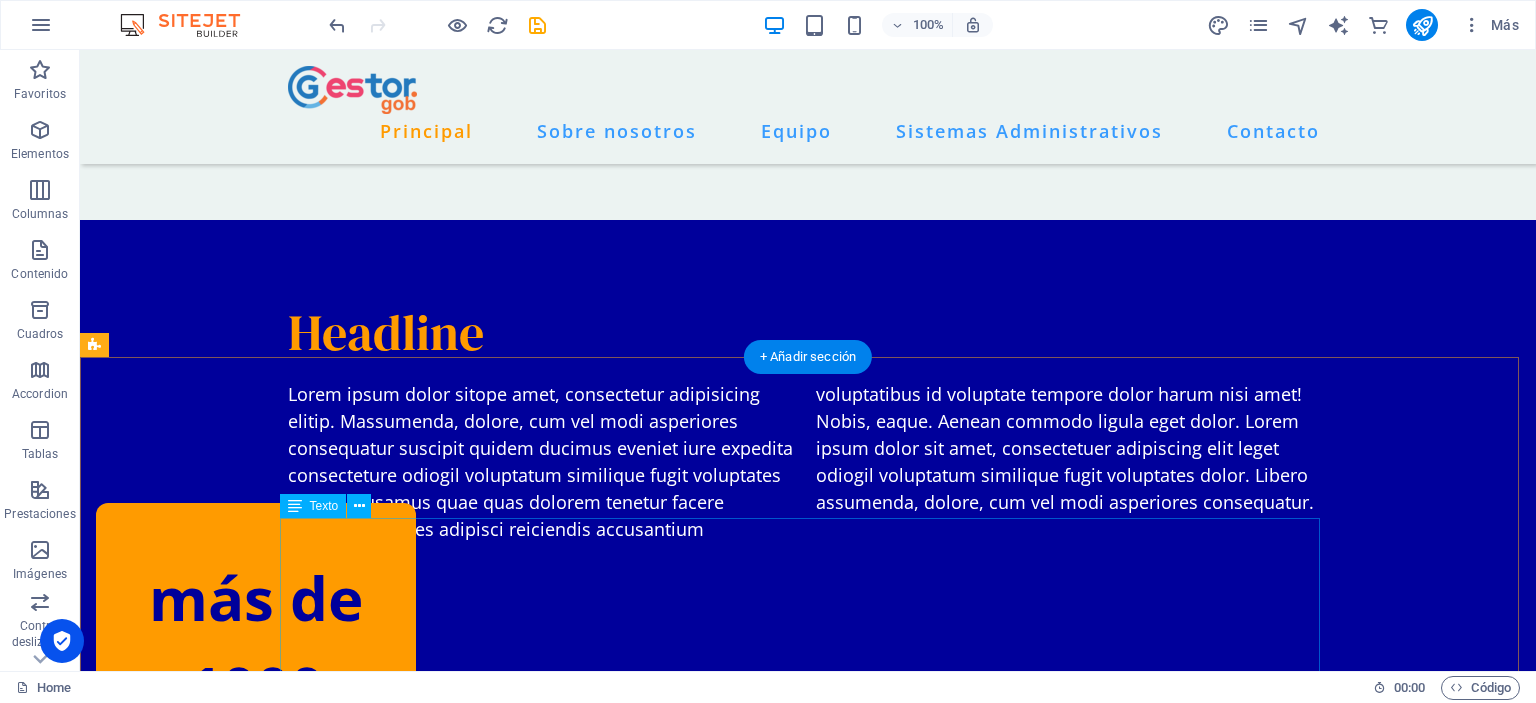 click on "Lorem ipsum dolor sitope amet, consectetur adipisicing elitip. Massumenda, dolore, cum vel modi asperiores consequatur suscipit quidem ducimus eveniet iure expedita consecteture odiogil voluptatum similique fugit voluptates atem accusamus quae quas dolorem tenetur facere tempora maiores adipisci reiciendis accusantium voluptatibus id voluptate tempore dolor harum nisi amet! Nobis, eaque. Aenean commodo ligula eget dolor. Lorem ipsum dolor sit amet, consectetuer adipiscing elit leget odiogil voluptatum similique fugit voluptates dolor. Libero assumenda, dolore, cum vel modi asperiores consequatur." at bounding box center (808, 462) 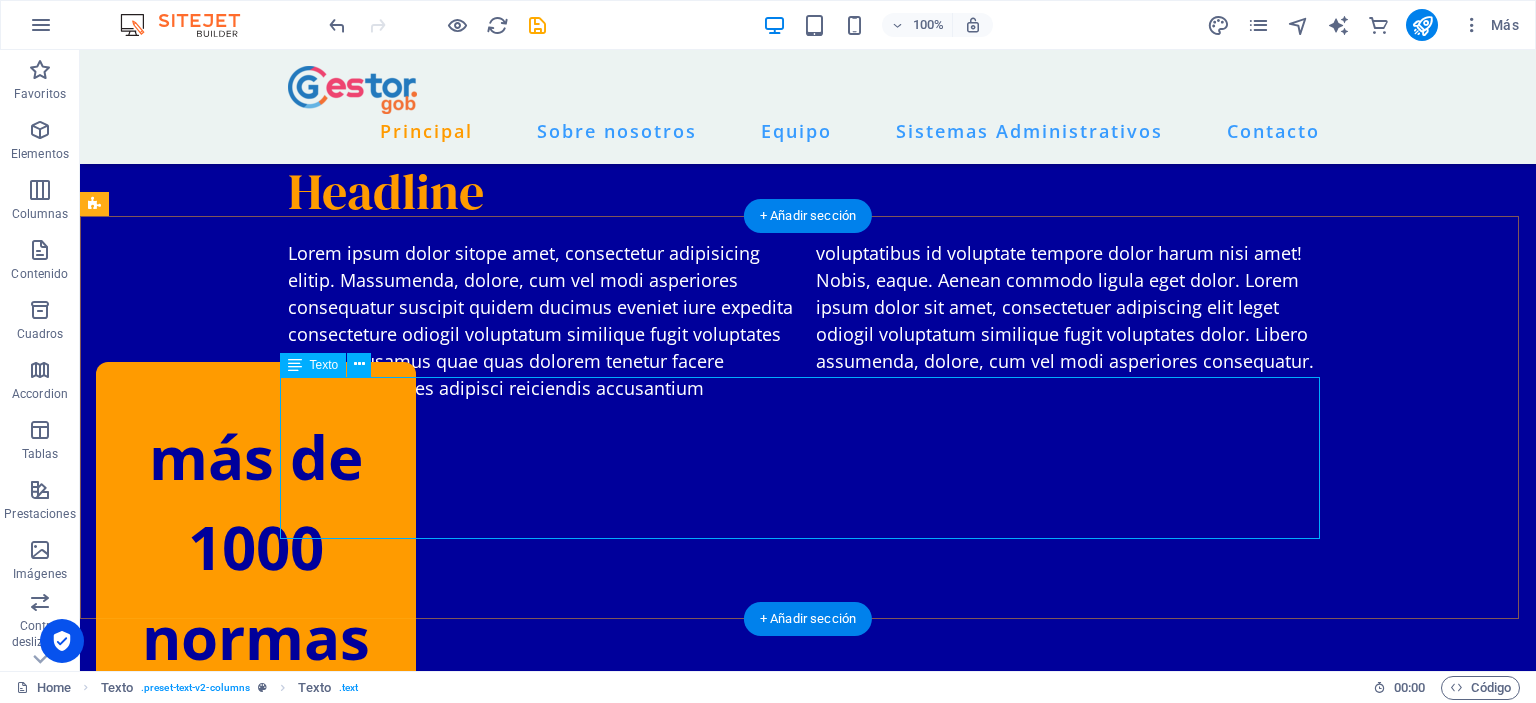 scroll, scrollTop: 1000, scrollLeft: 0, axis: vertical 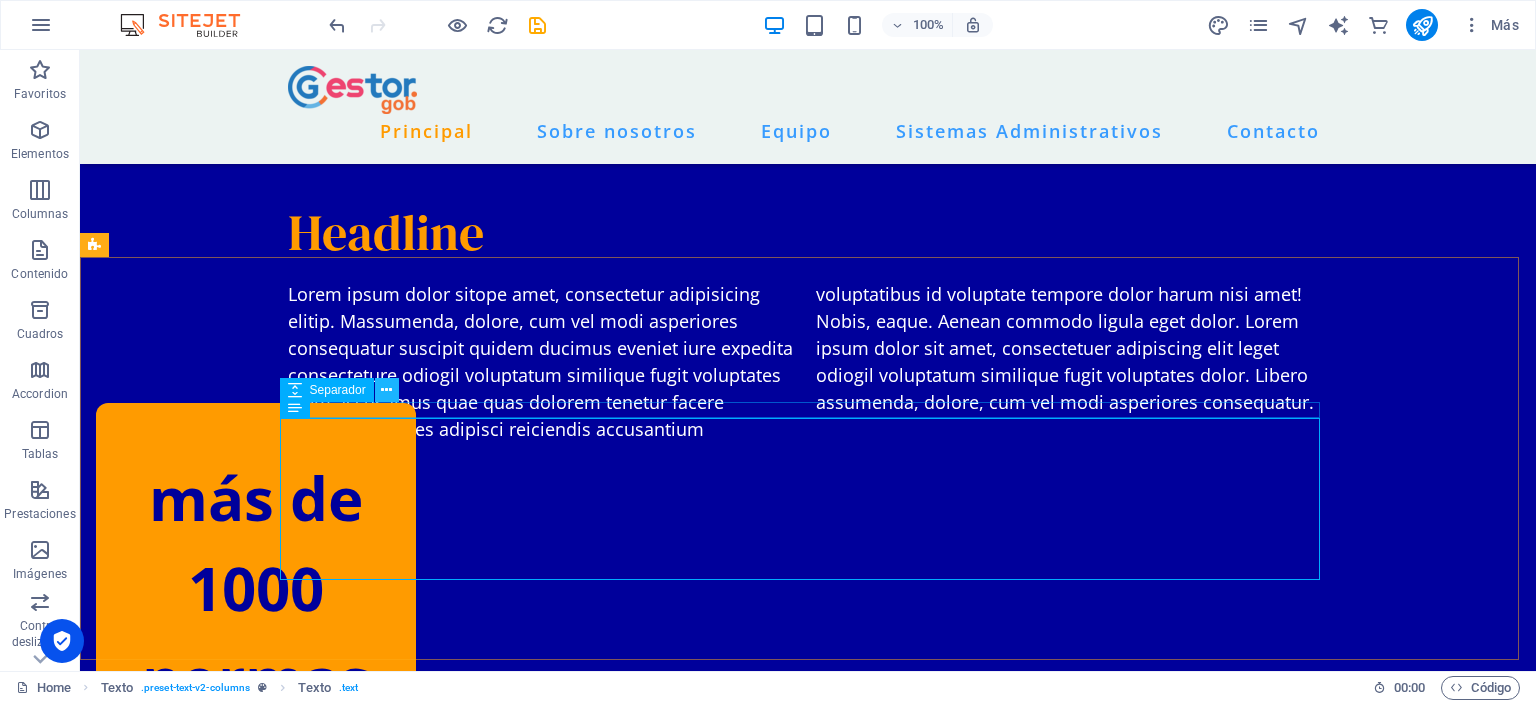 click at bounding box center (386, 390) 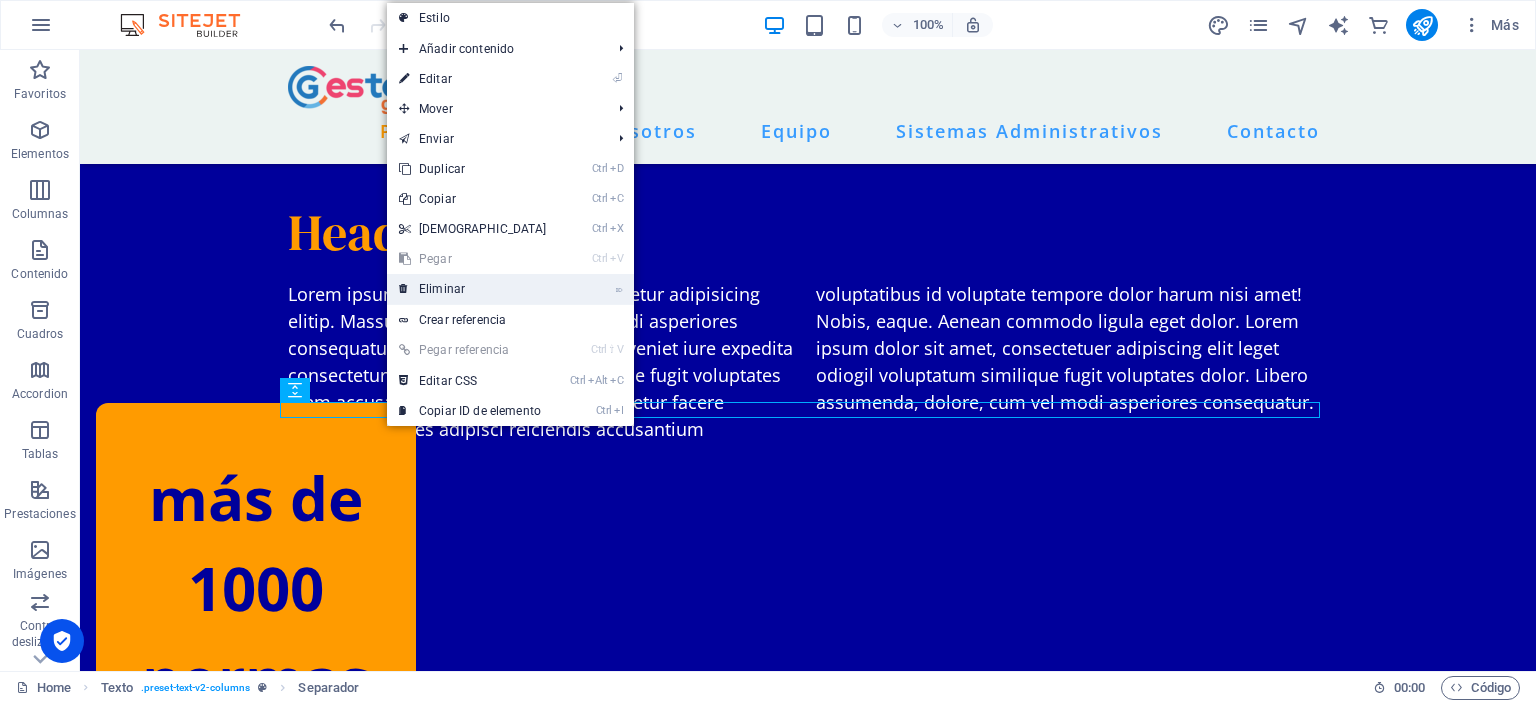 click on "⌦  Eliminar" at bounding box center [473, 289] 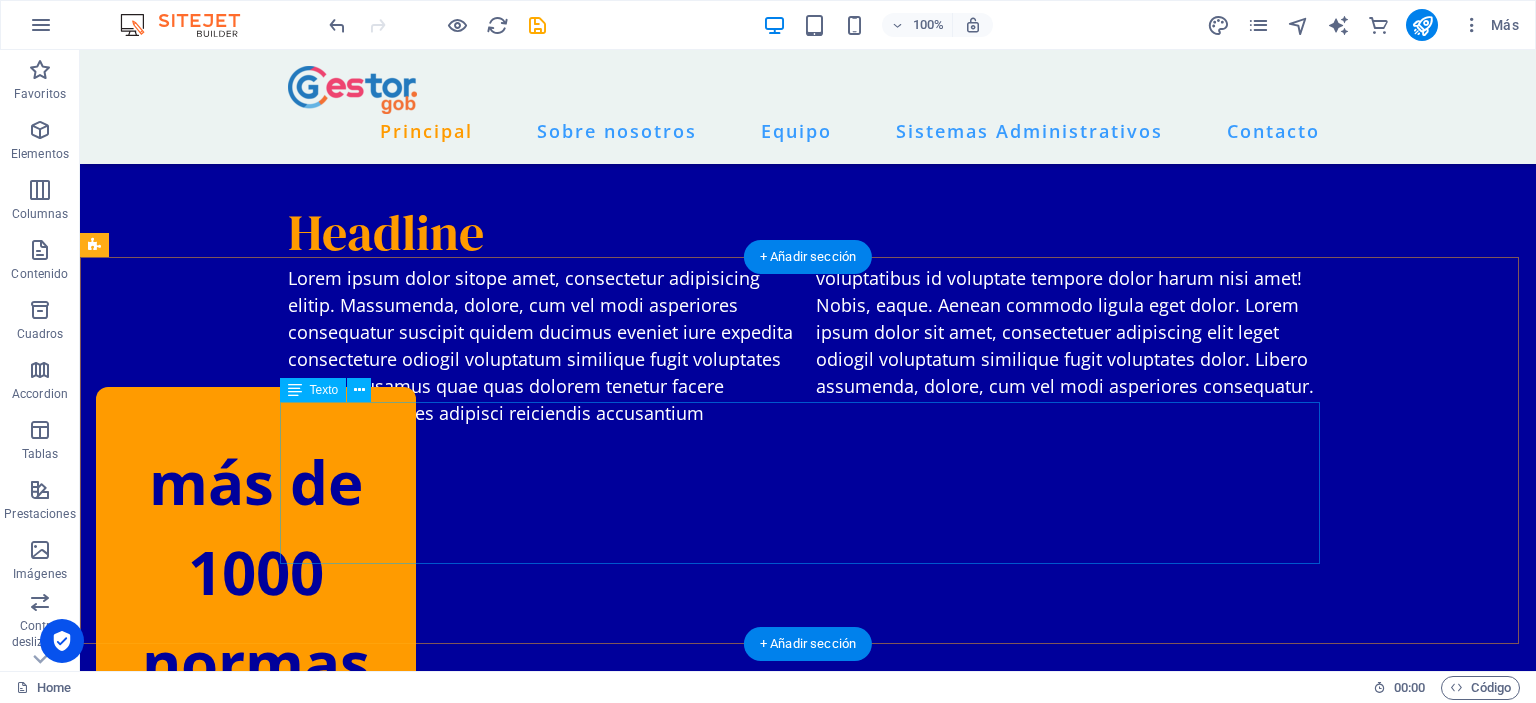 click on "Lorem ipsum dolor sitope amet, consectetur adipisicing elitip. Massumenda, dolore, cum vel modi asperiores consequatur suscipit quidem ducimus eveniet iure expedita consecteture odiogil voluptatum similique fugit voluptates atem accusamus quae quas dolorem tenetur facere tempora maiores adipisci reiciendis accusantium voluptatibus id voluptate tempore dolor harum nisi amet! Nobis, eaque. Aenean commodo ligula eget dolor. Lorem ipsum dolor sit amet, consectetuer adipiscing elit leget odiogil voluptatum similique fugit voluptates dolor. Libero assumenda, dolore, cum vel modi asperiores consequatur." at bounding box center [808, 346] 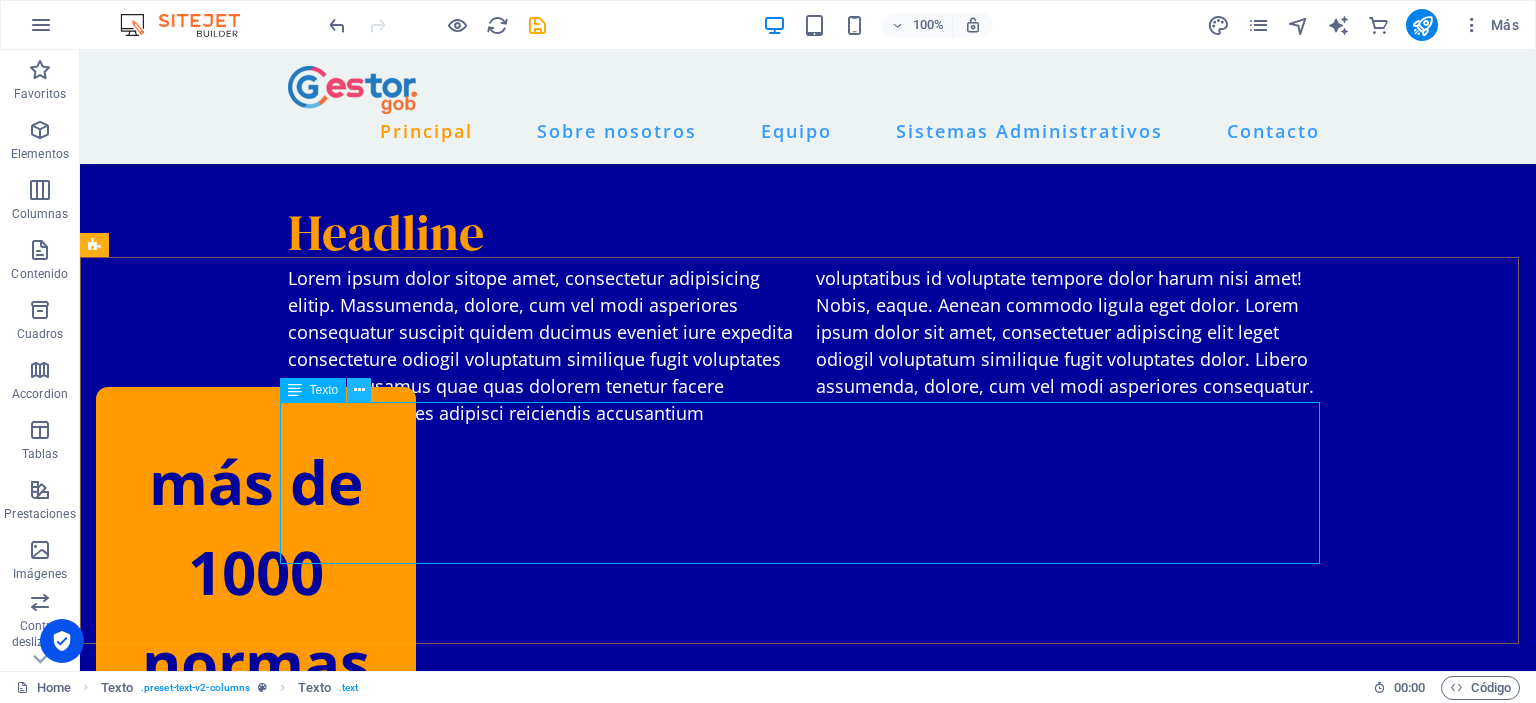 click at bounding box center [359, 390] 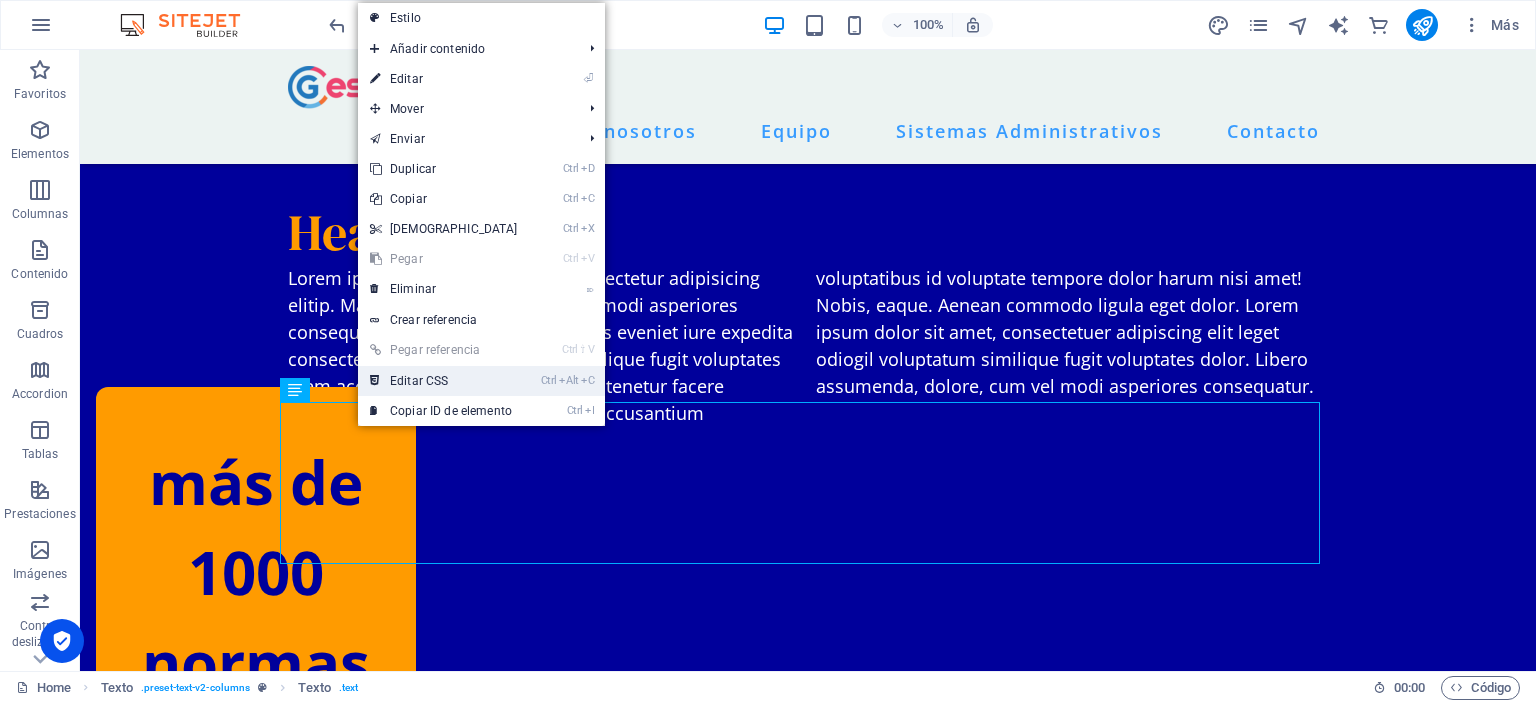 click on "Ctrl Alt C  Editar CSS" at bounding box center [444, 381] 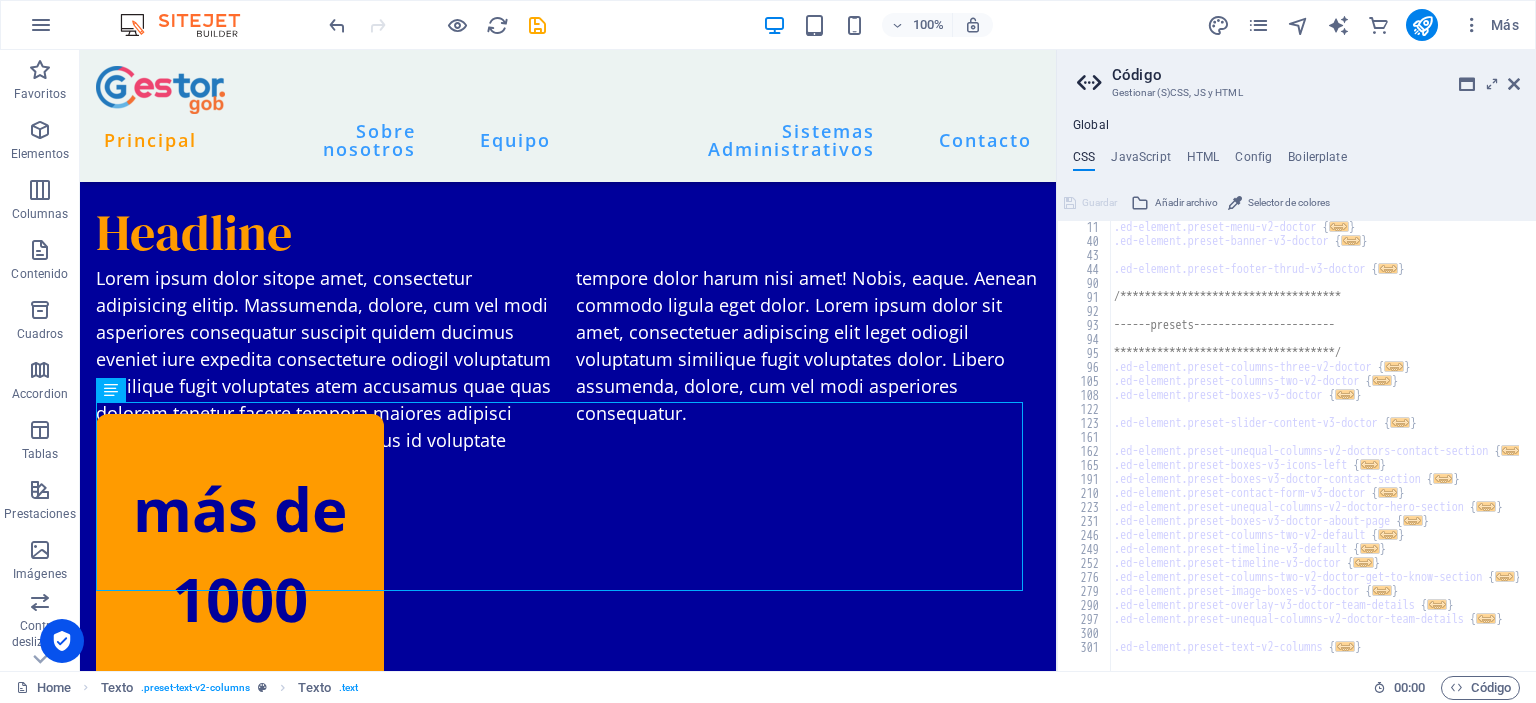 scroll, scrollTop: 0, scrollLeft: 0, axis: both 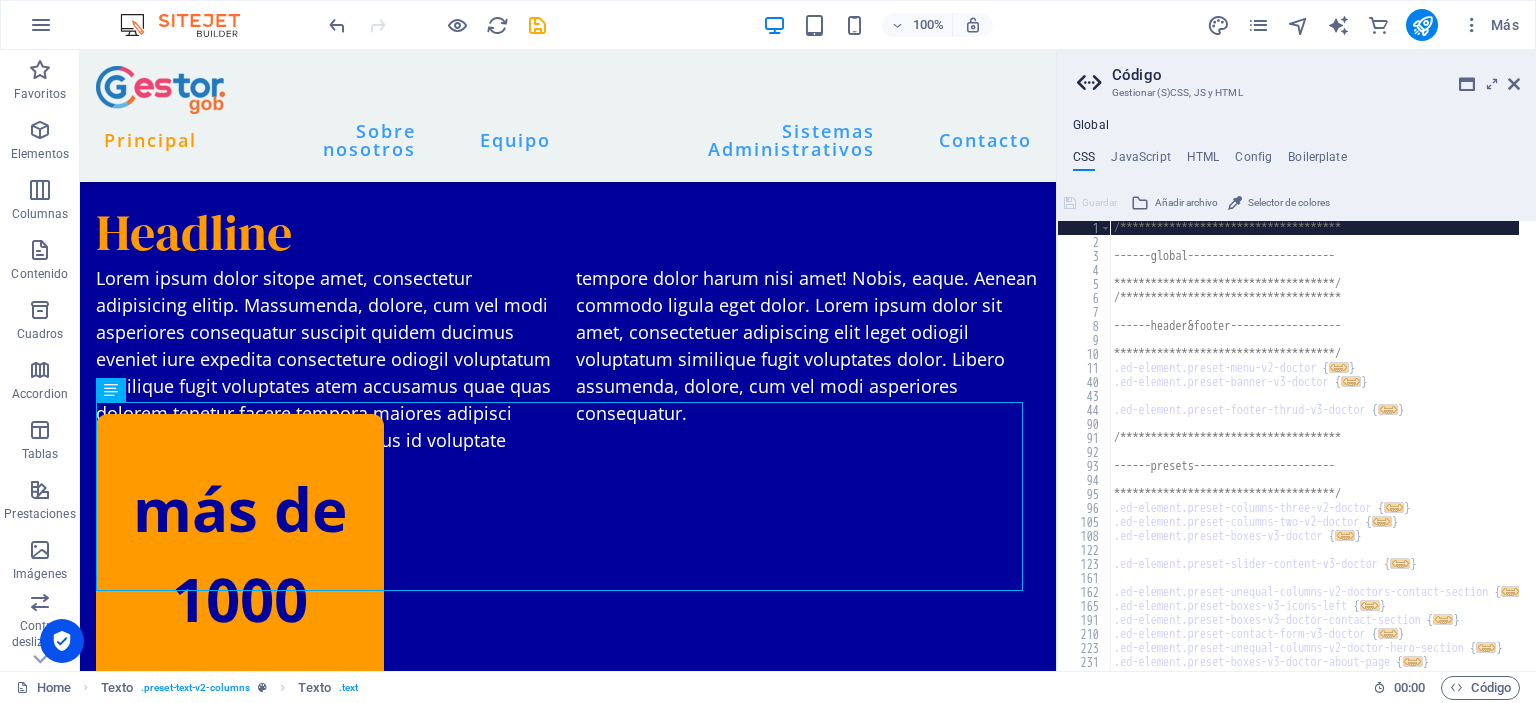 drag, startPoint x: 1520, startPoint y: 78, endPoint x: 1108, endPoint y: 175, distance: 423.26468 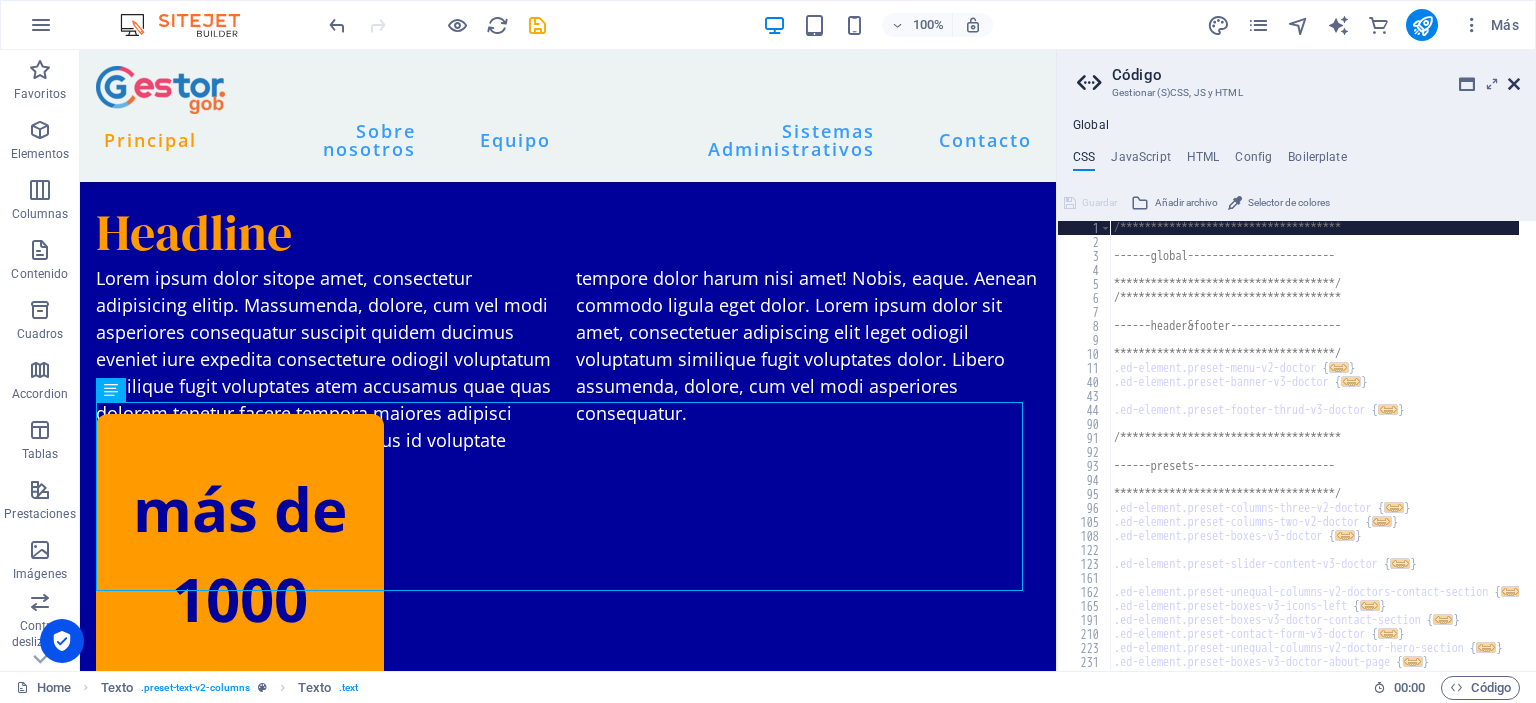 click at bounding box center [1514, 84] 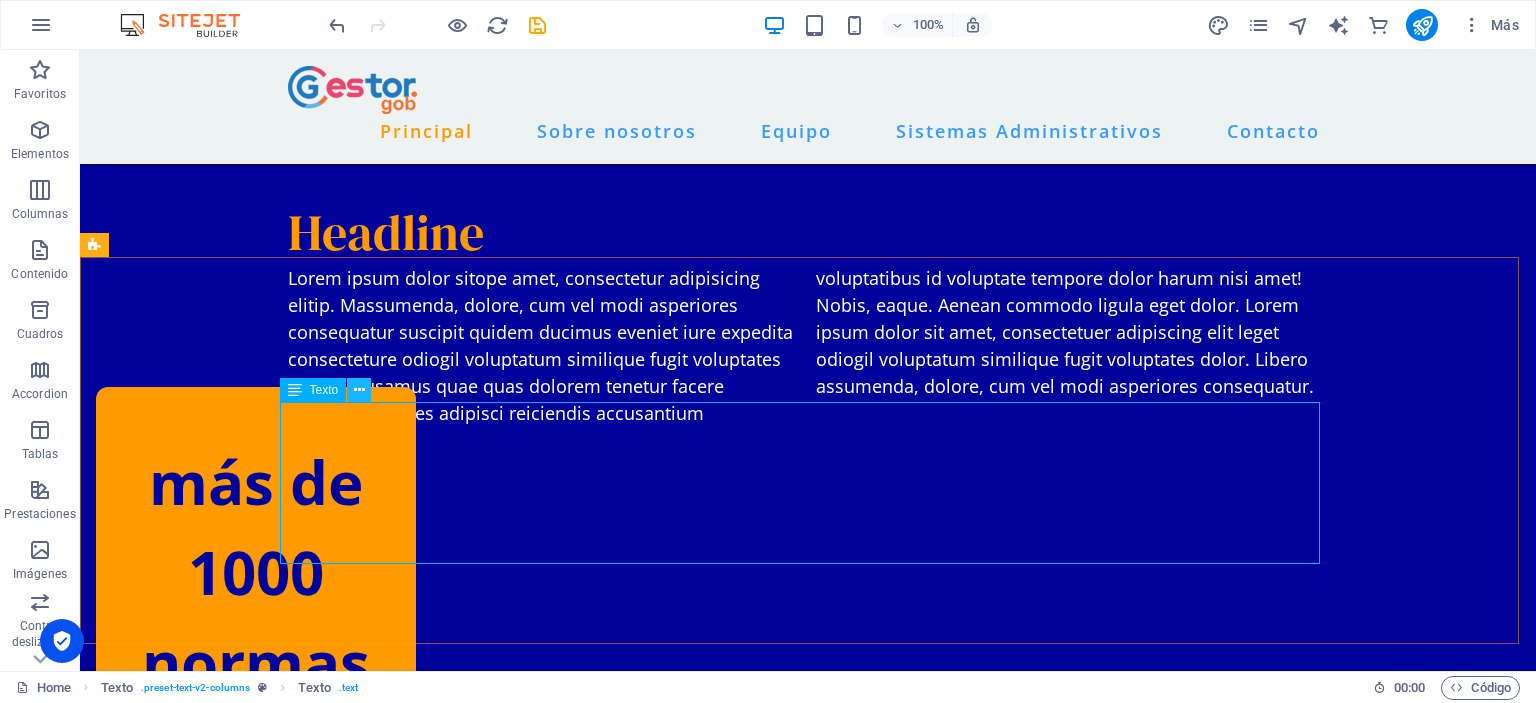 click at bounding box center (359, 390) 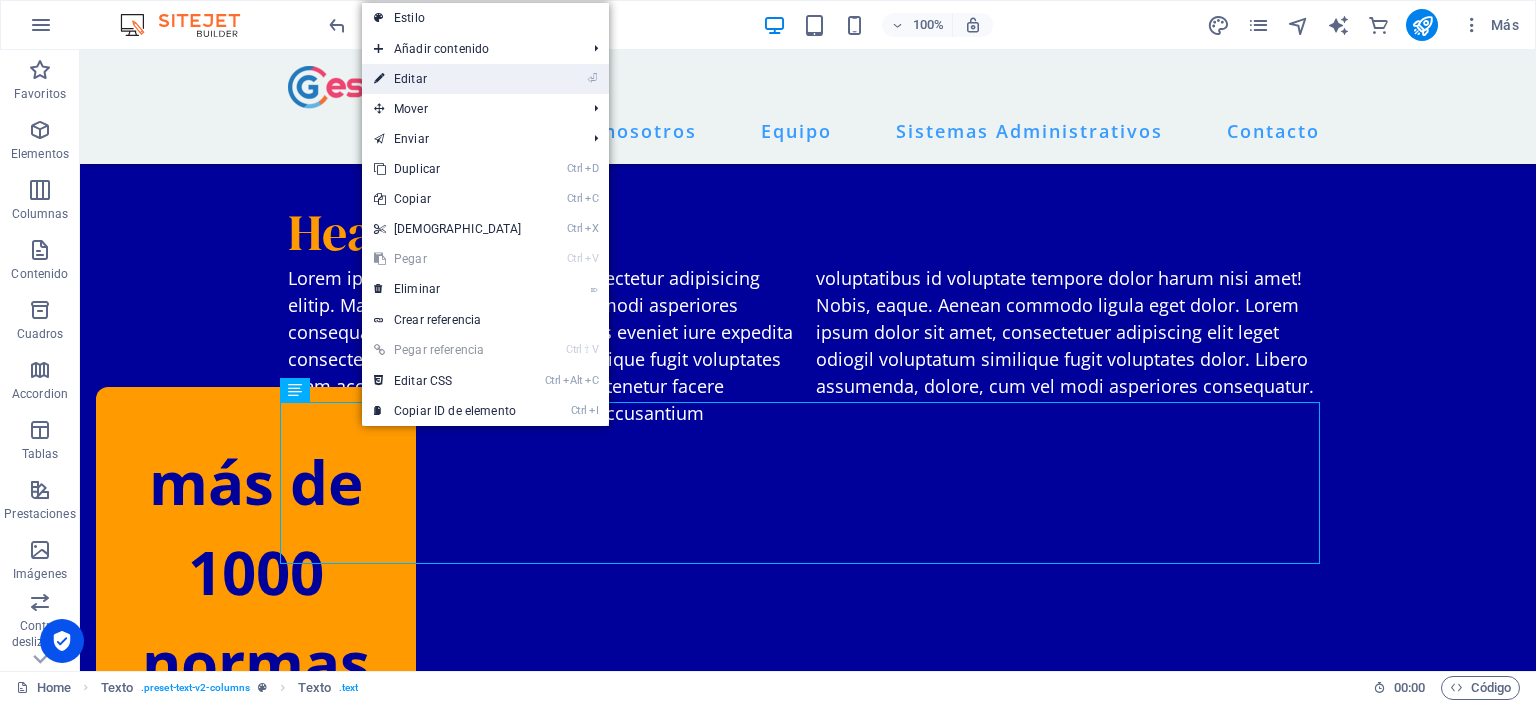 click on "⏎  Editar" at bounding box center (448, 79) 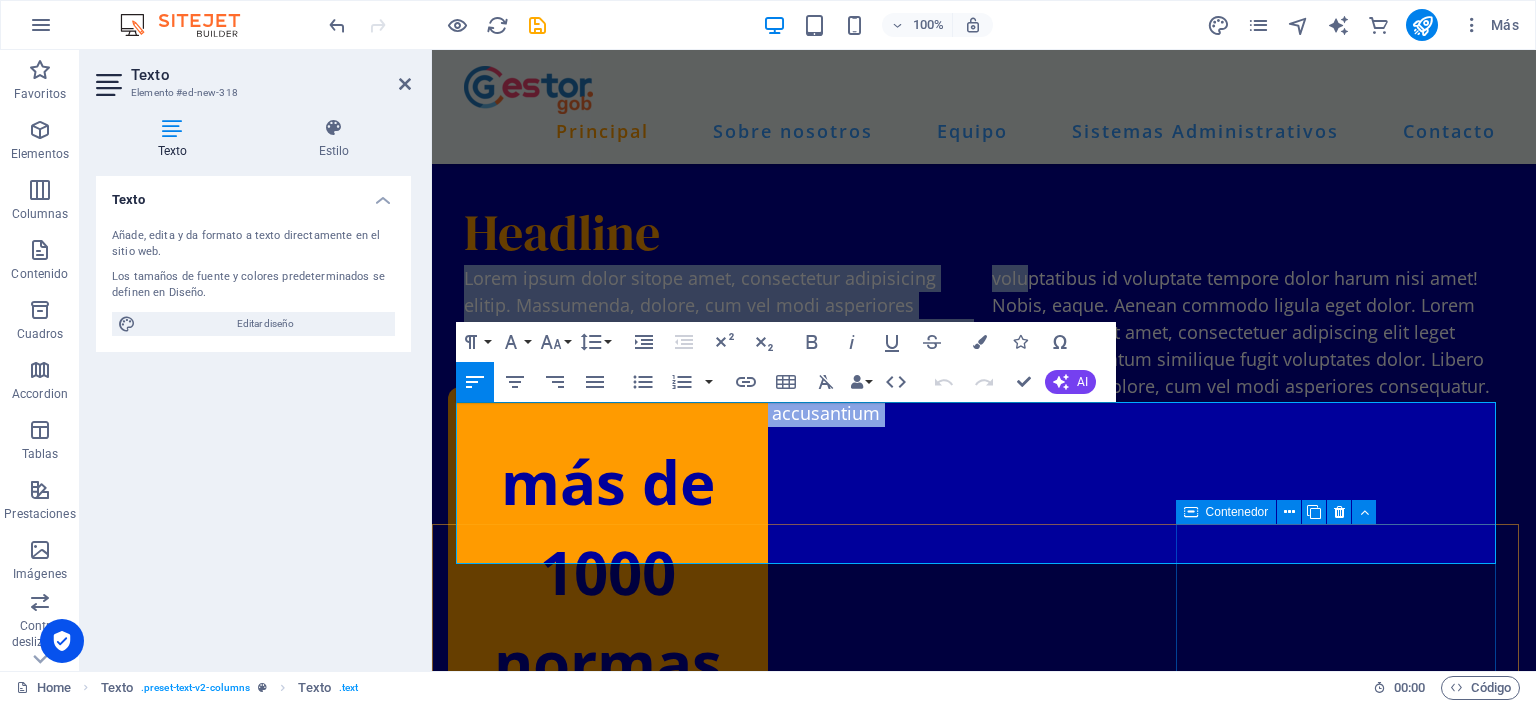 drag, startPoint x: 458, startPoint y: 419, endPoint x: 1351, endPoint y: 527, distance: 899.5071 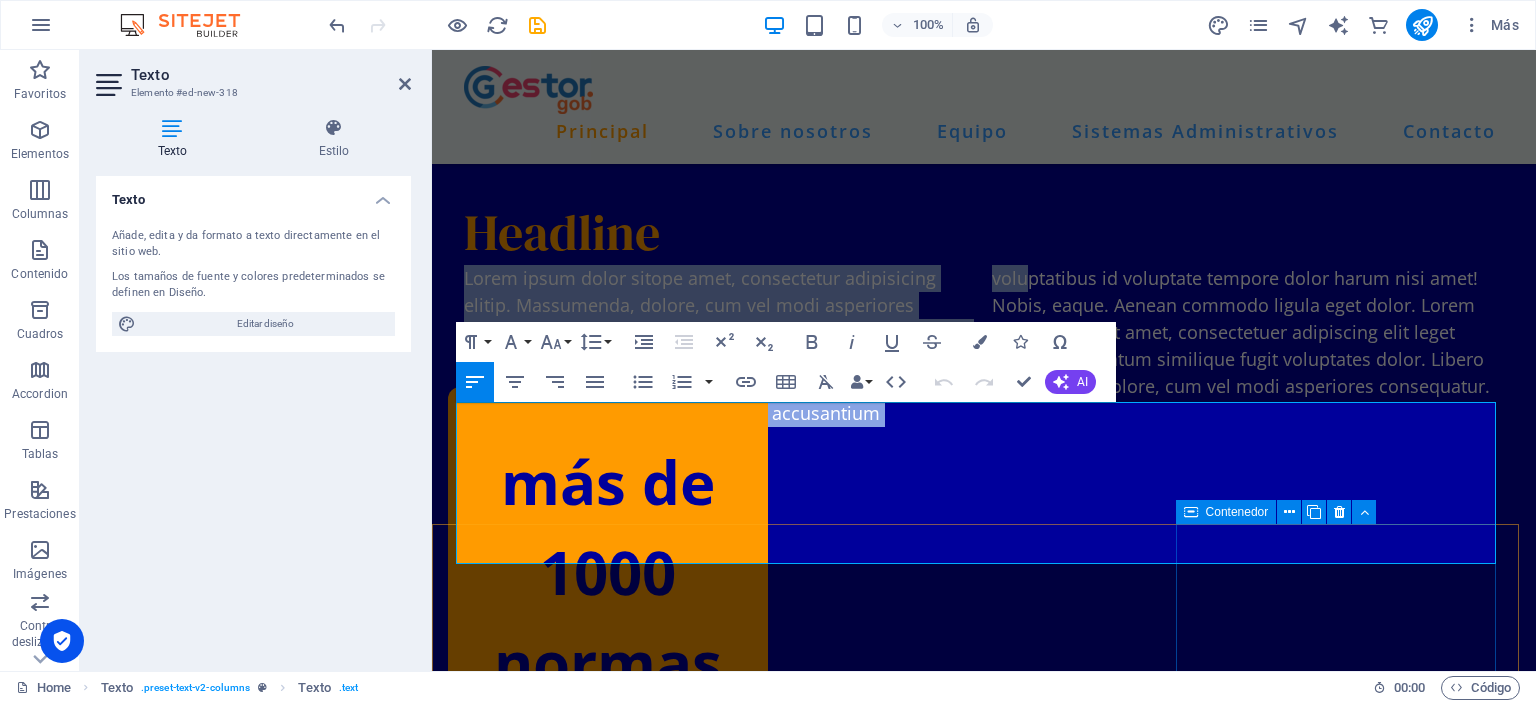 click on "Principal Sobre nosotros Equipo Sistemas Administrativos Contacto Administración Financiera del Sector Público Aquí podrás encontrar todo el compendio normativo actualizado sobre las Administración Financiera del Sector Público. Además entérate de las noticias y novedades que marcan el rumbo de la Gestión Pública. Contáctanos Headline Lorem ipsum dolor sitope amet, consectetur adipisicing elitip. [PERSON_NAME], dolore, cum [PERSON_NAME] asperiores consequatur suscipit quidem ducimus eveniet iure expedita consecteture odiogil voluptatum similique fugit voluptates atem accusamus quae quas dolorem tenetur facere tempora maiores adipisci reiciendis accusantium voluptatibus id voluptate tempore dolor harum nisi amet! Nobis, eaque. Aenean commodo ligula eget dolor. Lorem ipsum dolor sit amet, consectetuer adipiscing elit leget odiogil voluptatum similique fugit voluptates dolor. Libero assumenda, dolore, cum [PERSON_NAME] asperiores consequatur. más de 1000 normas Marco regulatorio 80+ Profesionales experimentados" at bounding box center (984, 6110) 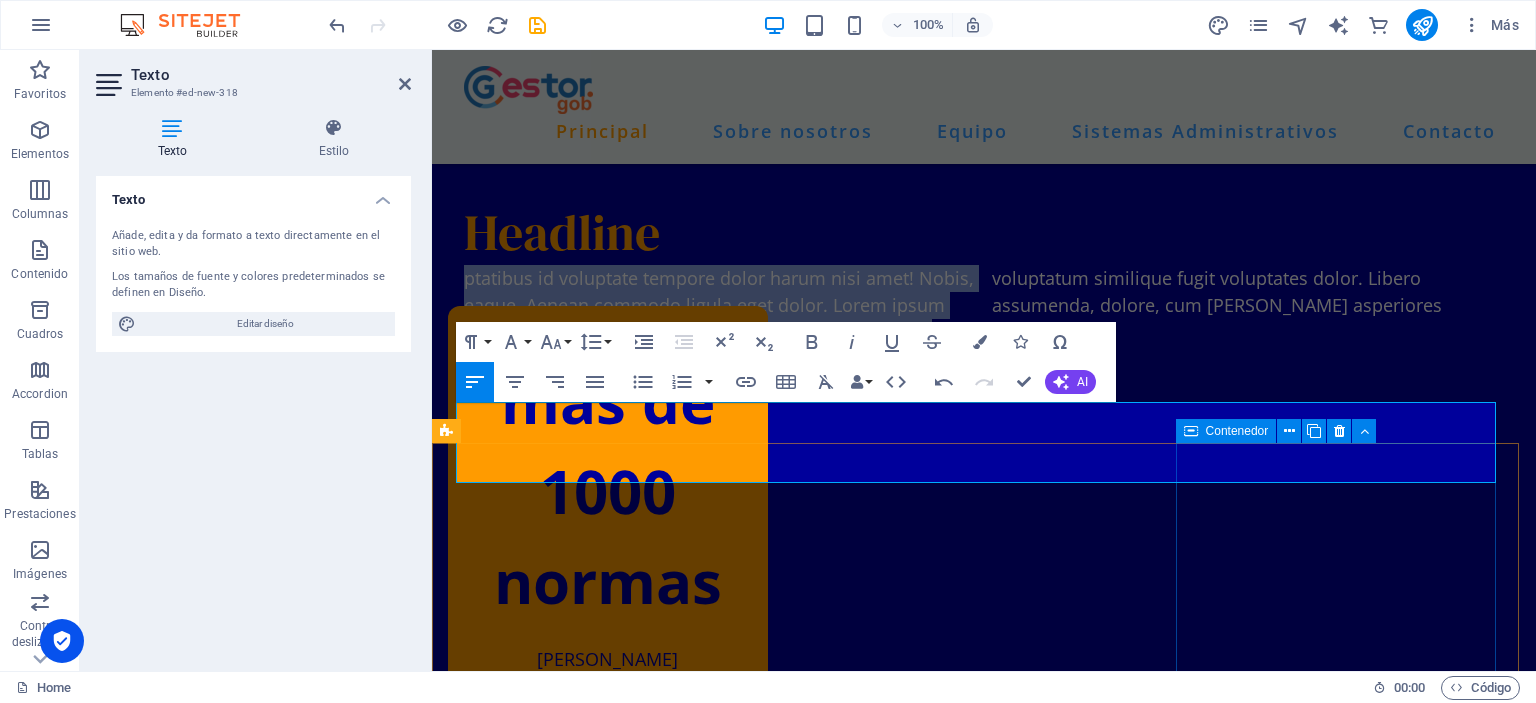 drag, startPoint x: 457, startPoint y: 416, endPoint x: 1483, endPoint y: 467, distance: 1027.2667 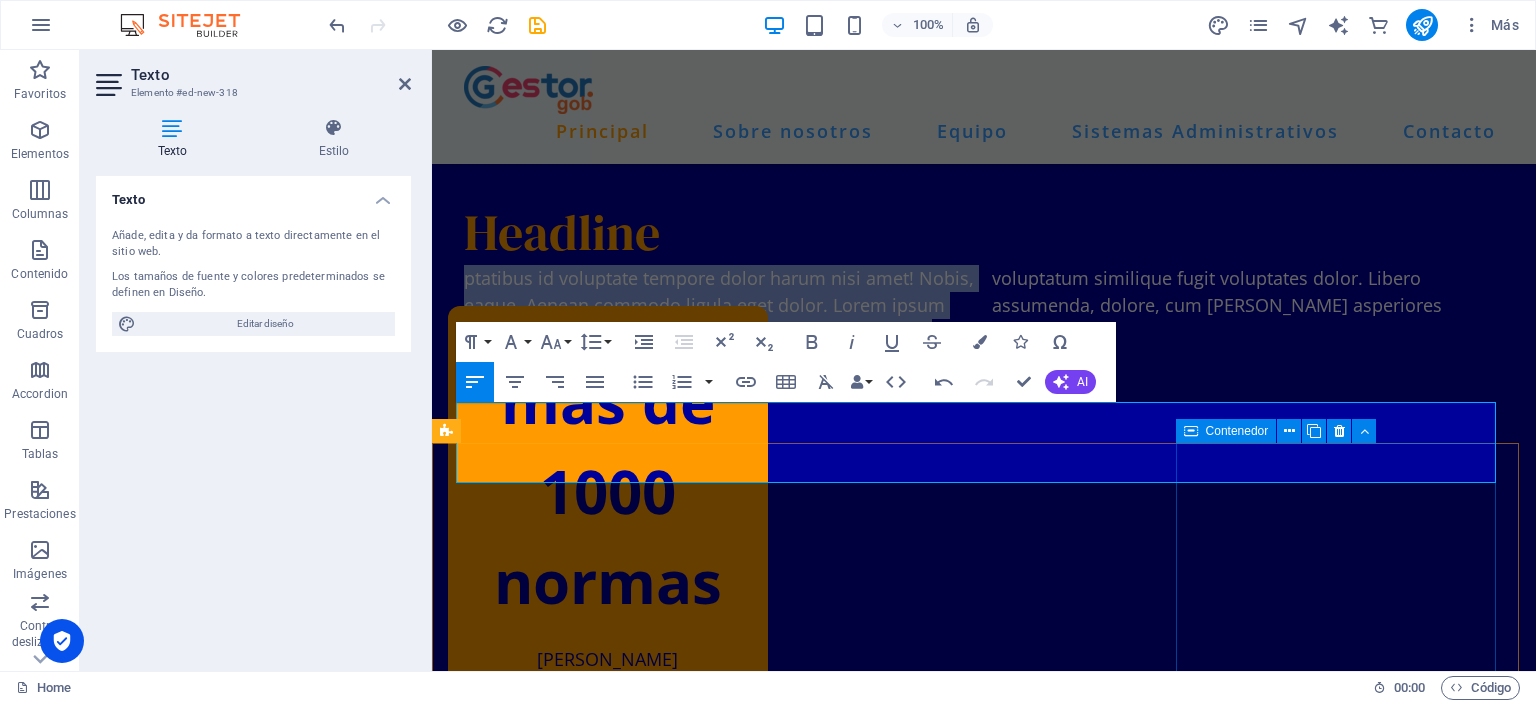 click on "Principal Sobre nosotros Equipo Sistemas Administrativos Contacto Administración Financiera del Sector Público Aquí podrás encontrar todo el compendio normativo actualizado sobre las Administración Financiera del Sector Público. Además entérate de las noticias y novedades que marcan el rumbo de la Gestión Pública. Contáctanos Headline ptatibus id voluptate tempore dolor harum nisi amet! Nobis, eaque. Aenean commodo ligula eget dolor. Lorem ipsum dolor sit amet, consectetuer adipiscing elit leget odiogil voluptatum similique fugit voluptates dolor. Libero assumenda, dolore, cum [PERSON_NAME] asperiores consequatur. más de 1000 normas Marco regulatorio 80+ Profesionales experimentados 10+ Años de experiencia Administración Financiera del Sector Público La administración financiera del sector público es la gestión de los recursos económicos del Estado. Esto incluye la obtención, asignación, utilización, registro, control y rendición de cuentas de los fondos públicos. Sistemas y procesos" at bounding box center (984, 6070) 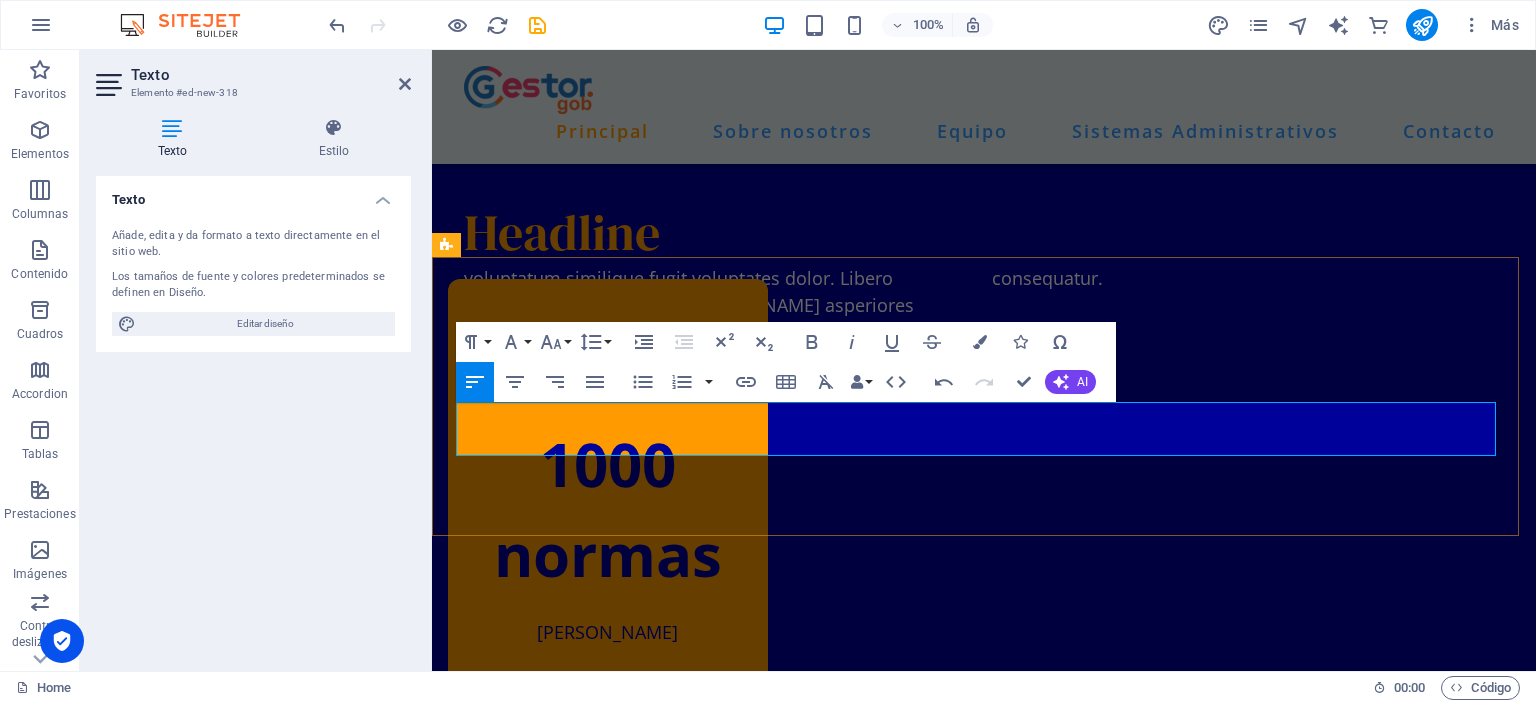 click on "voluptatum similique fugit voluptates dolor. Libero assumenda, dolore, cum [PERSON_NAME] asperiores consequatur." at bounding box center (984, 292) 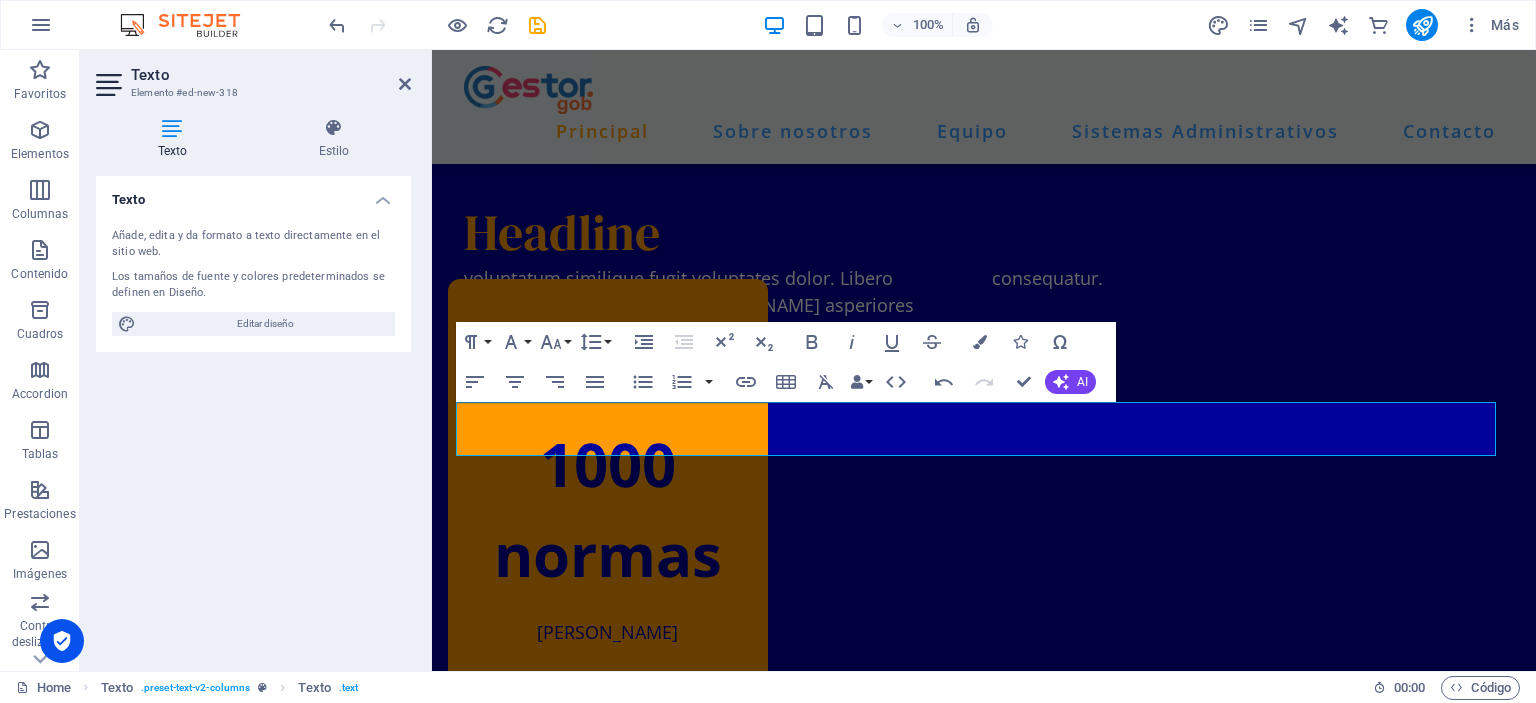 click on "Añade, edita y da formato a texto directamente en el sitio web." at bounding box center [253, 244] 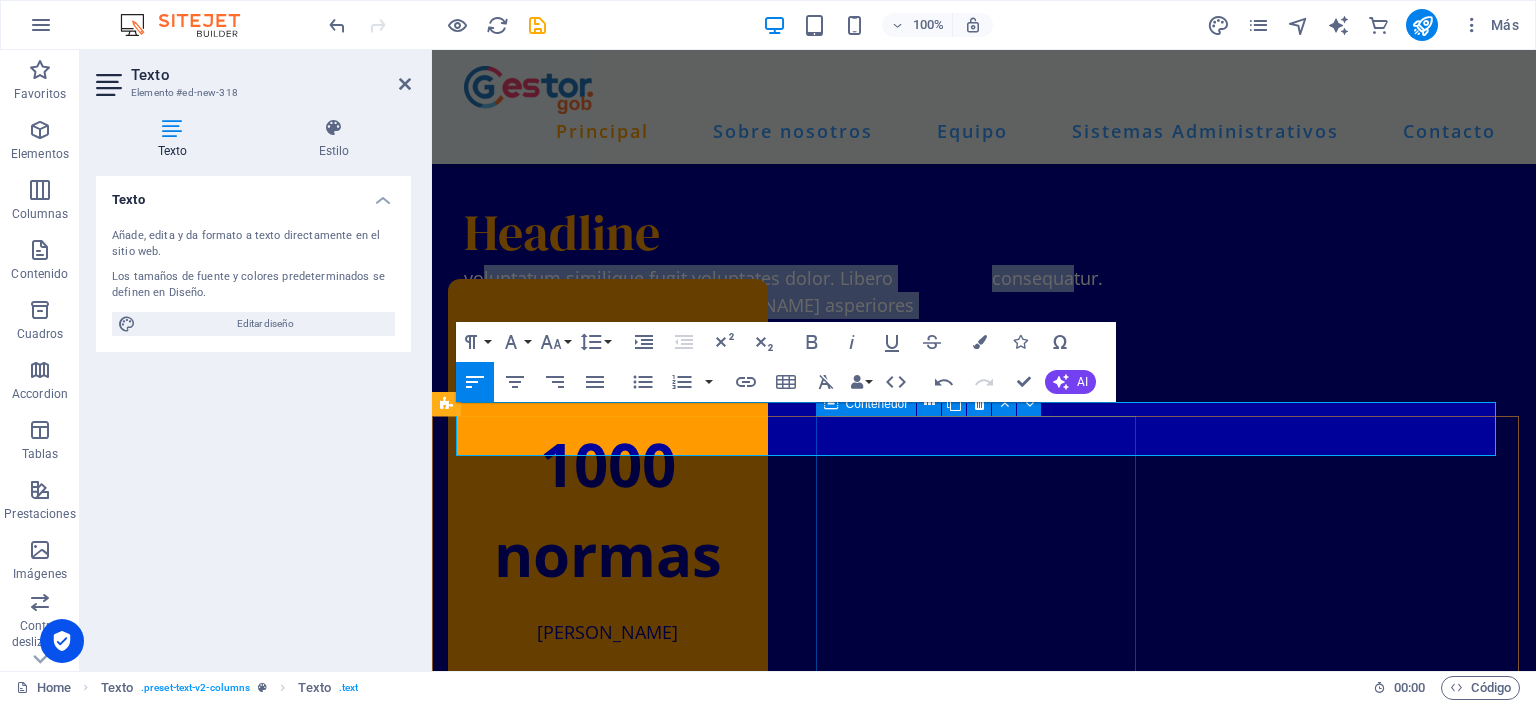 drag, startPoint x: 464, startPoint y: 408, endPoint x: 961, endPoint y: 444, distance: 498.30212 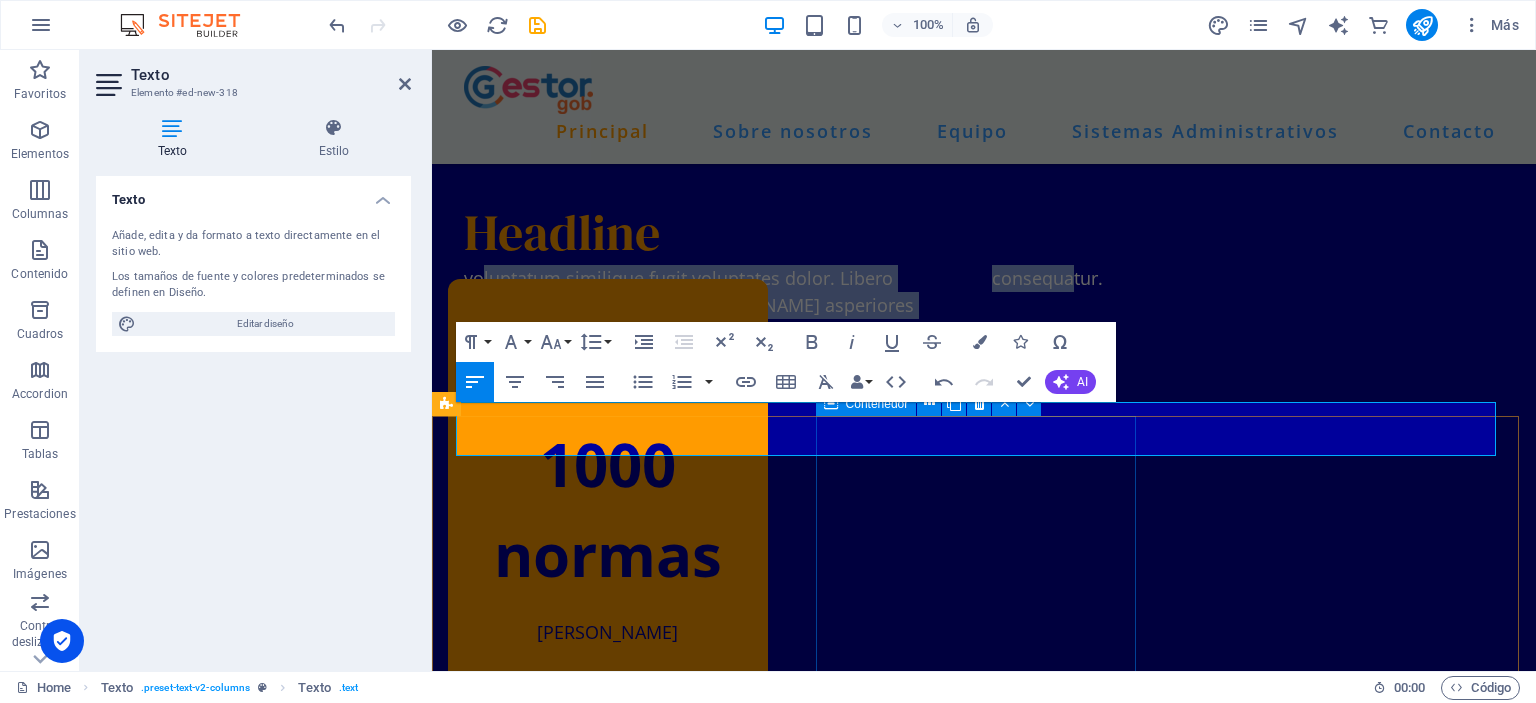 click on "Principal Sobre nosotros Equipo Sistemas Administrativos Contacto Administración Financiera del Sector Público Aquí podrás encontrar todo el compendio normativo actualizado sobre las Administración Financiera del Sector Público. Además entérate de las noticias y novedades que marcan el rumbo de la Gestión Pública. Contáctanos Headline  voluptatum similique fugit voluptates dolor. Libero assumenda, dolore, cum [PERSON_NAME] asperiores consequatur. más de 1000 normas Marco regulatorio 80+ Profesionales experimentados 10+ Años de experiencia Administración Financiera del Sector Público La administración financiera del sector público es la gestión de los recursos económicos del Estado. Esto incluye la obtención, asignación, utilización, registro, control y rendición de cuentas de los fondos públicos. La administración financiera del sector público [PERSON_NAME] en: Reglas, principios y procedimientos Sistemas y procesos Normas y leyes Gestionar los ingresos del sector público de manera eficiente" at bounding box center (984, 6056) 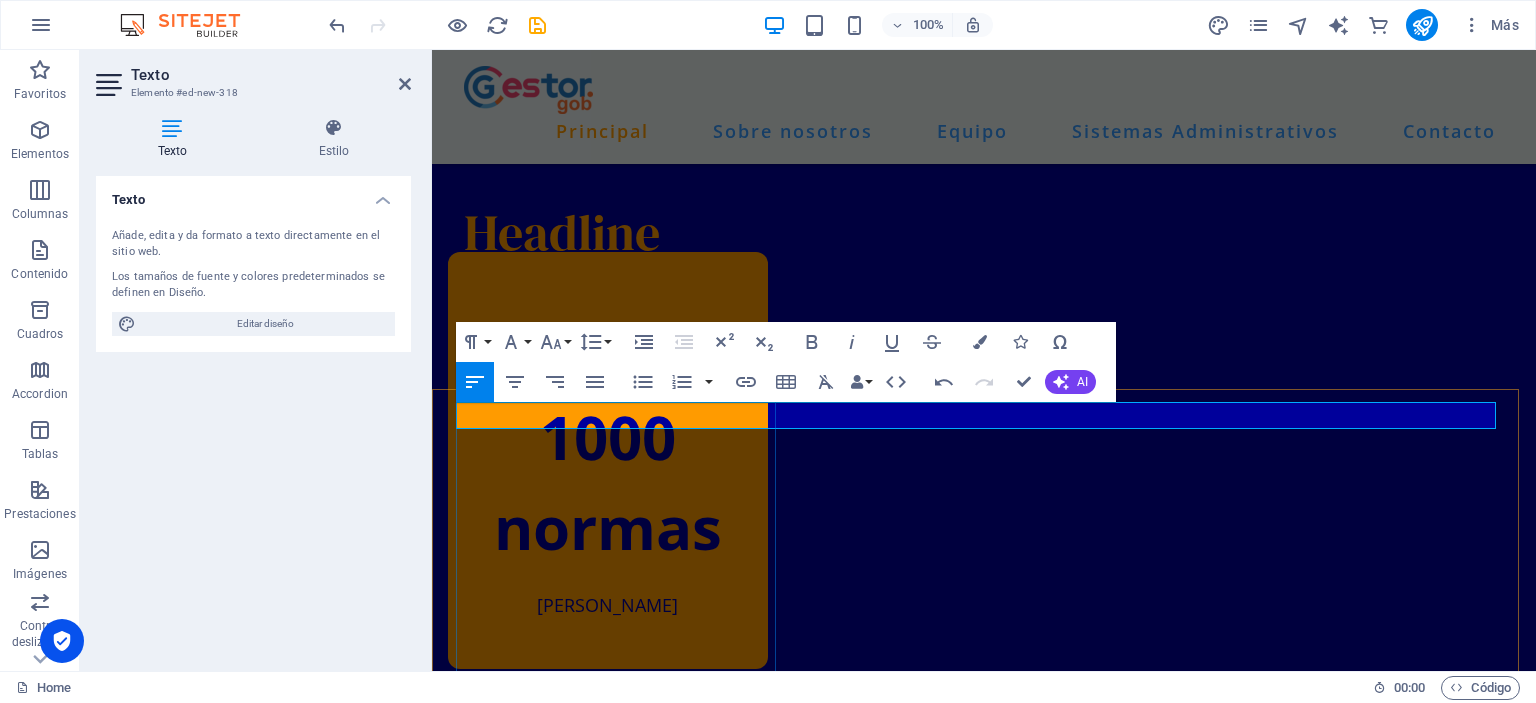 click on "más de 1000 normas [PERSON_NAME]" at bounding box center [608, 460] 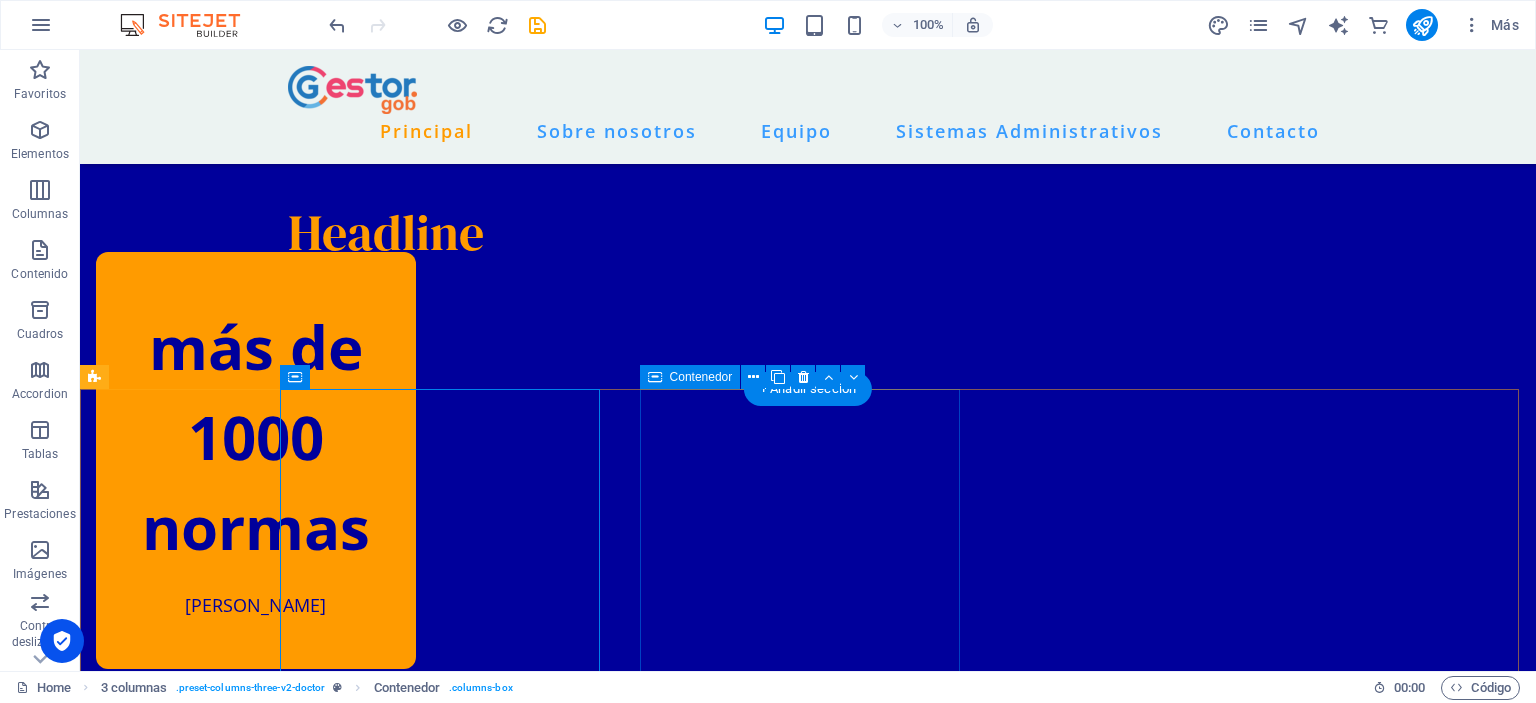 click on "80+ Profesionales experimentados" at bounding box center [256, 824] 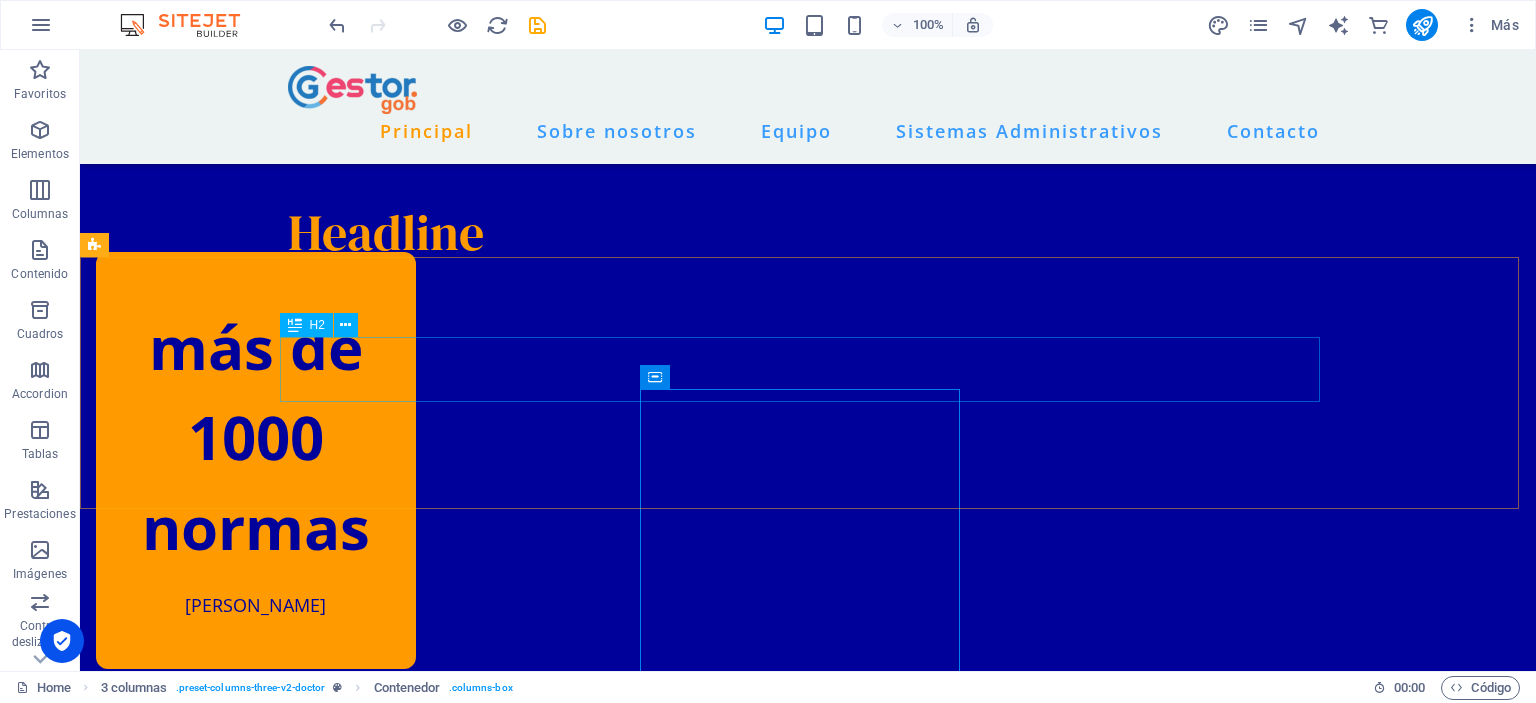 click at bounding box center [295, 325] 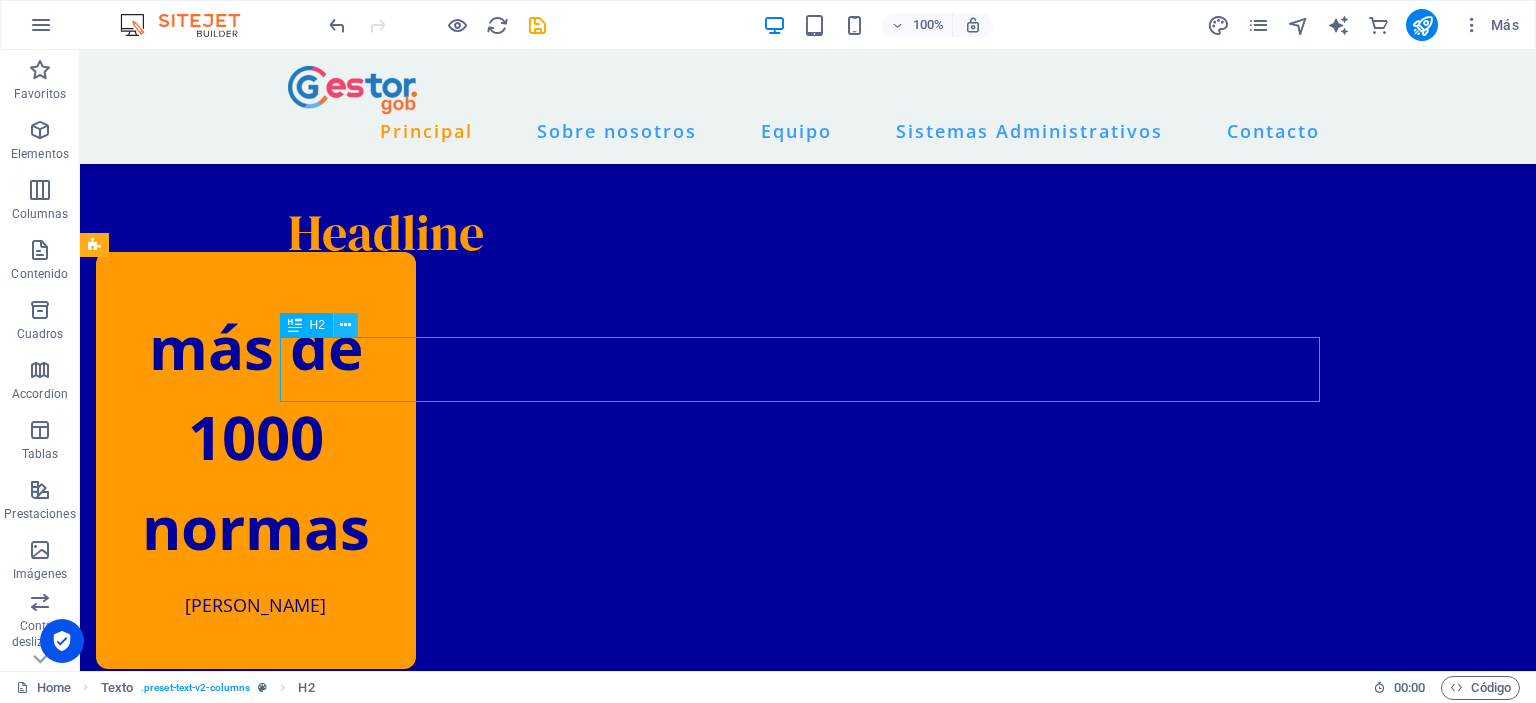 click at bounding box center [345, 325] 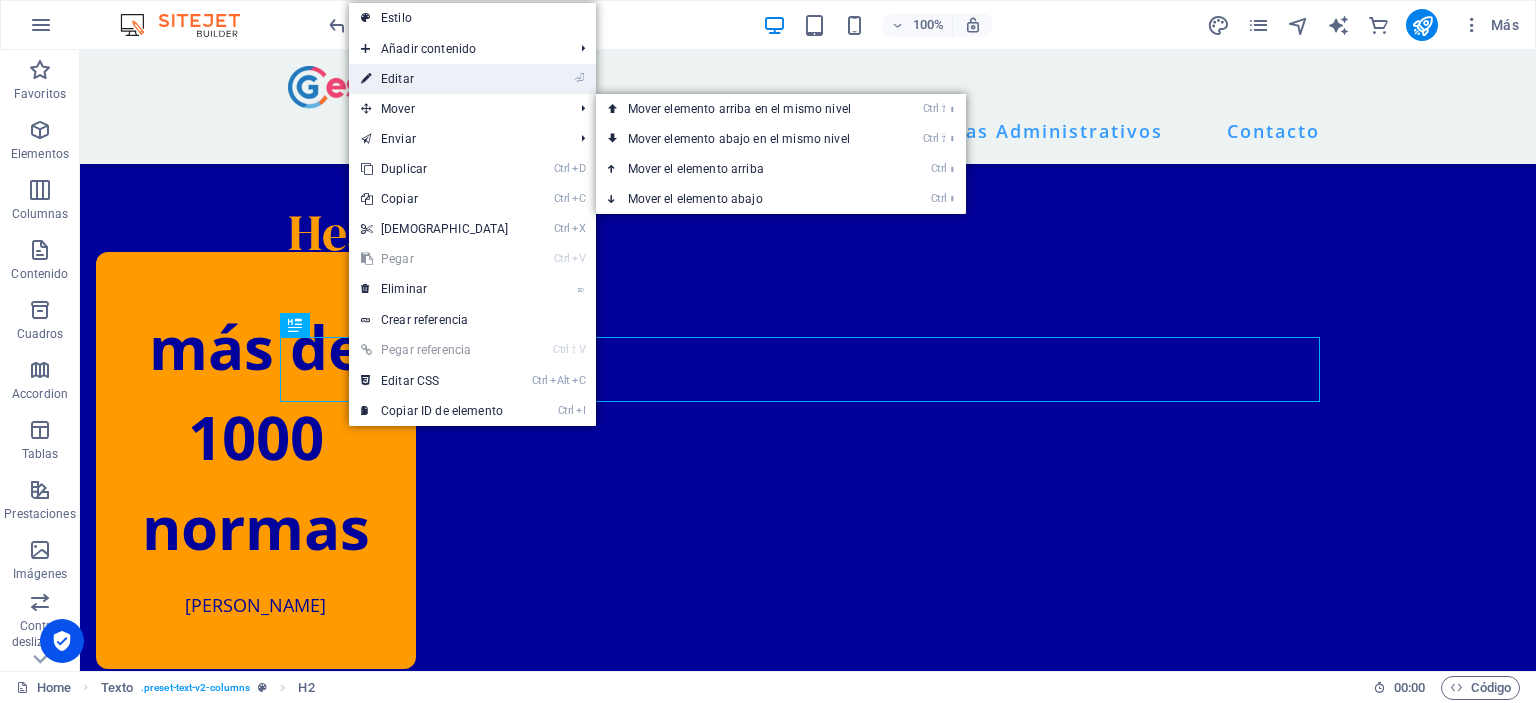 click on "⏎  Editar" at bounding box center (435, 79) 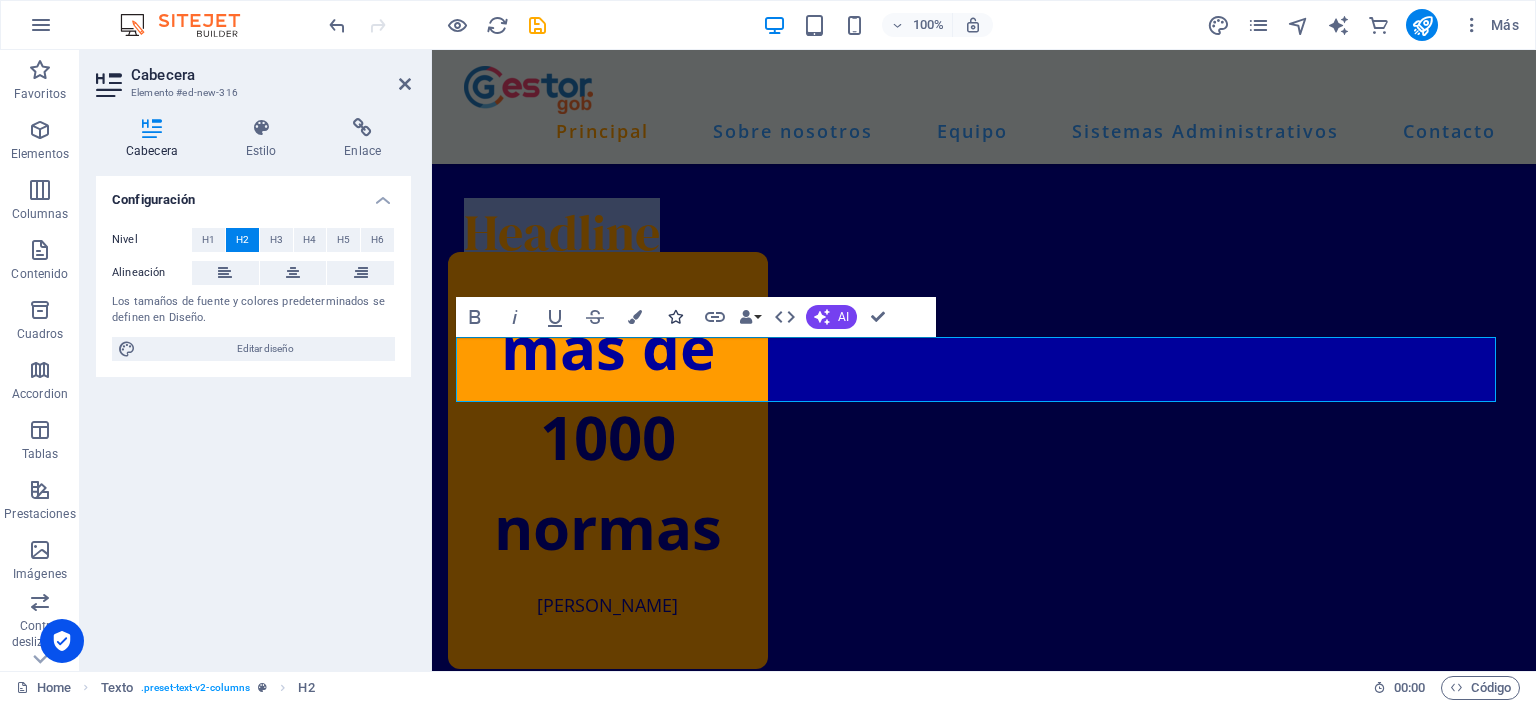 type 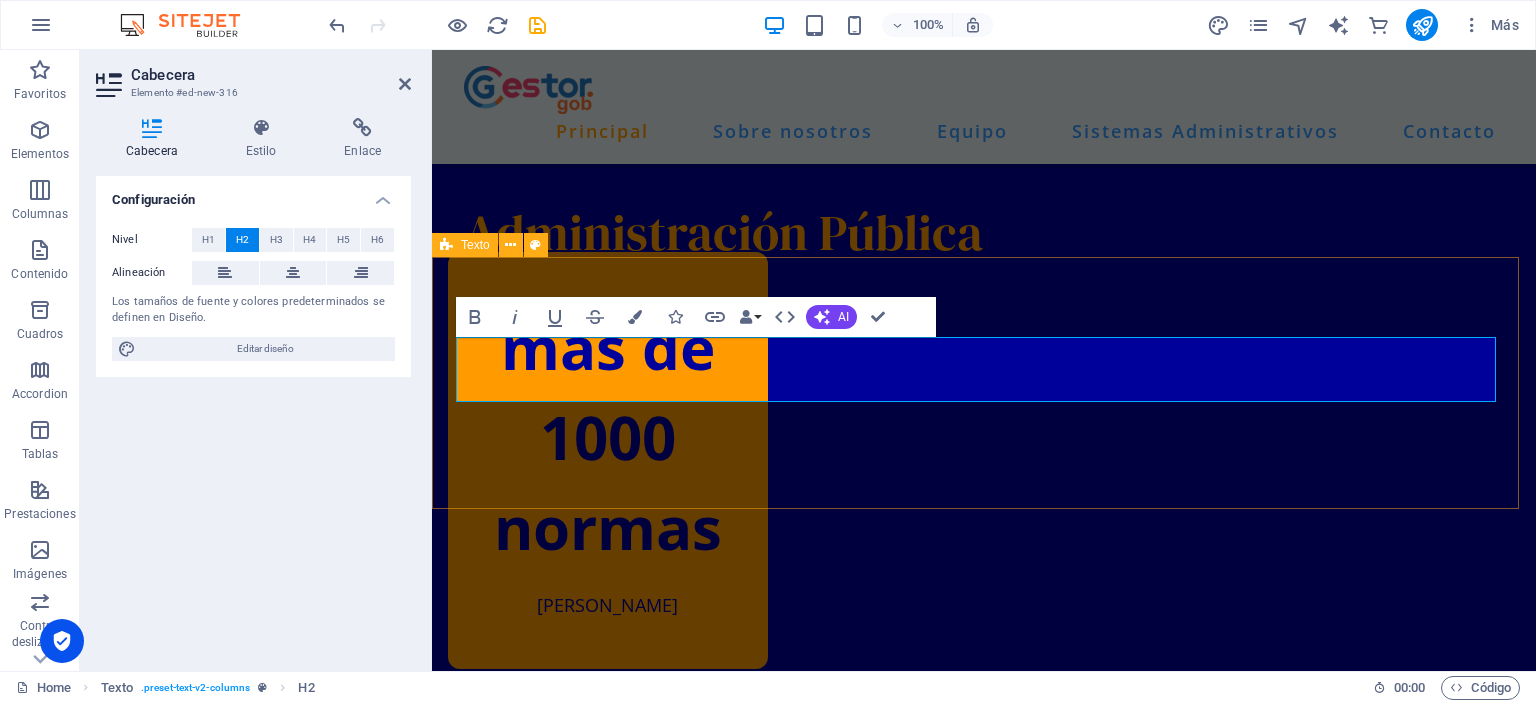 drag, startPoint x: 1056, startPoint y: 293, endPoint x: 1410, endPoint y: 291, distance: 354.00565 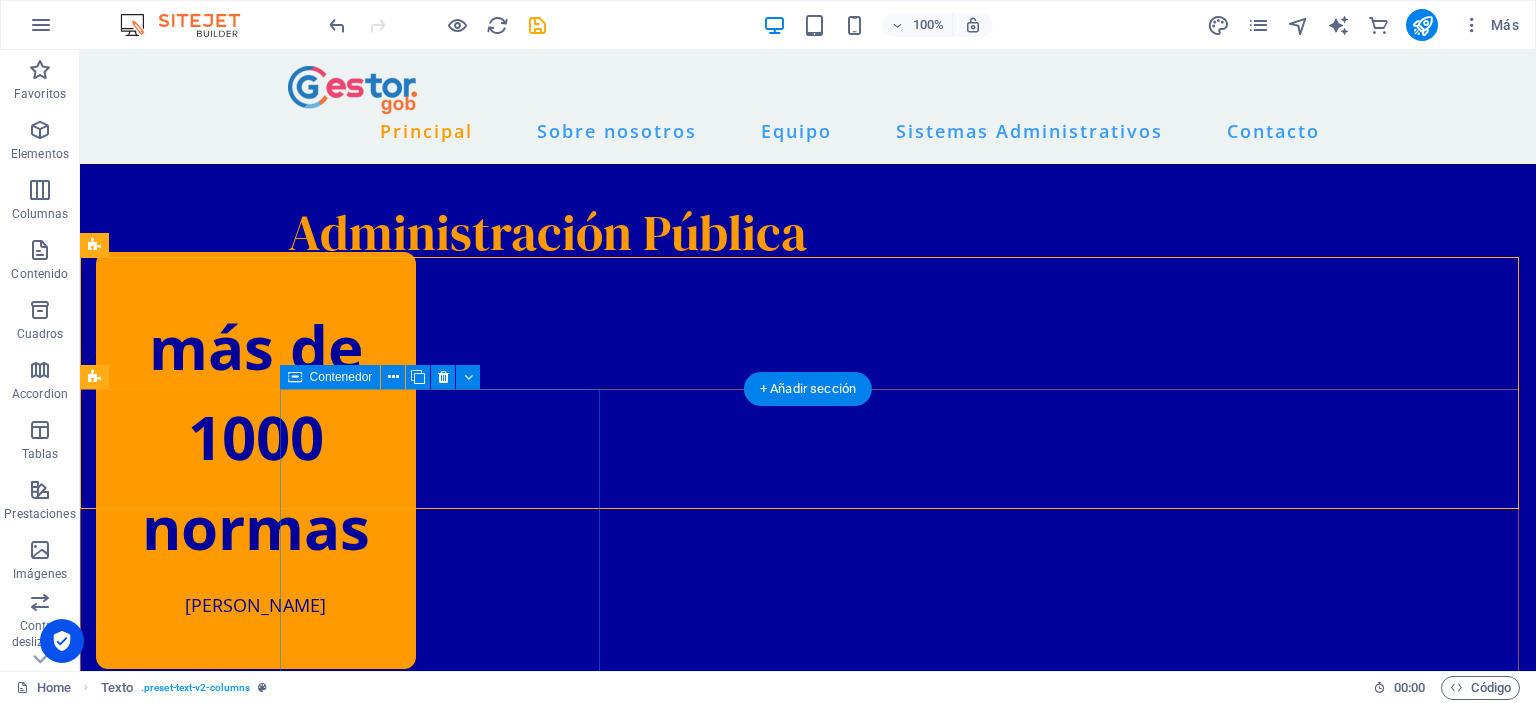 click on "más de 1000 normas [PERSON_NAME]" at bounding box center (256, 460) 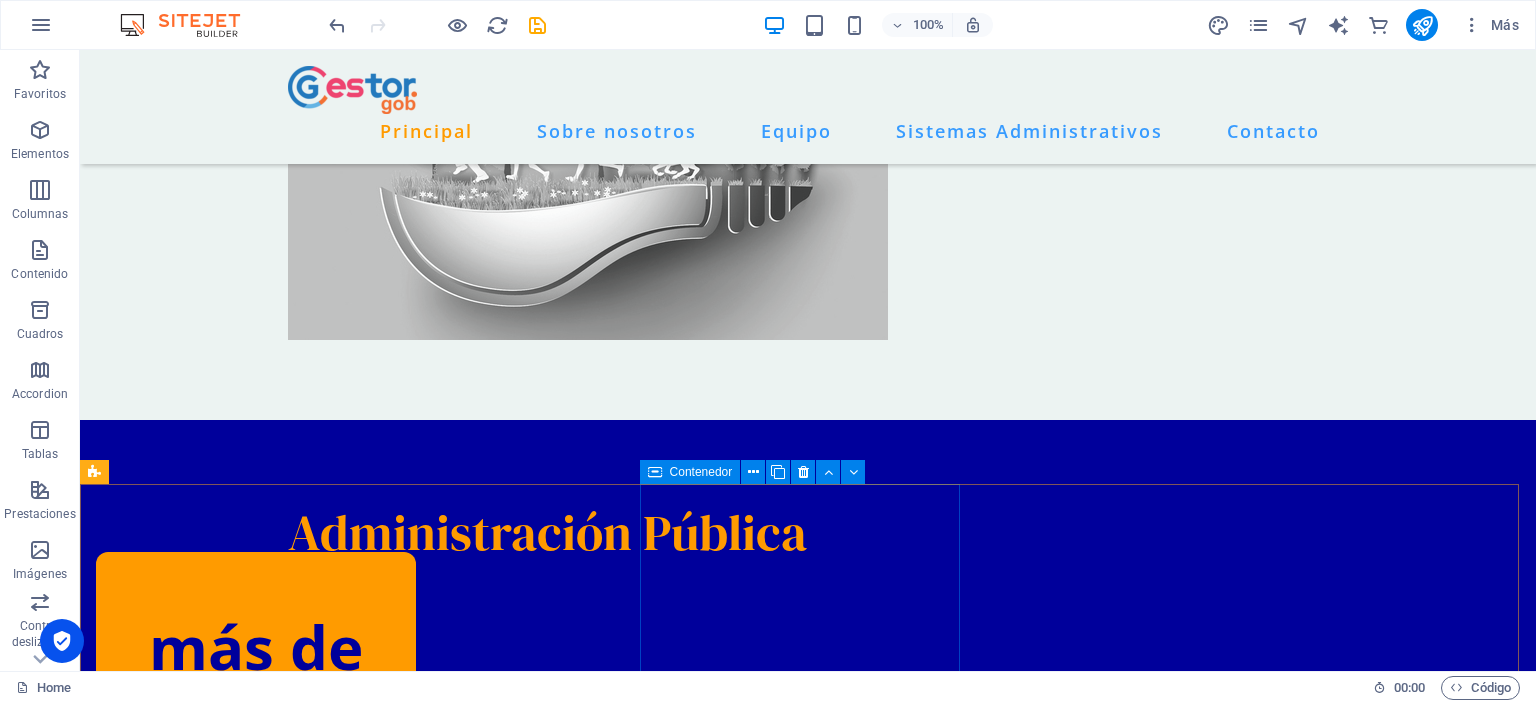 scroll, scrollTop: 1100, scrollLeft: 0, axis: vertical 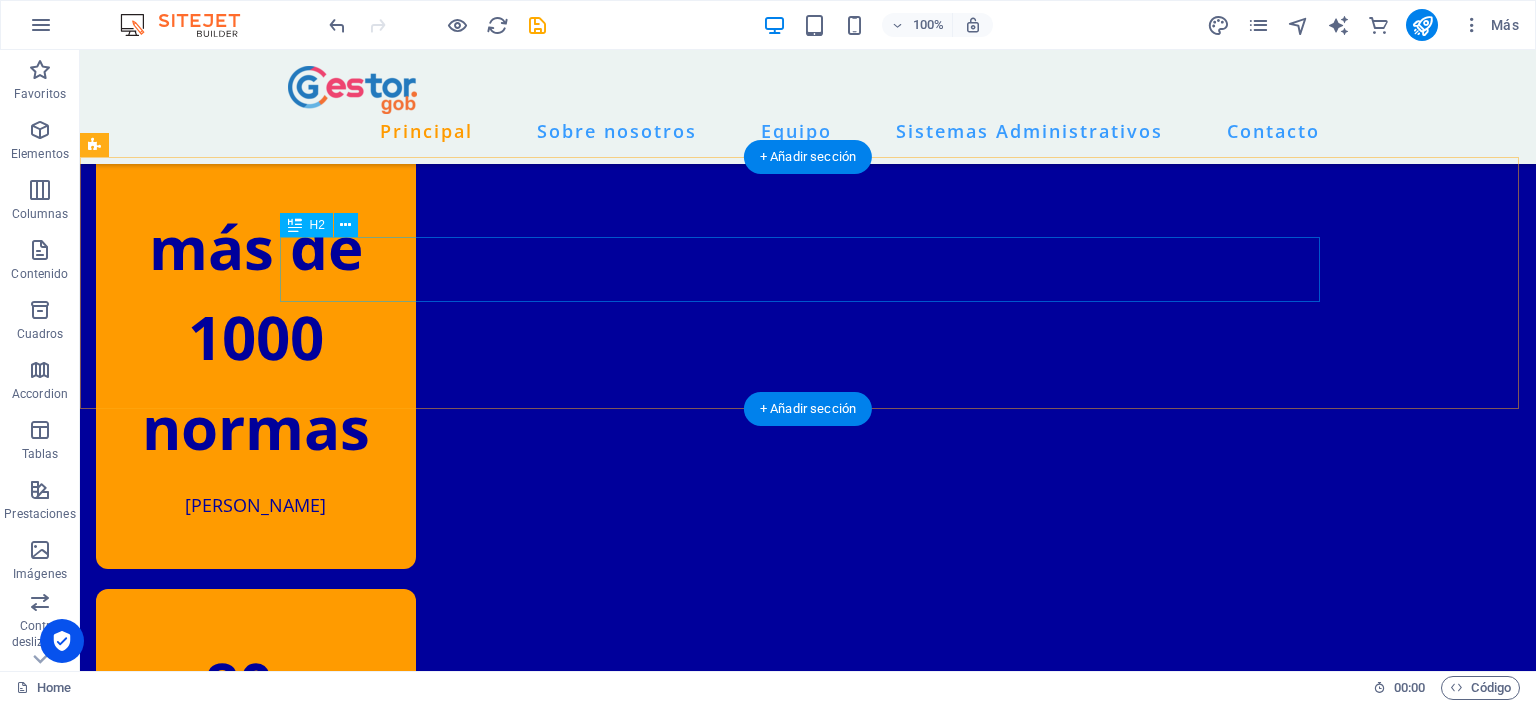 click on "Administración Pública" at bounding box center [808, 132] 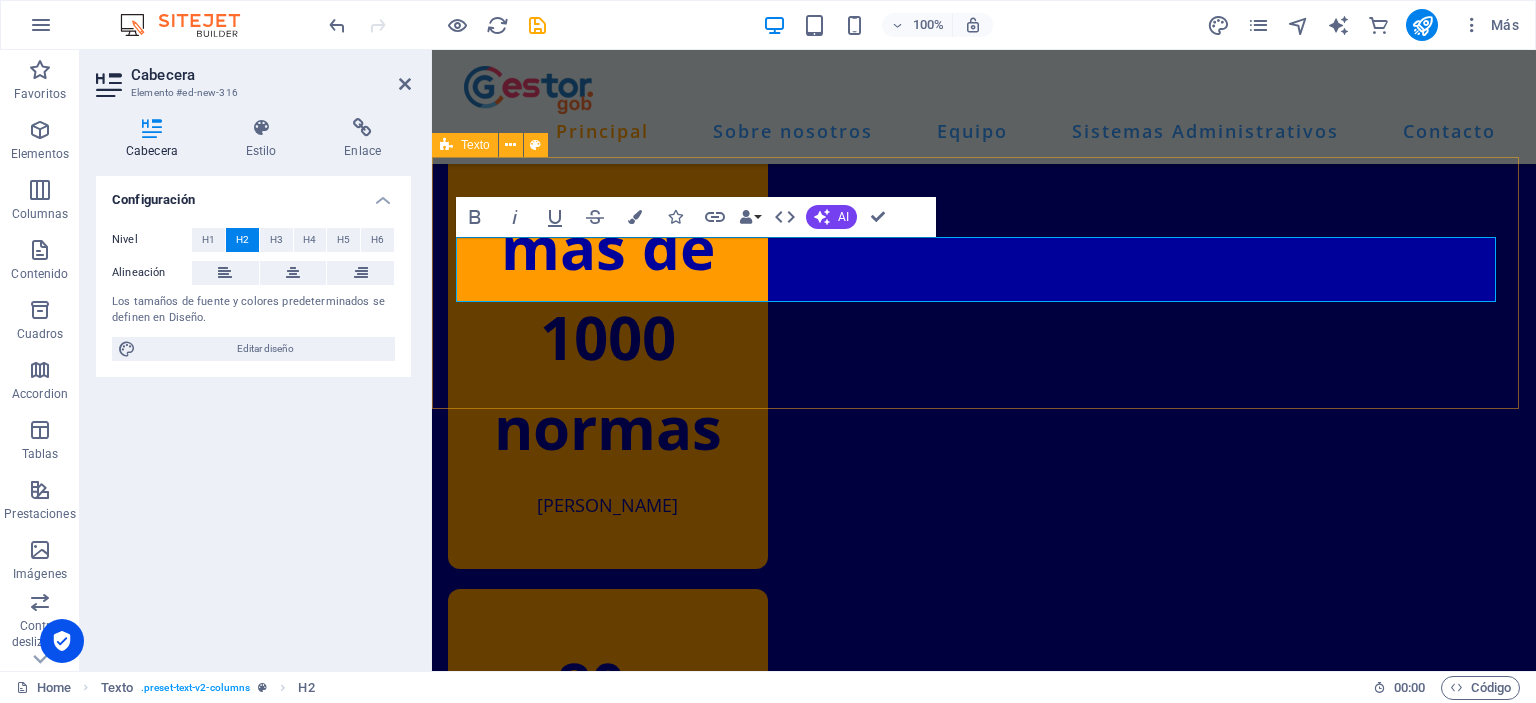 click on "Administración Pública  v" at bounding box center (984, 146) 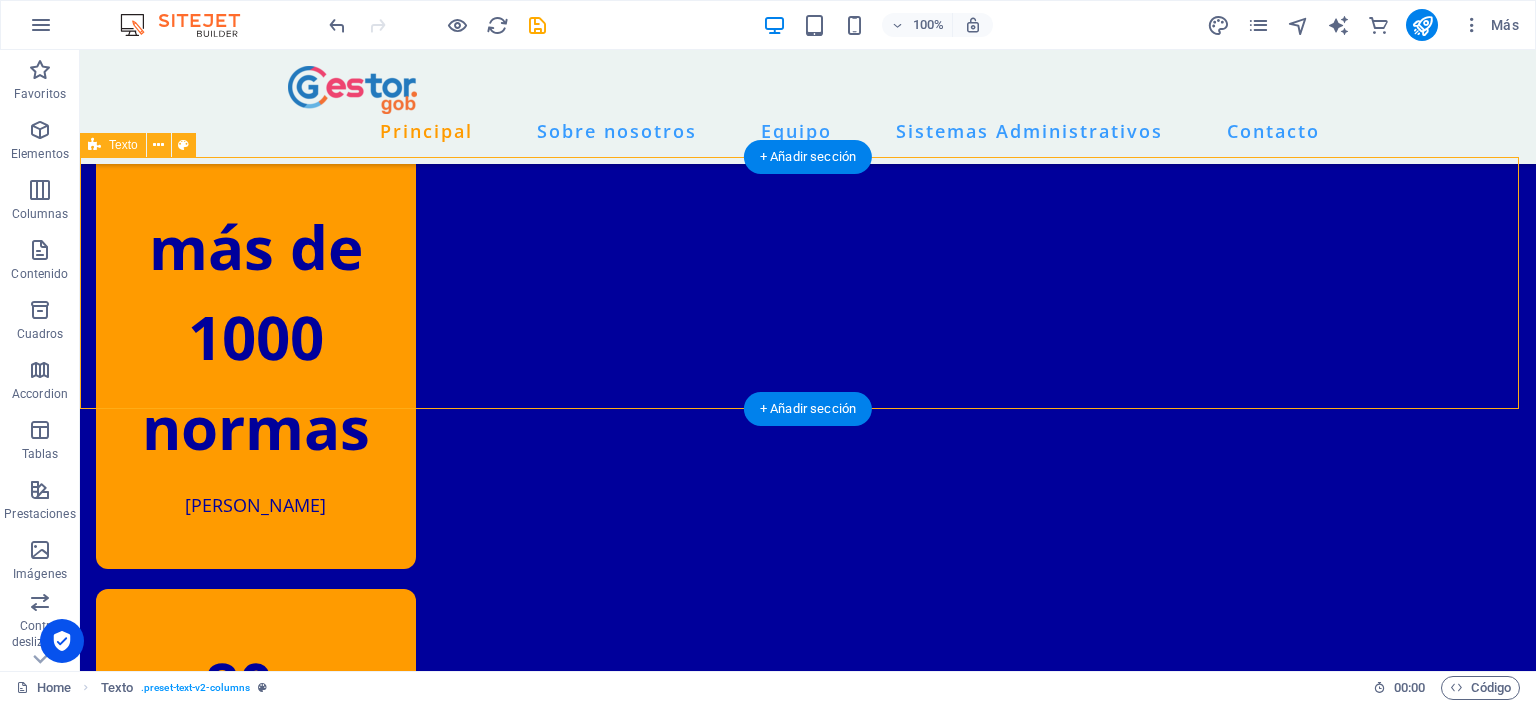 click on "Administración Pública  v" at bounding box center [808, 146] 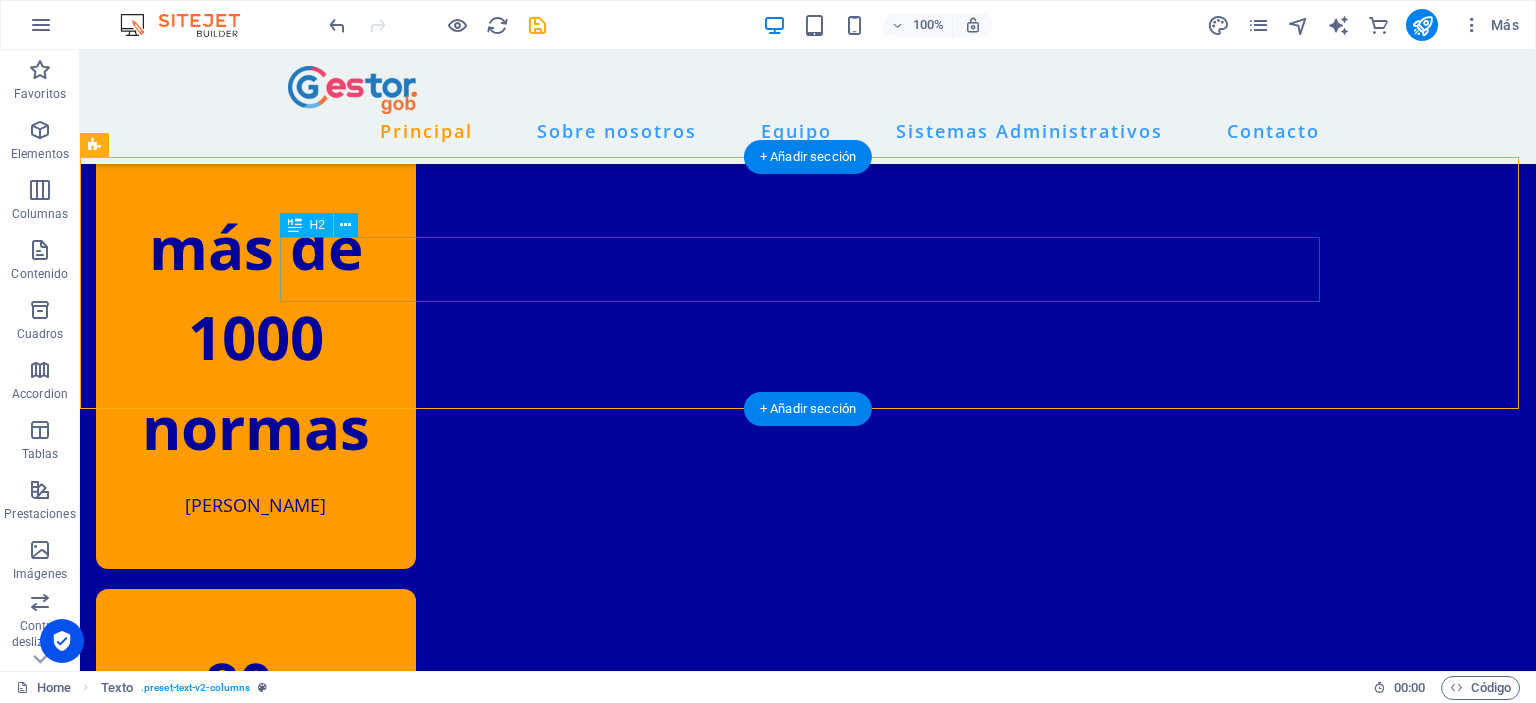 click on "Administración Pública" at bounding box center [808, 132] 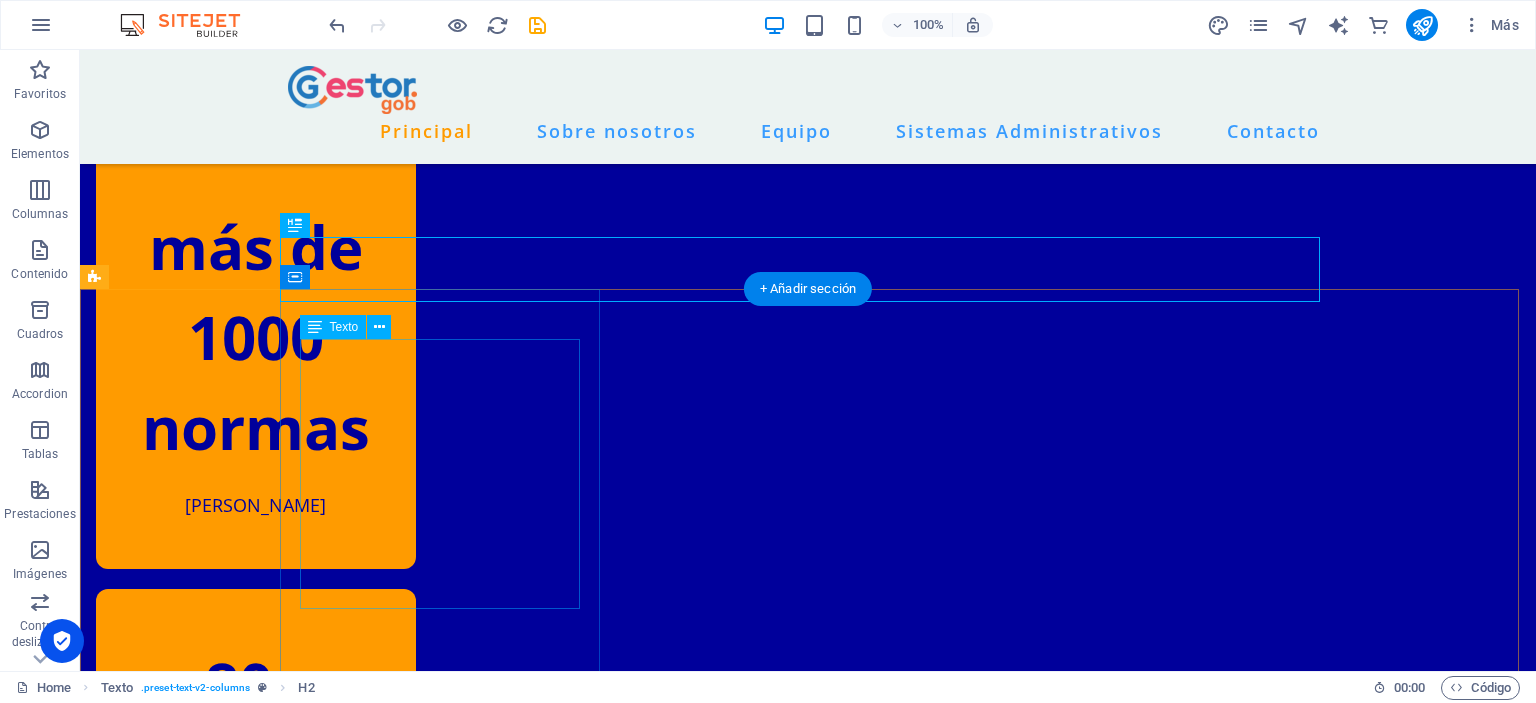 click on "más de 1000 normas" at bounding box center [256, 337] 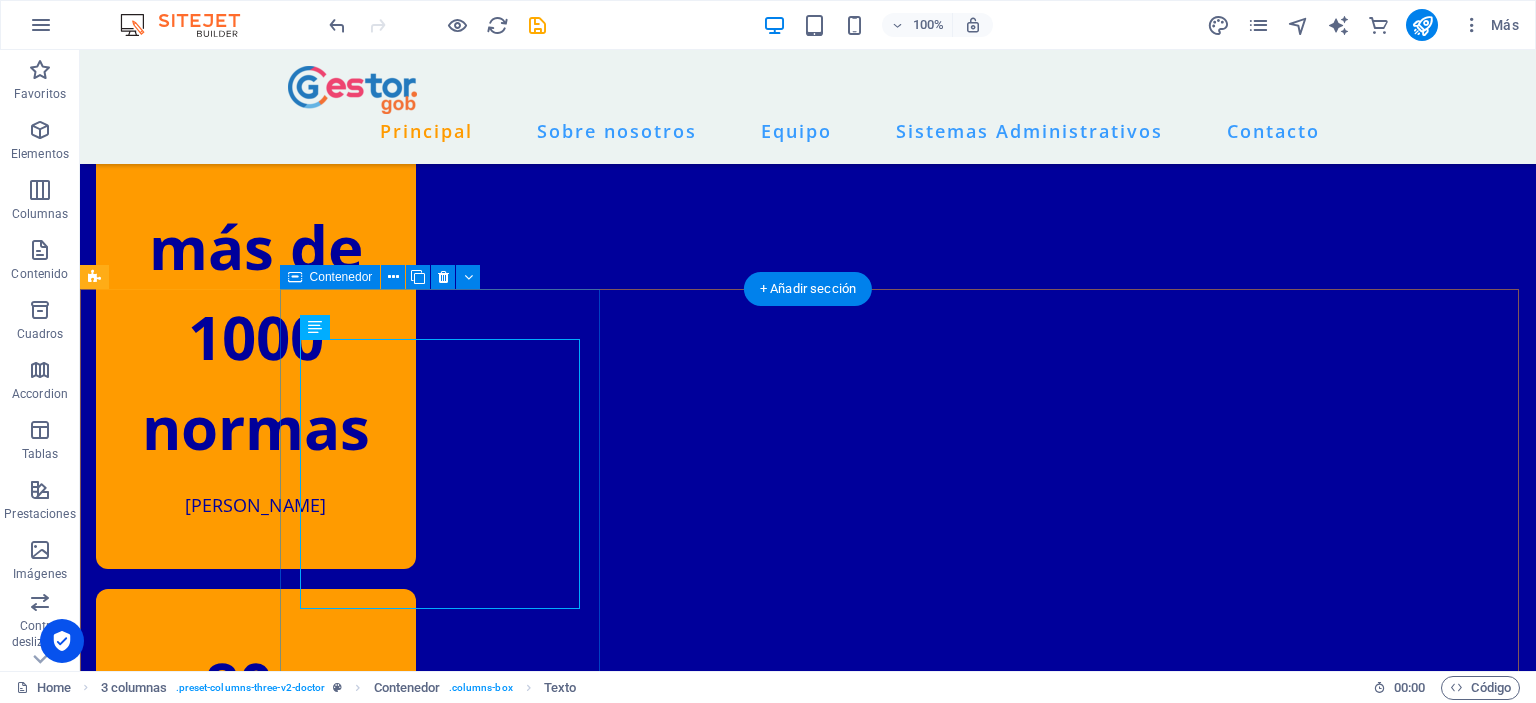 click on "más de 1000 normas [PERSON_NAME]" at bounding box center [256, 360] 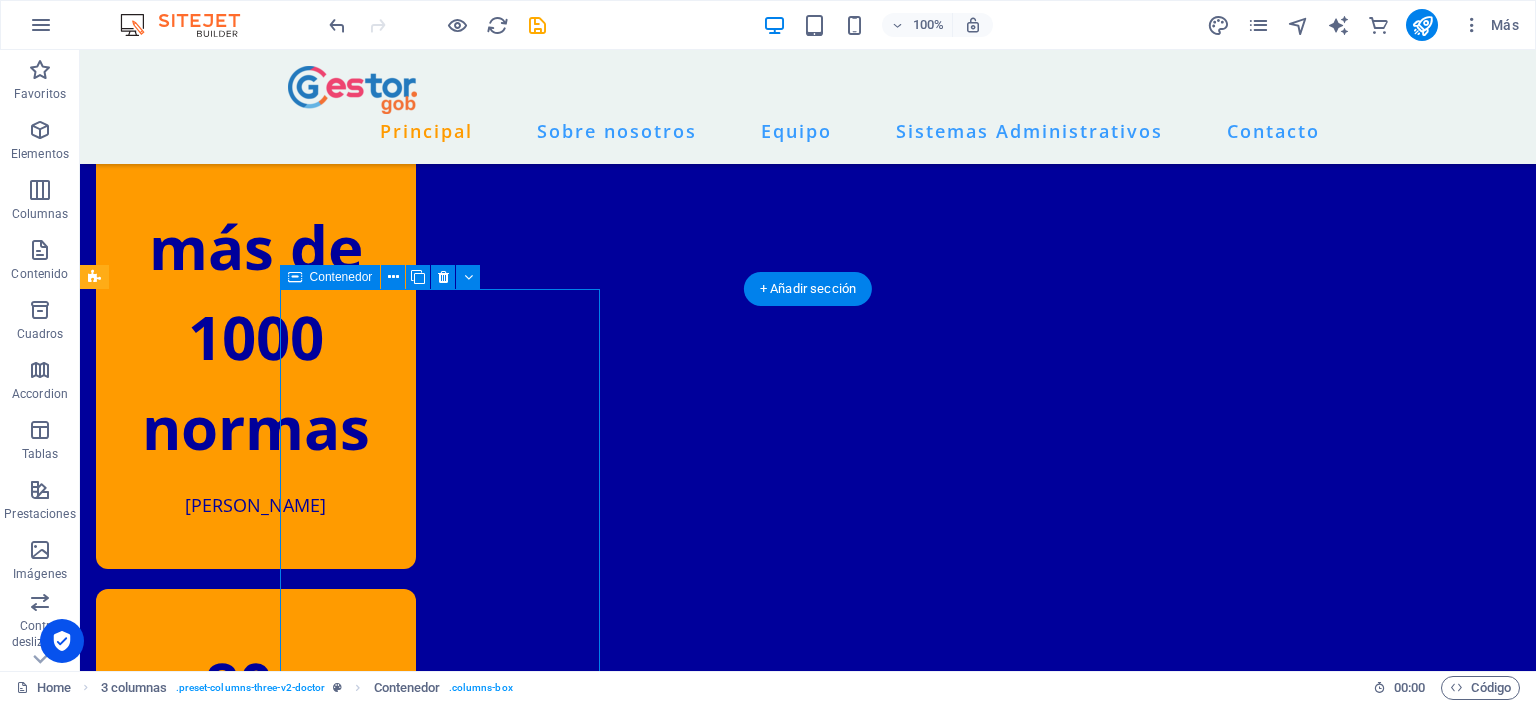 drag, startPoint x: 509, startPoint y: 320, endPoint x: 459, endPoint y: 303, distance: 52.810986 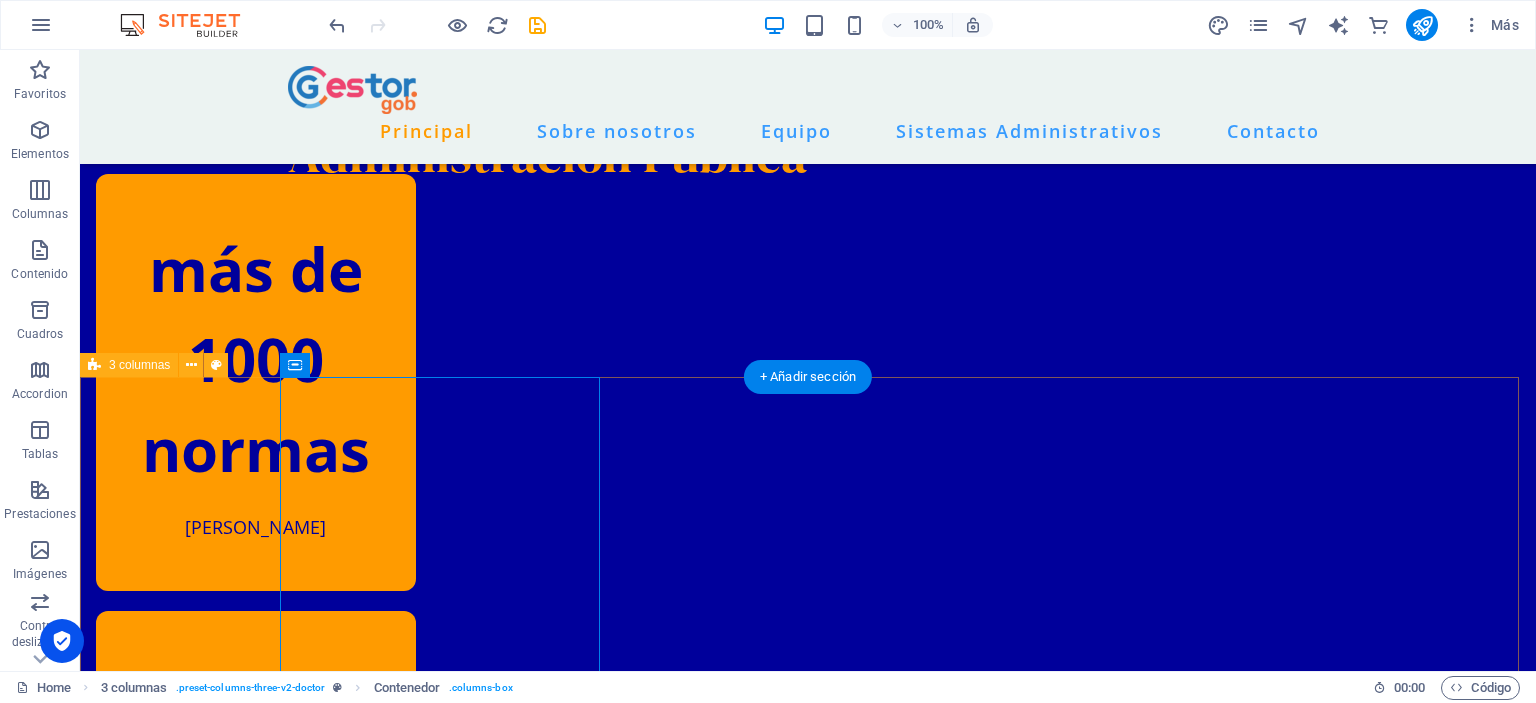 scroll, scrollTop: 1000, scrollLeft: 0, axis: vertical 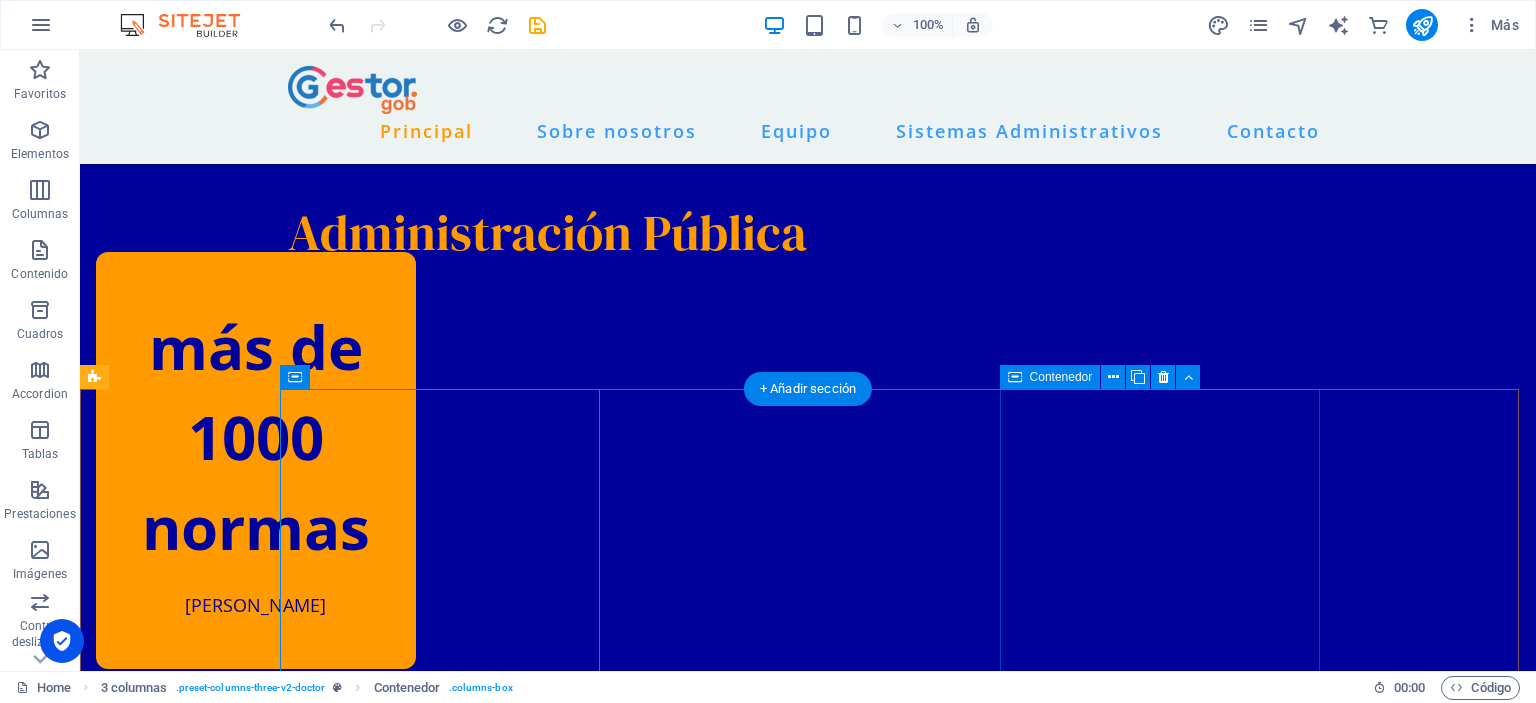 click on "10+ Años de experiencia" at bounding box center [256, 1099] 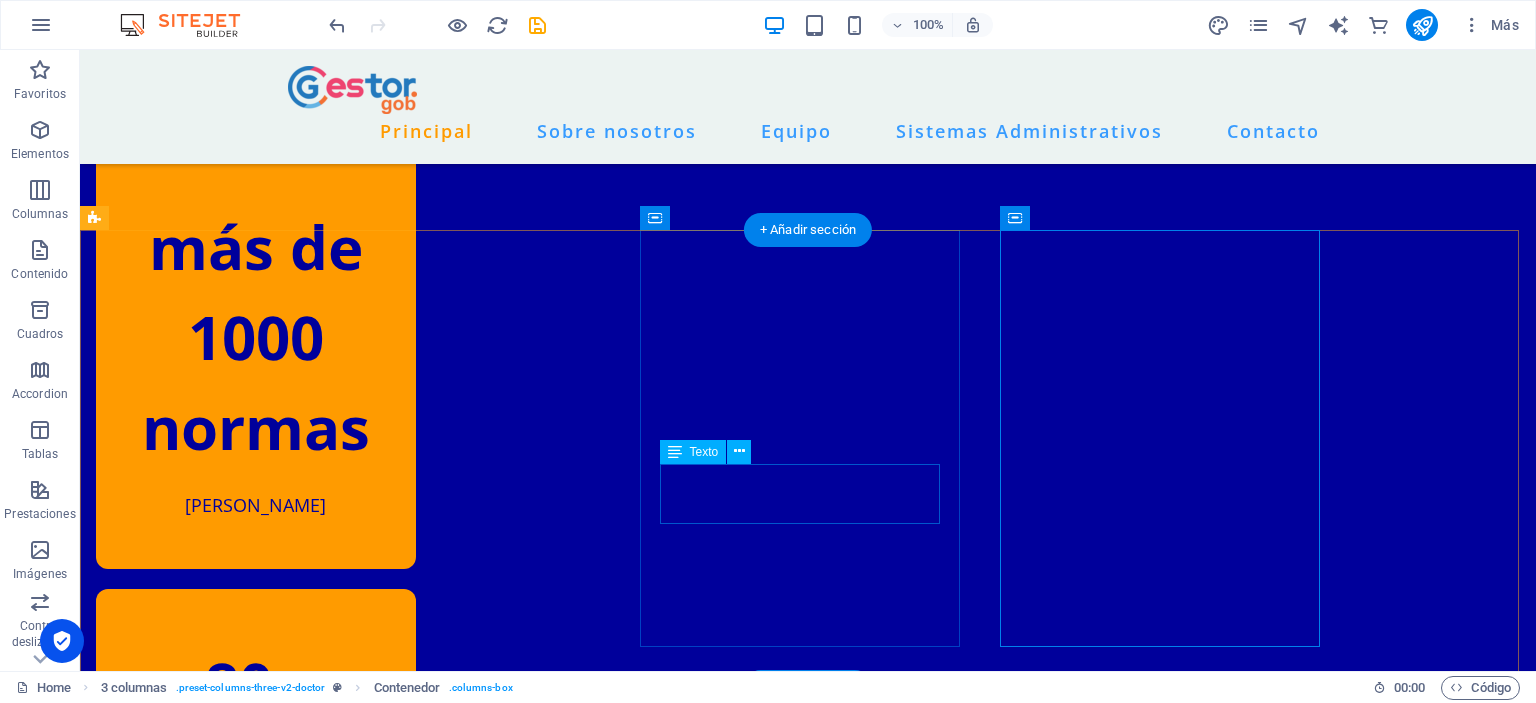 scroll, scrollTop: 1200, scrollLeft: 0, axis: vertical 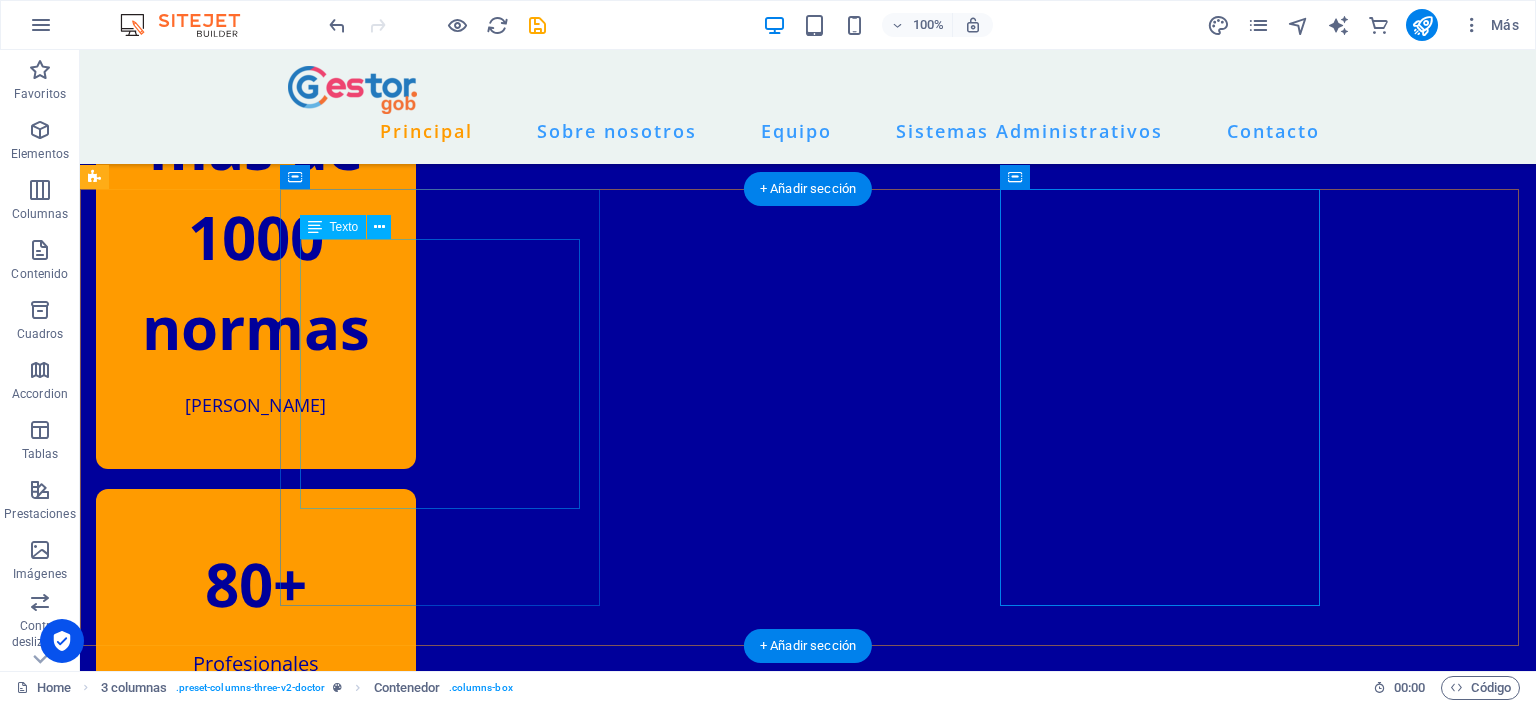 click on "más de 1000 normas" at bounding box center [256, 237] 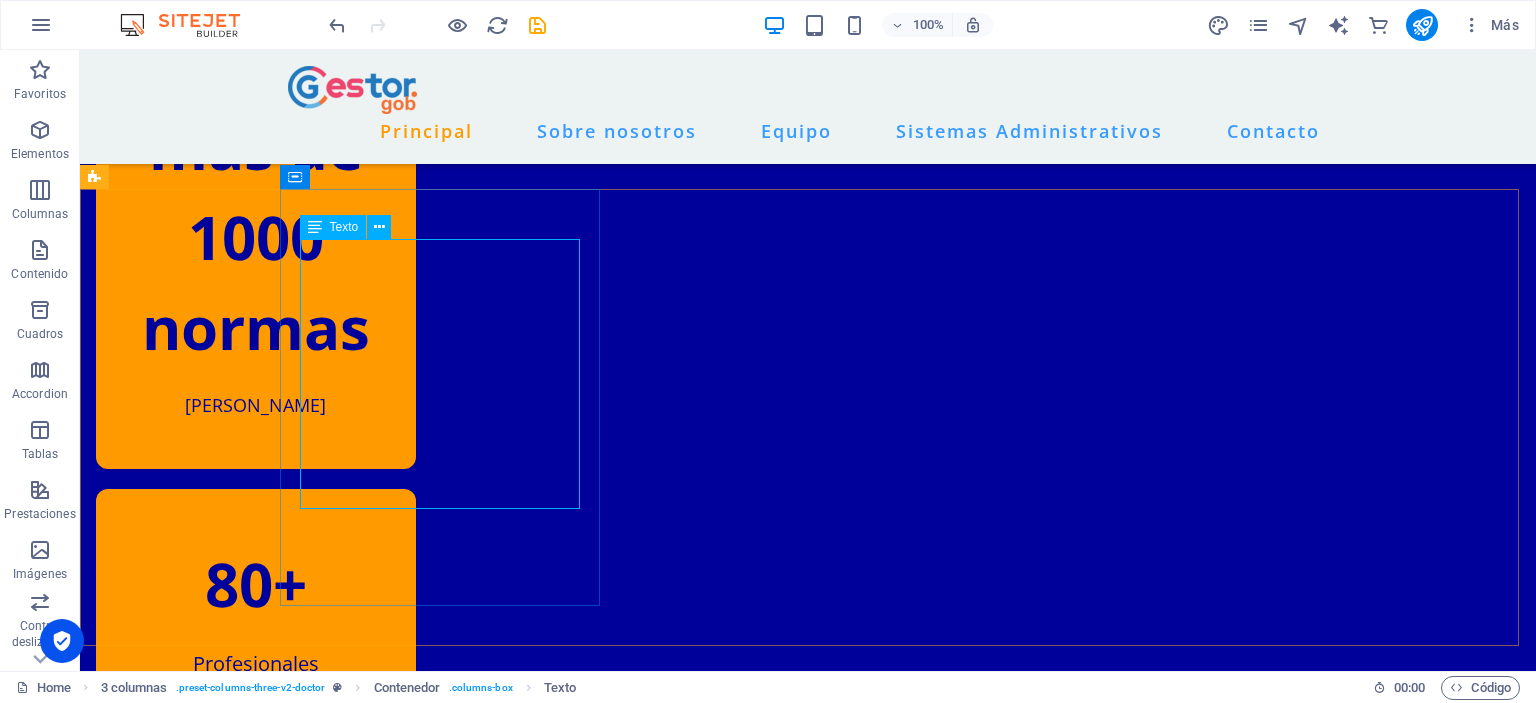 click at bounding box center [315, 227] 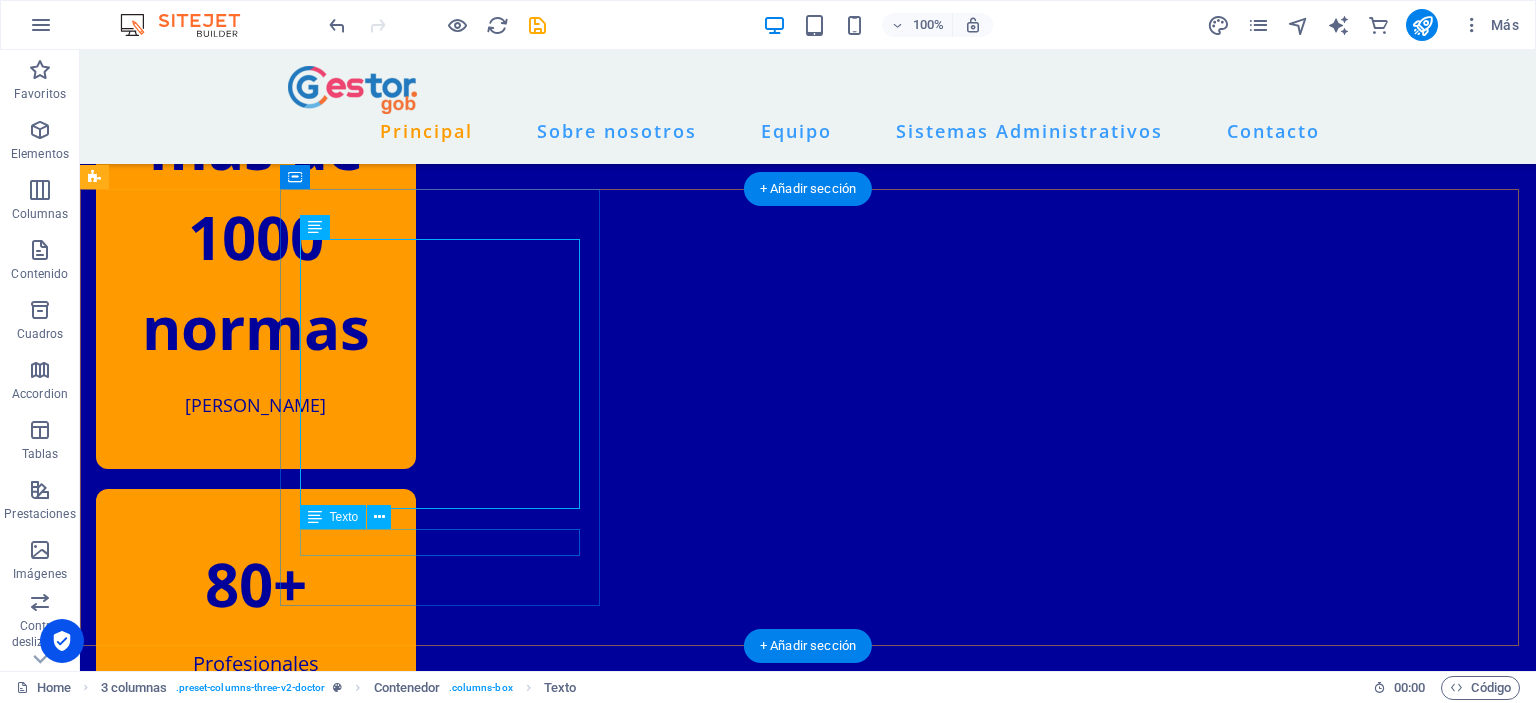click on "[PERSON_NAME]" at bounding box center (256, 405) 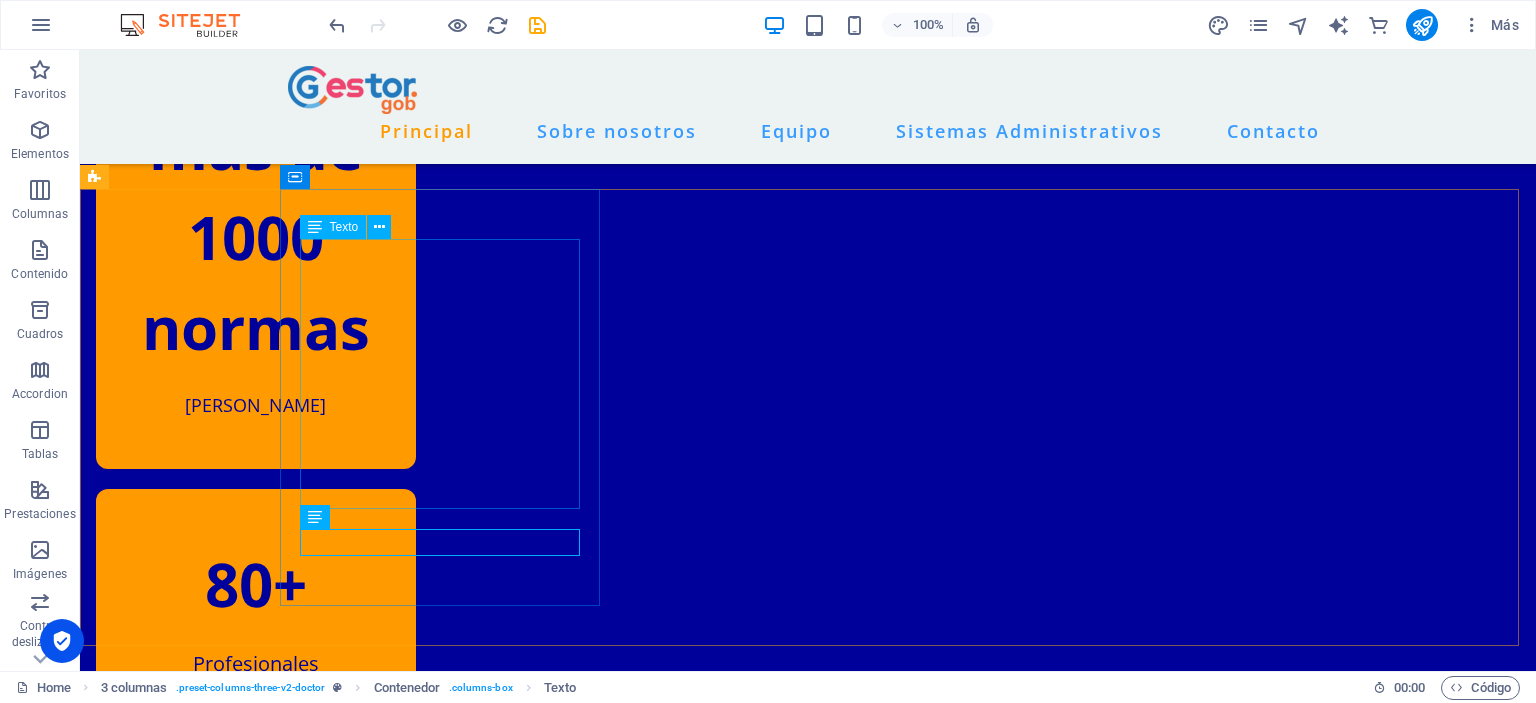 click at bounding box center [315, 227] 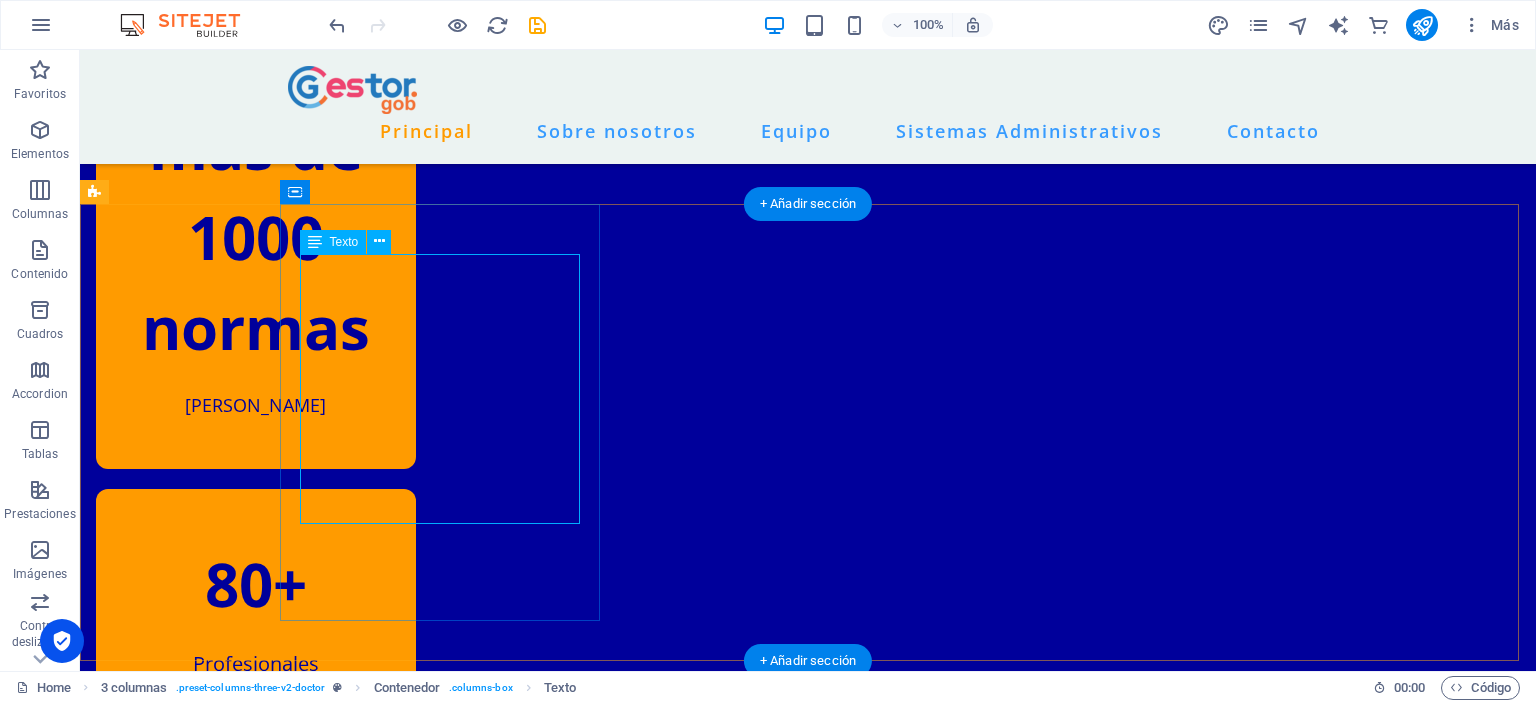 scroll, scrollTop: 1000, scrollLeft: 0, axis: vertical 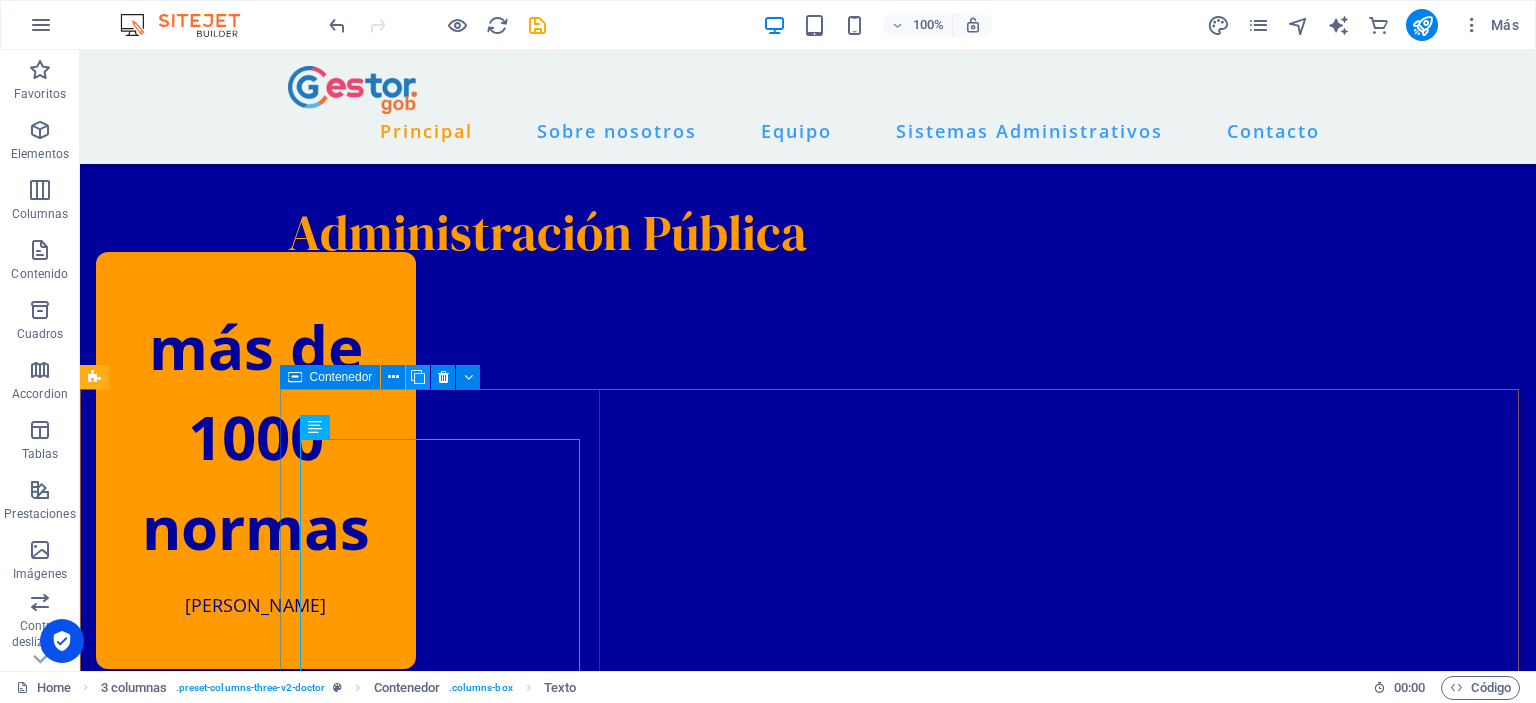 click at bounding box center [418, 377] 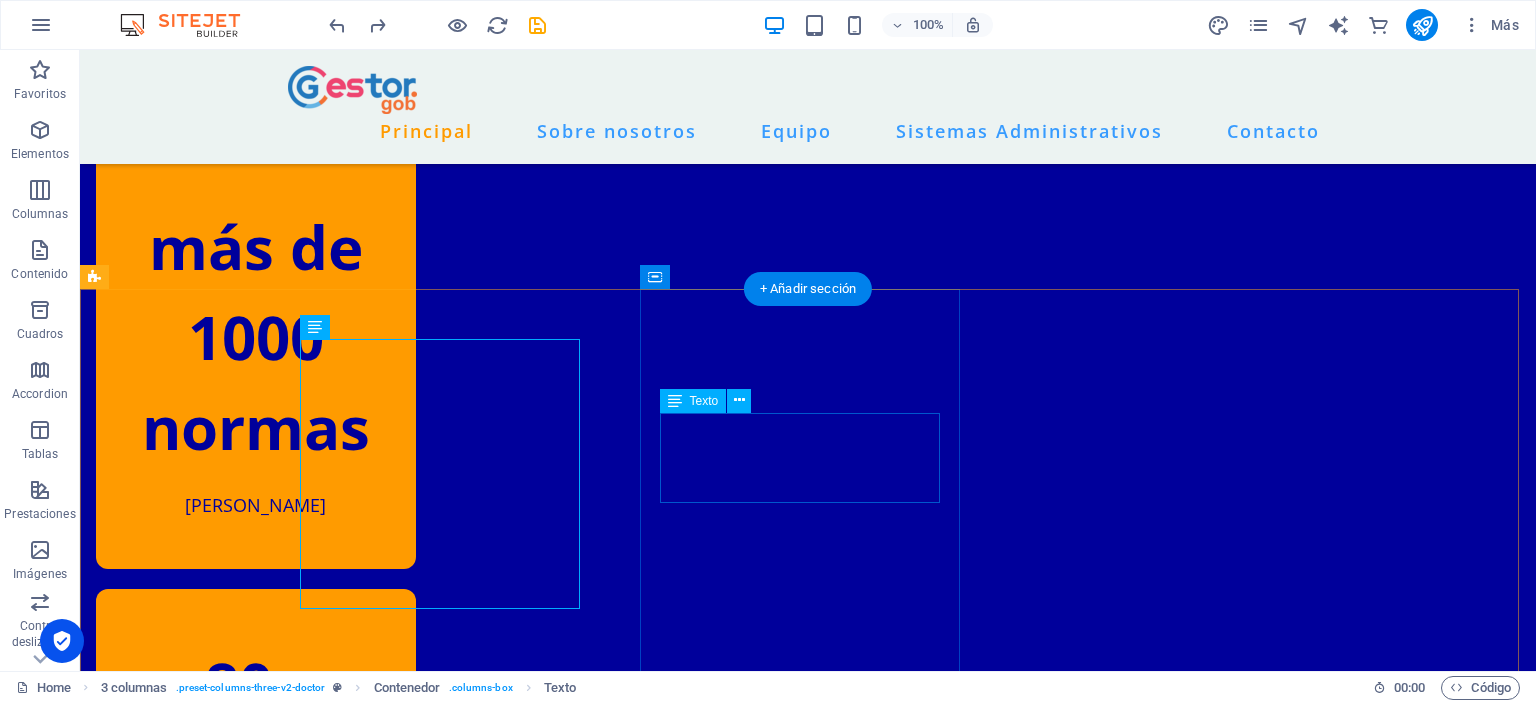 scroll, scrollTop: 1000, scrollLeft: 0, axis: vertical 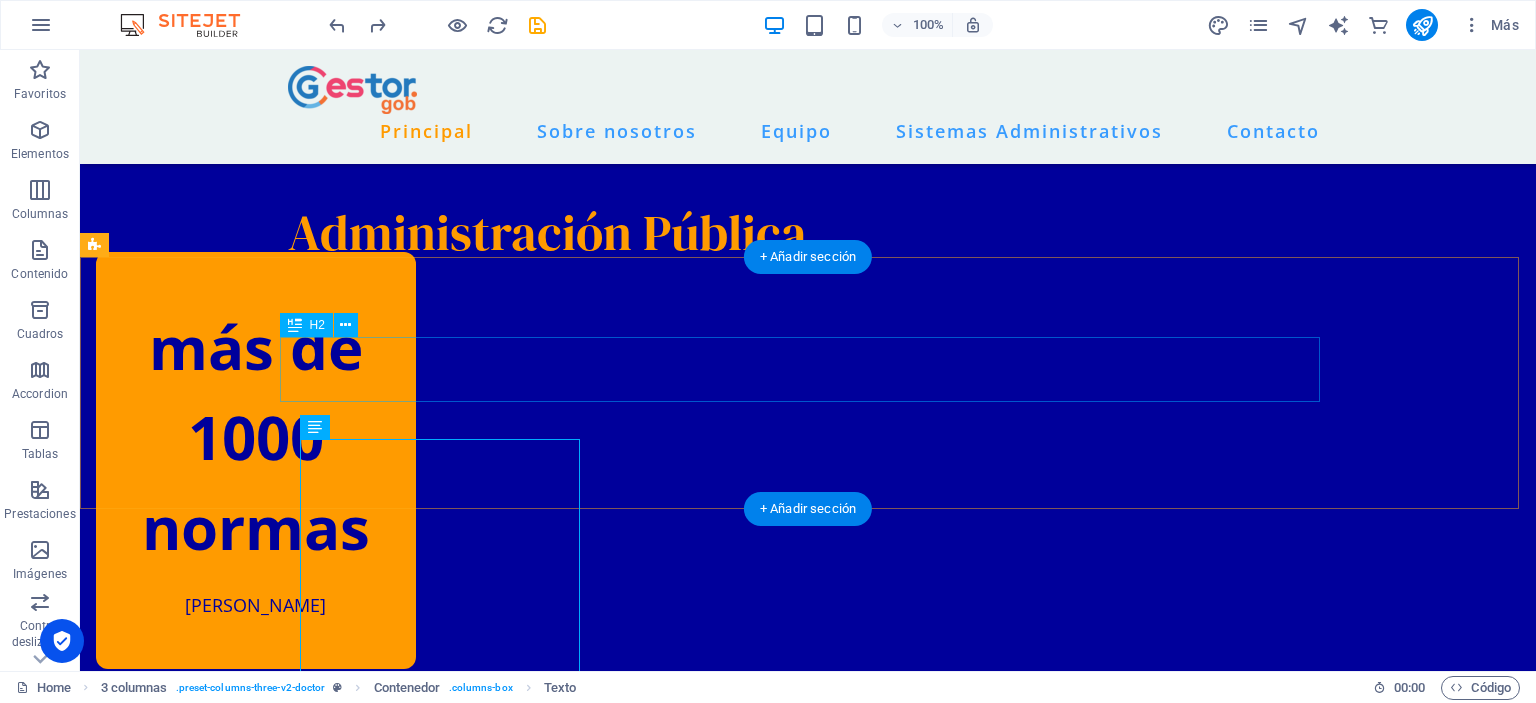 click on "Administración Pública" at bounding box center (808, 232) 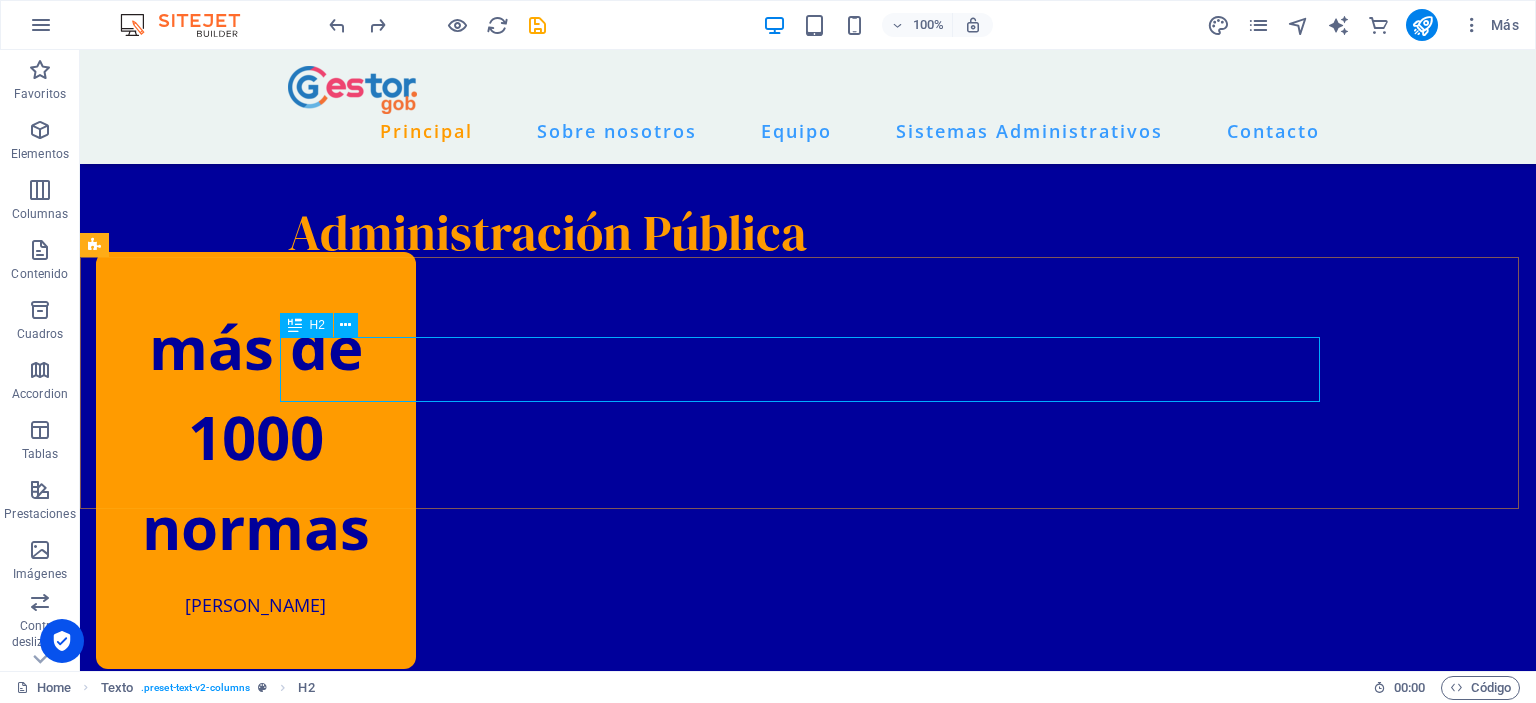click at bounding box center (295, 325) 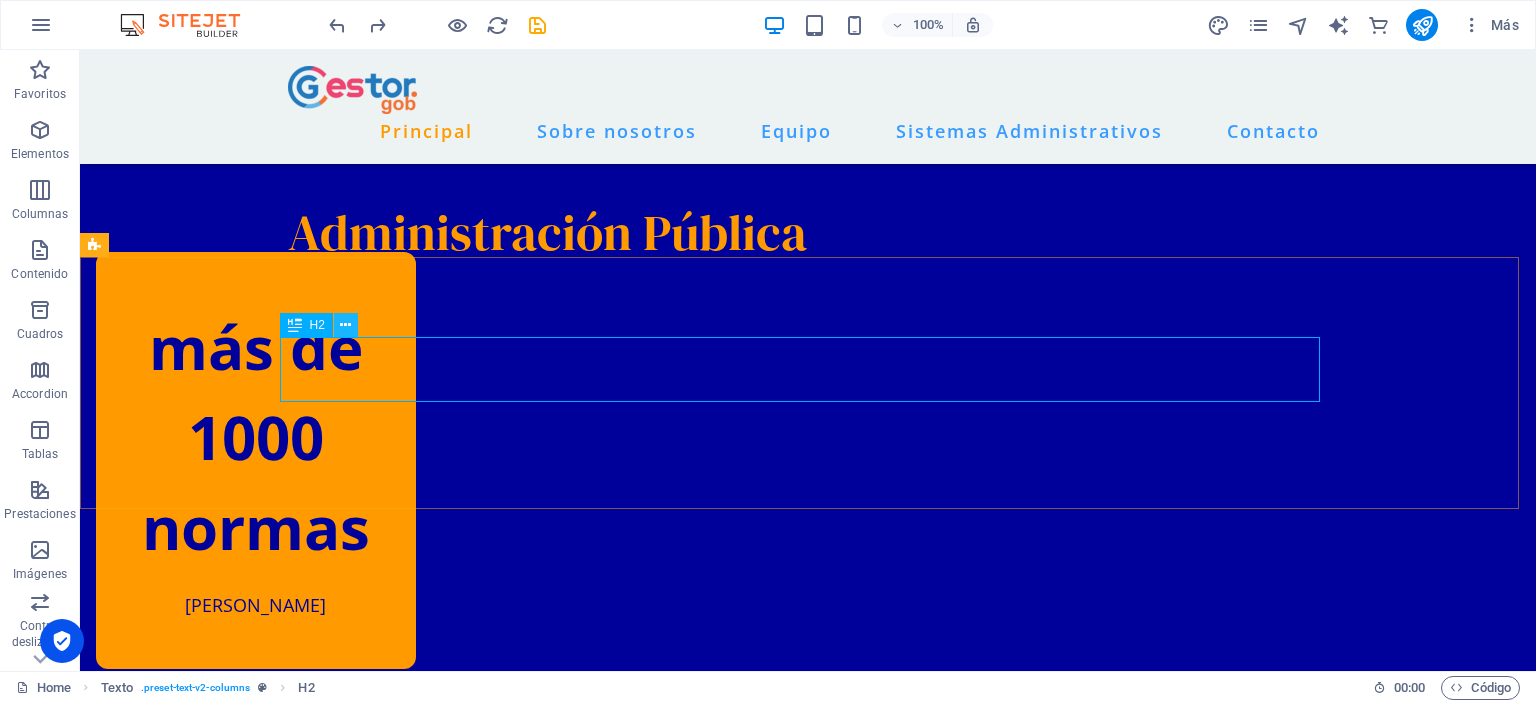 click at bounding box center [345, 325] 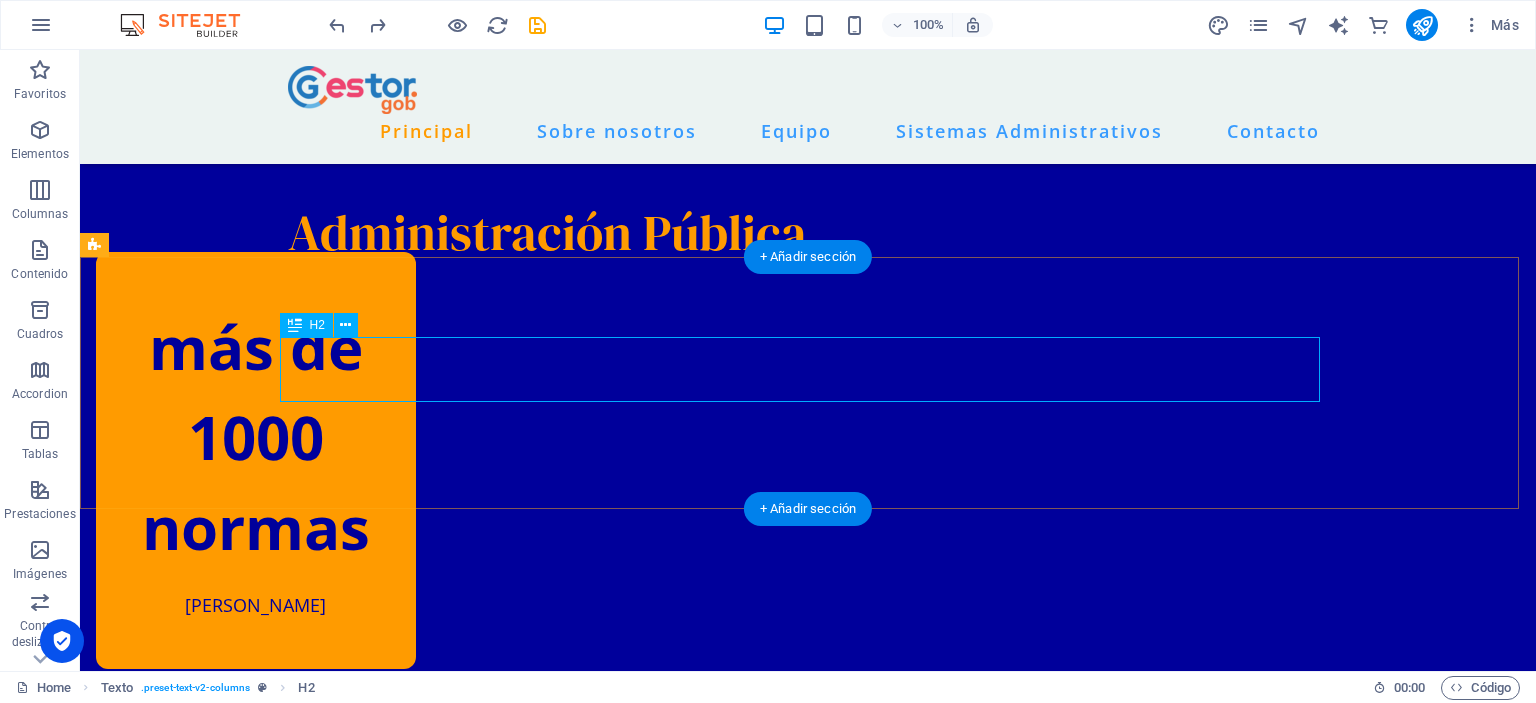click on "Administración Pública" at bounding box center [808, 232] 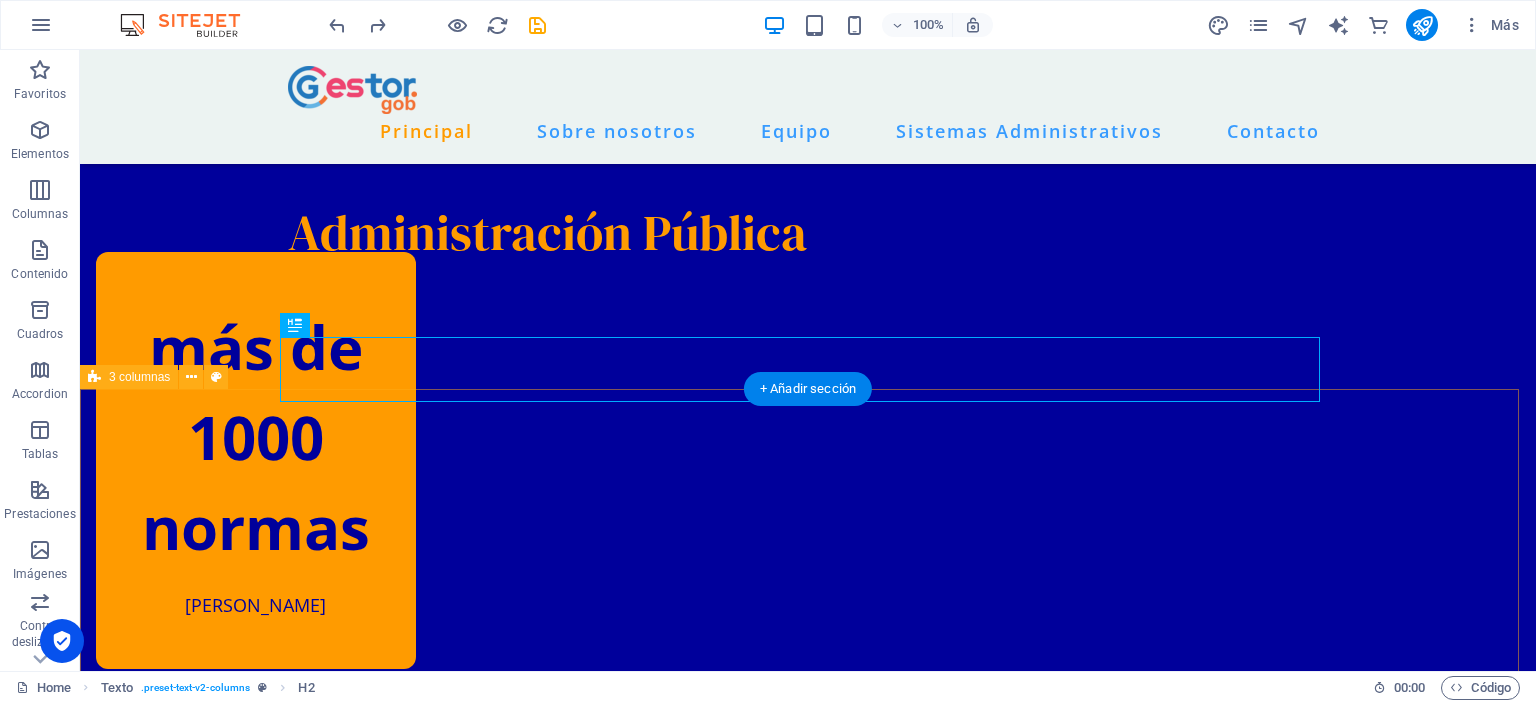 click on "10+ Años de experiencia" at bounding box center (256, 1099) 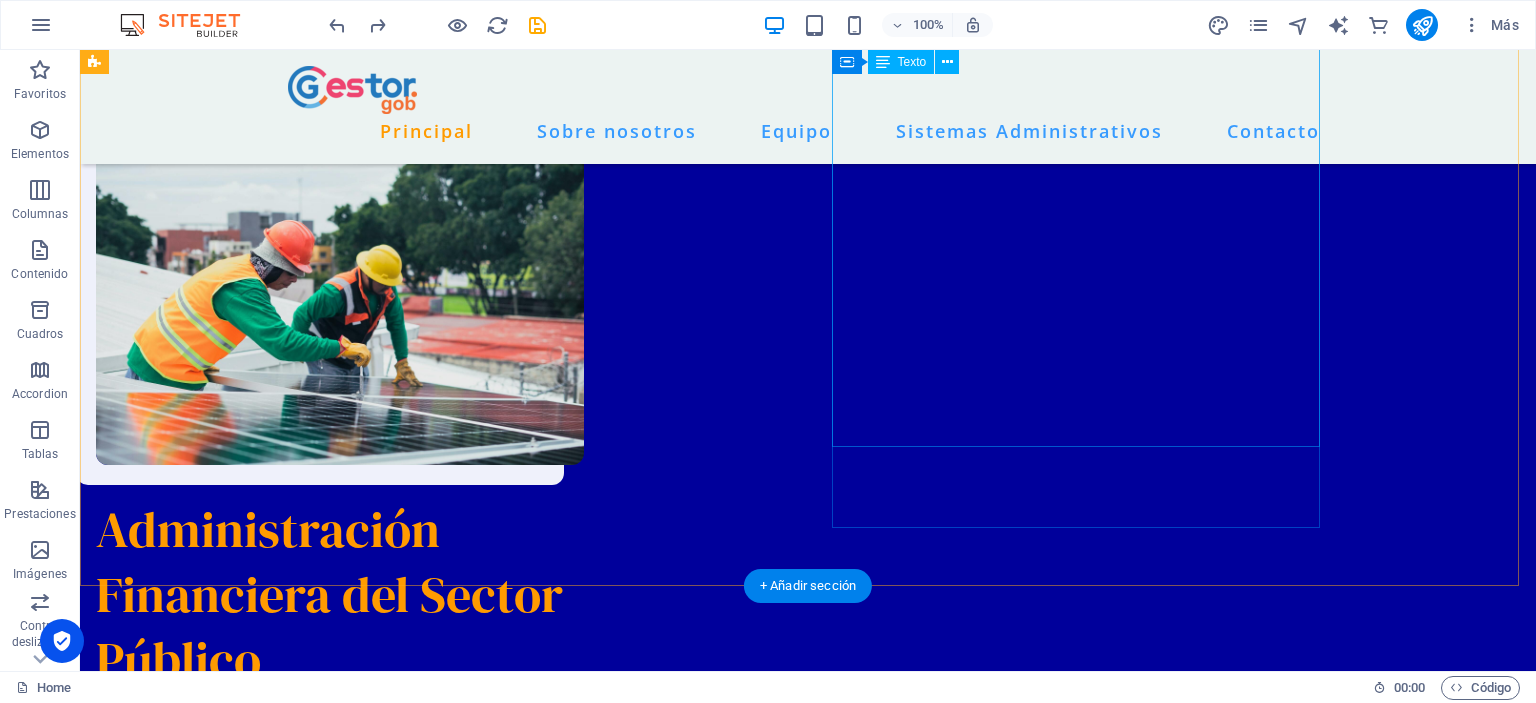 scroll, scrollTop: 2500, scrollLeft: 0, axis: vertical 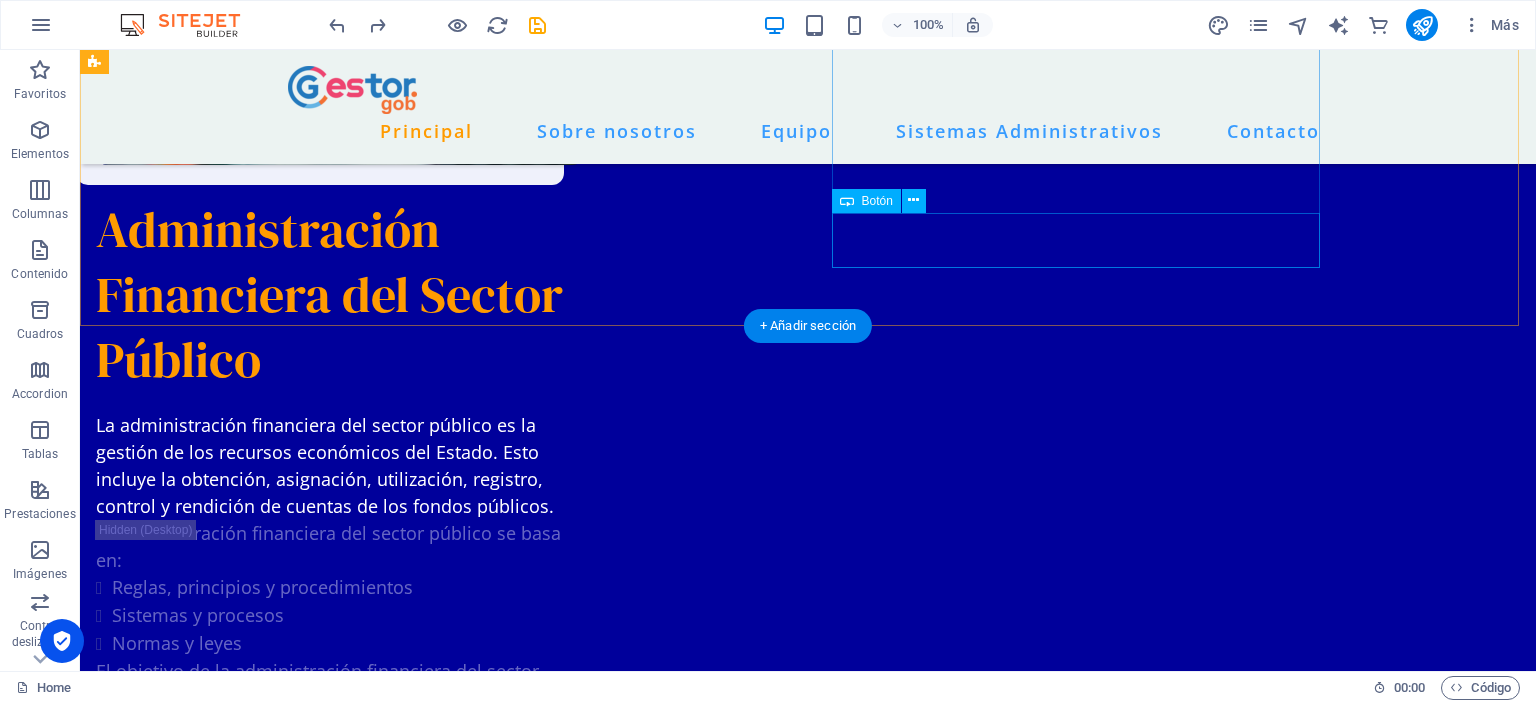 click on "sobre nosotros" at bounding box center [340, 1040] 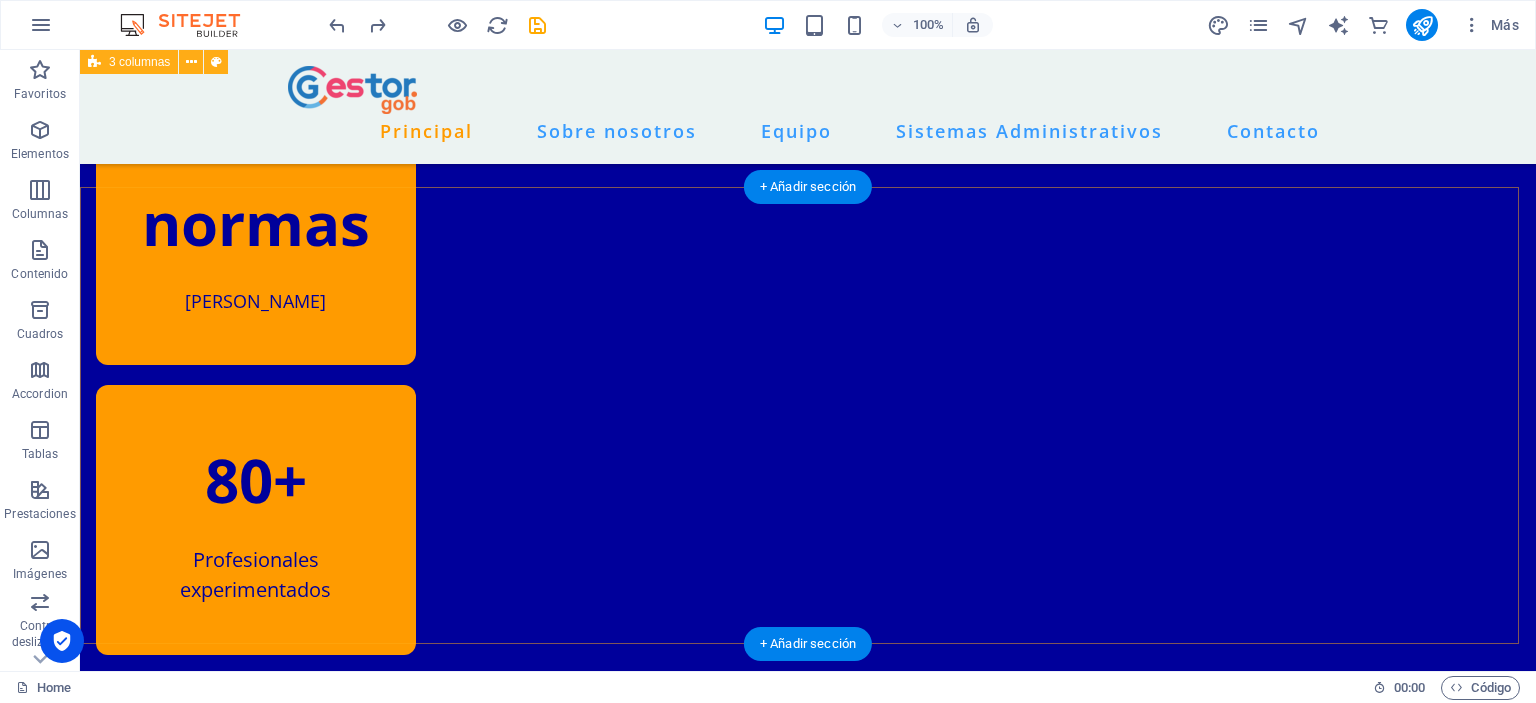 scroll, scrollTop: 1200, scrollLeft: 0, axis: vertical 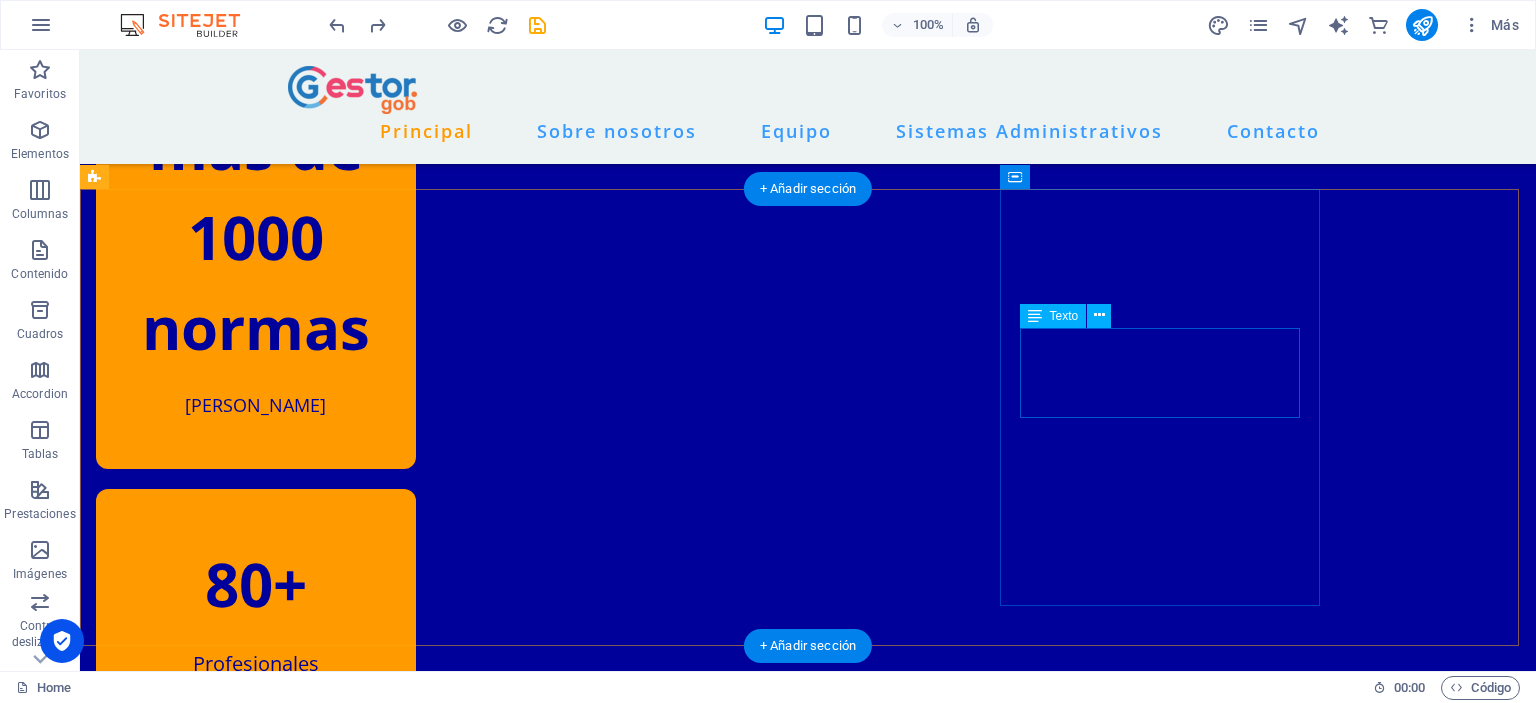 click on "10+" at bounding box center (256, 874) 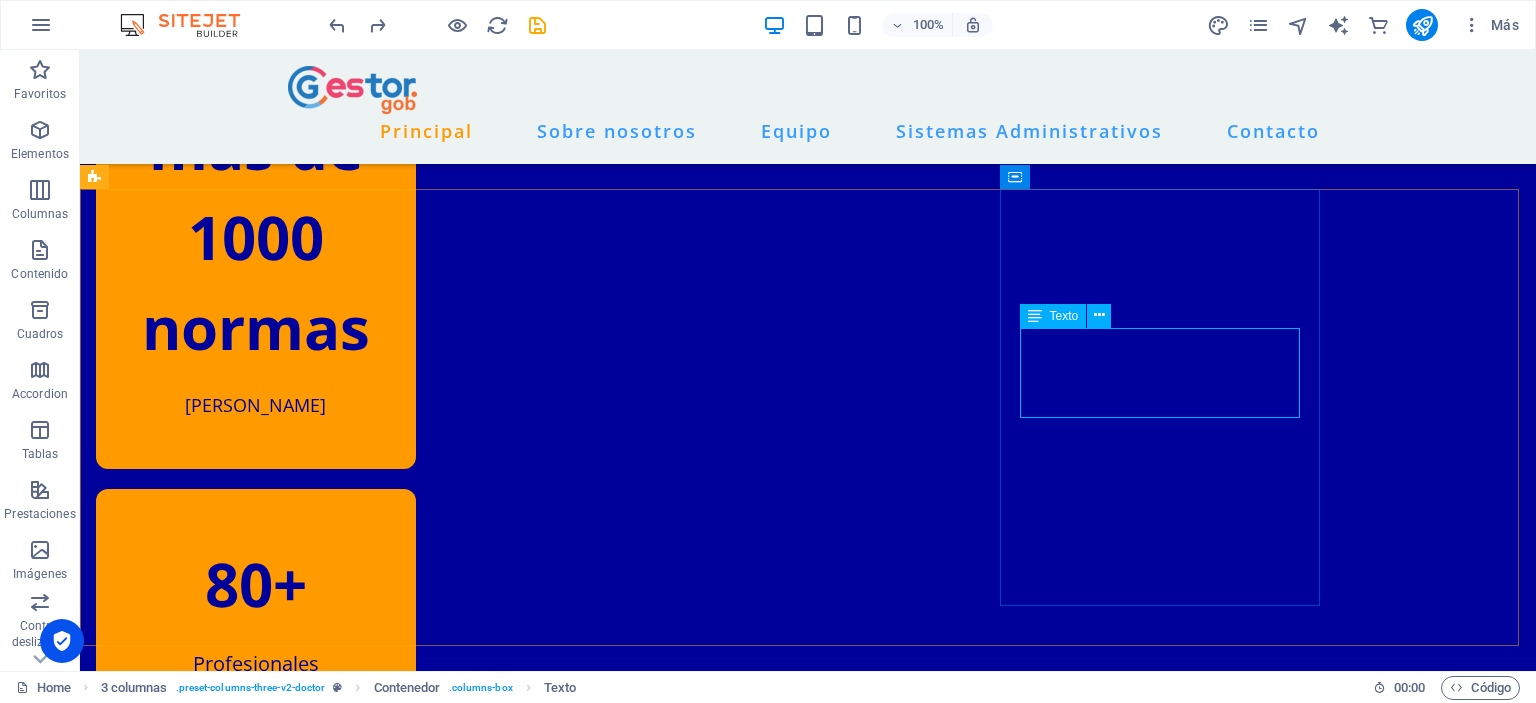 click on "Texto" at bounding box center [1053, 316] 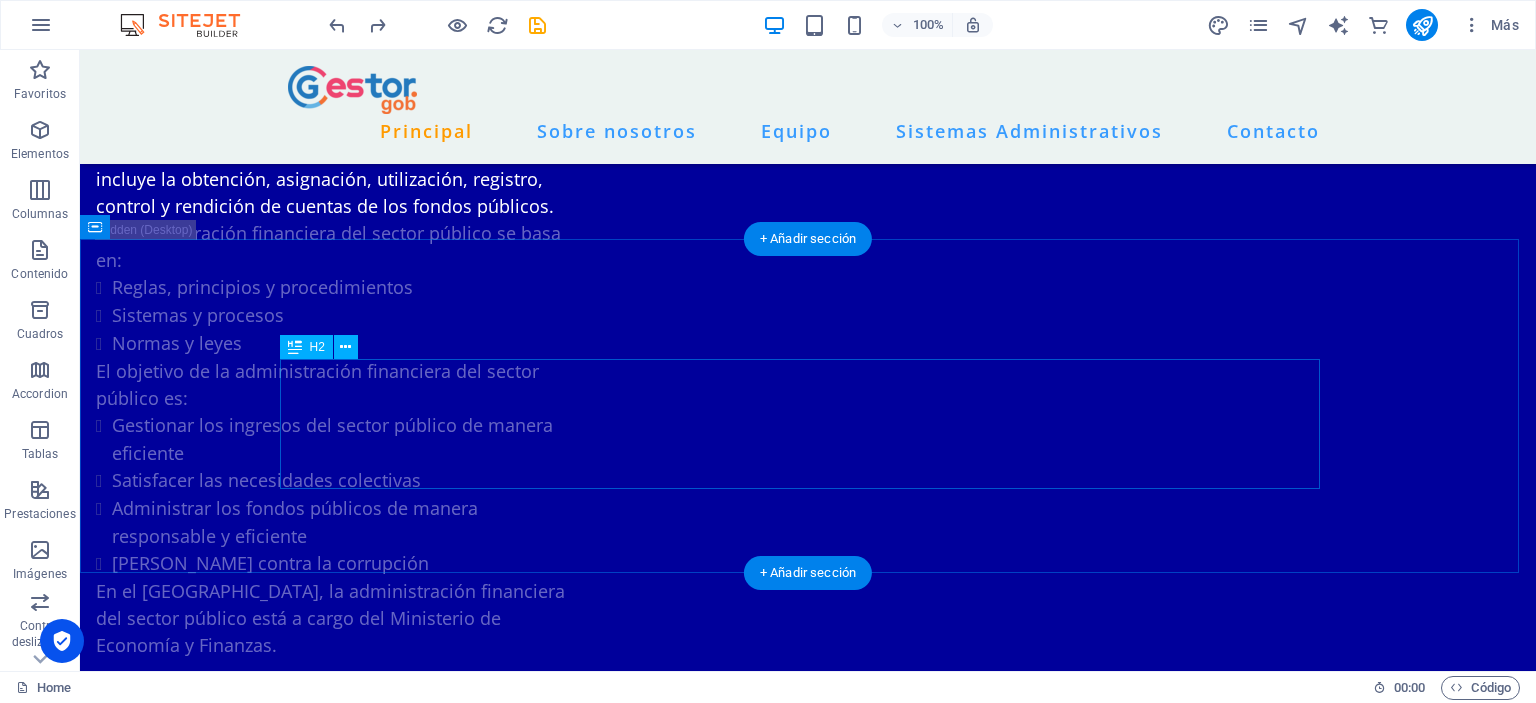 scroll, scrollTop: 2500, scrollLeft: 0, axis: vertical 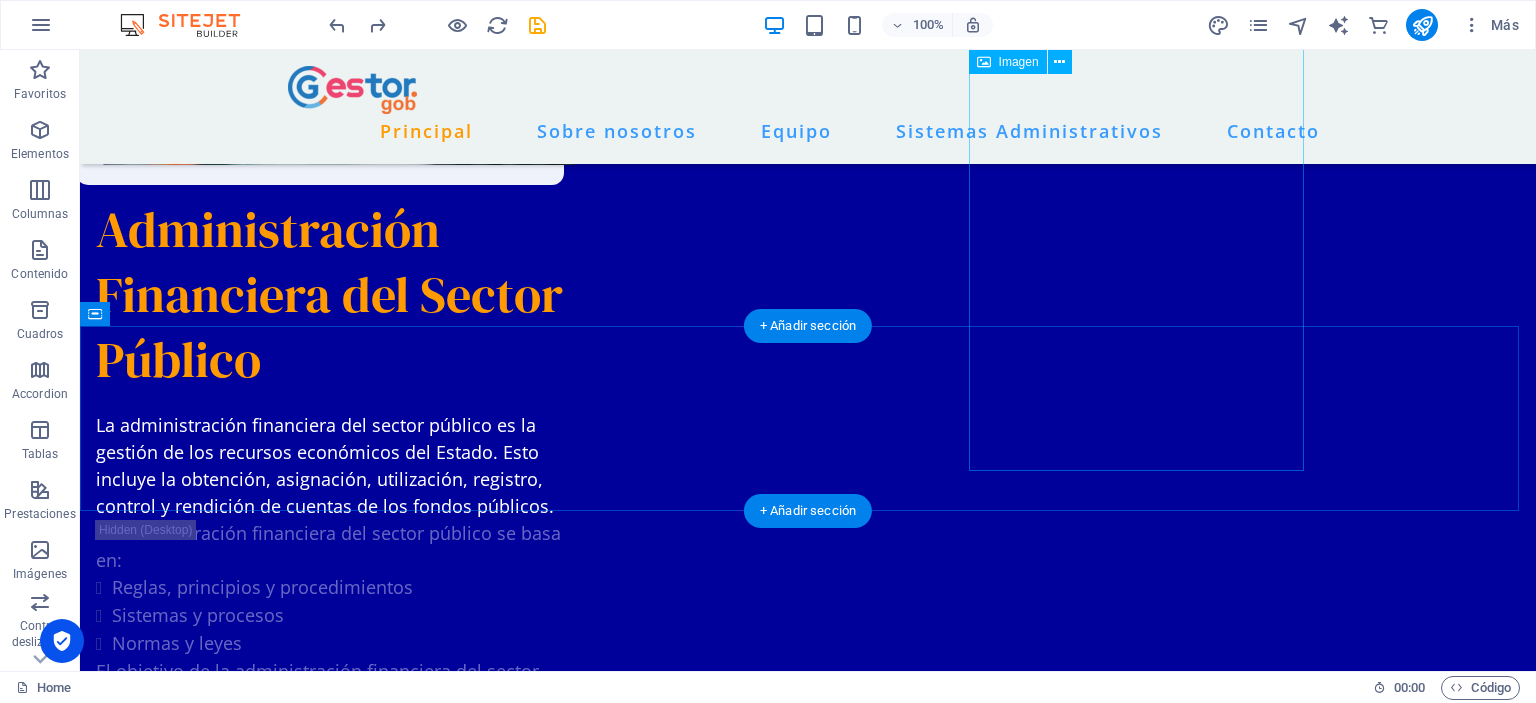 click at bounding box center [1336, -2121] 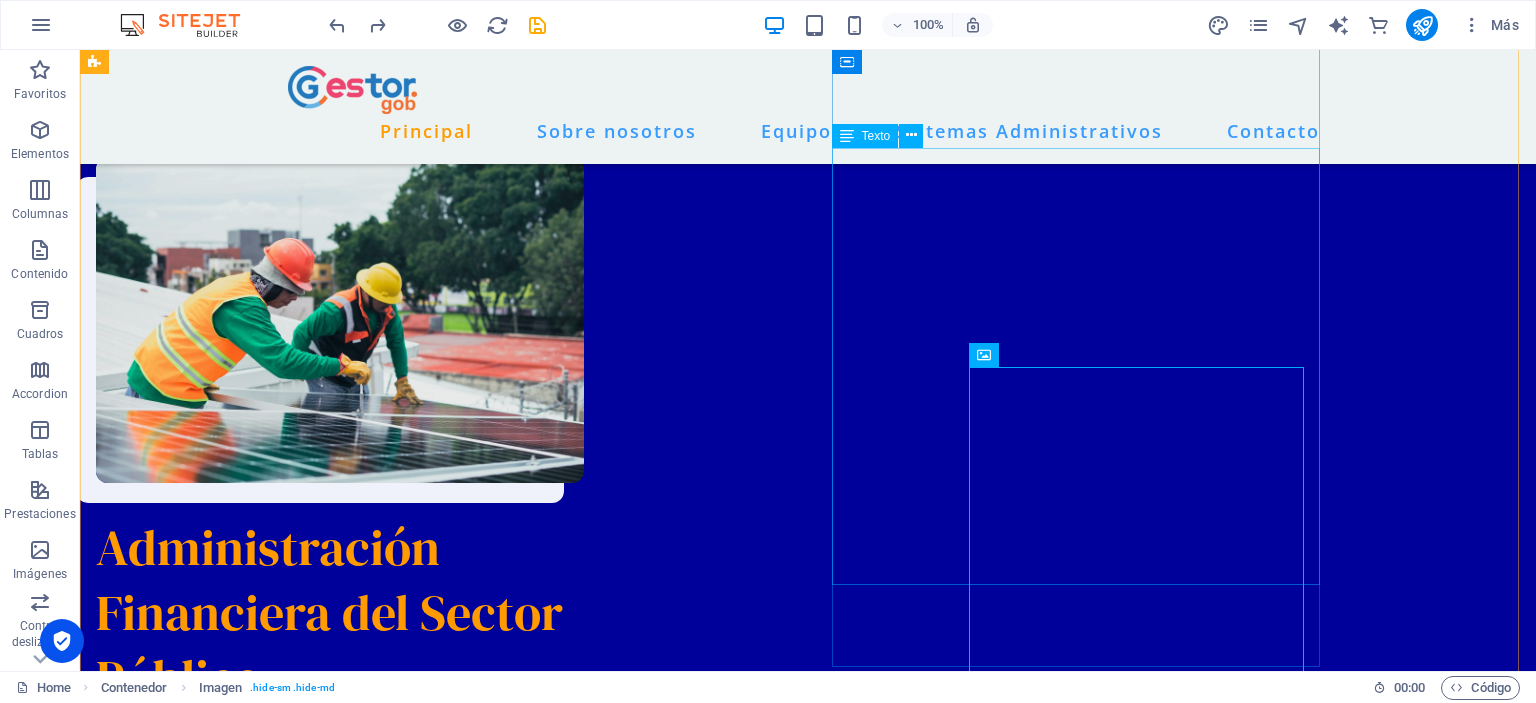 scroll, scrollTop: 2200, scrollLeft: 0, axis: vertical 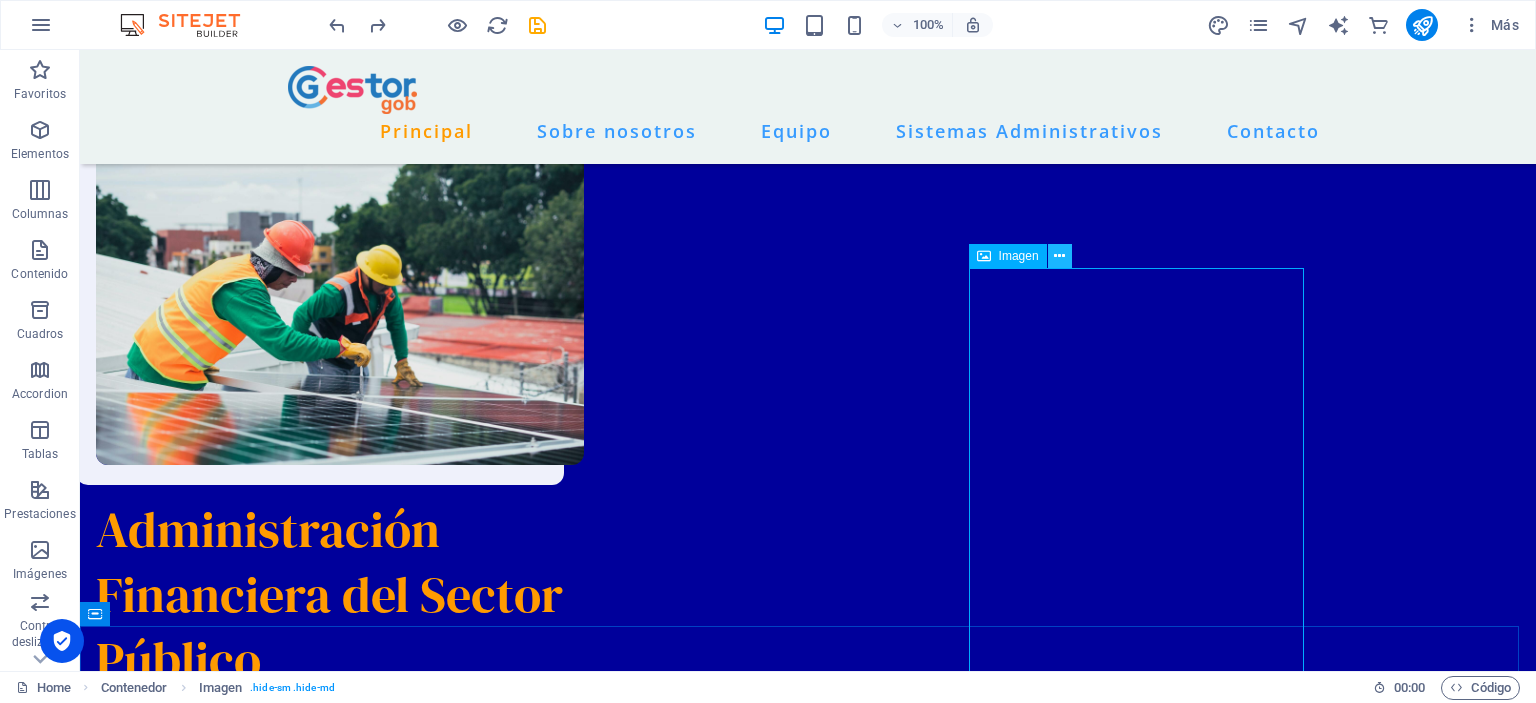 click at bounding box center [1059, 256] 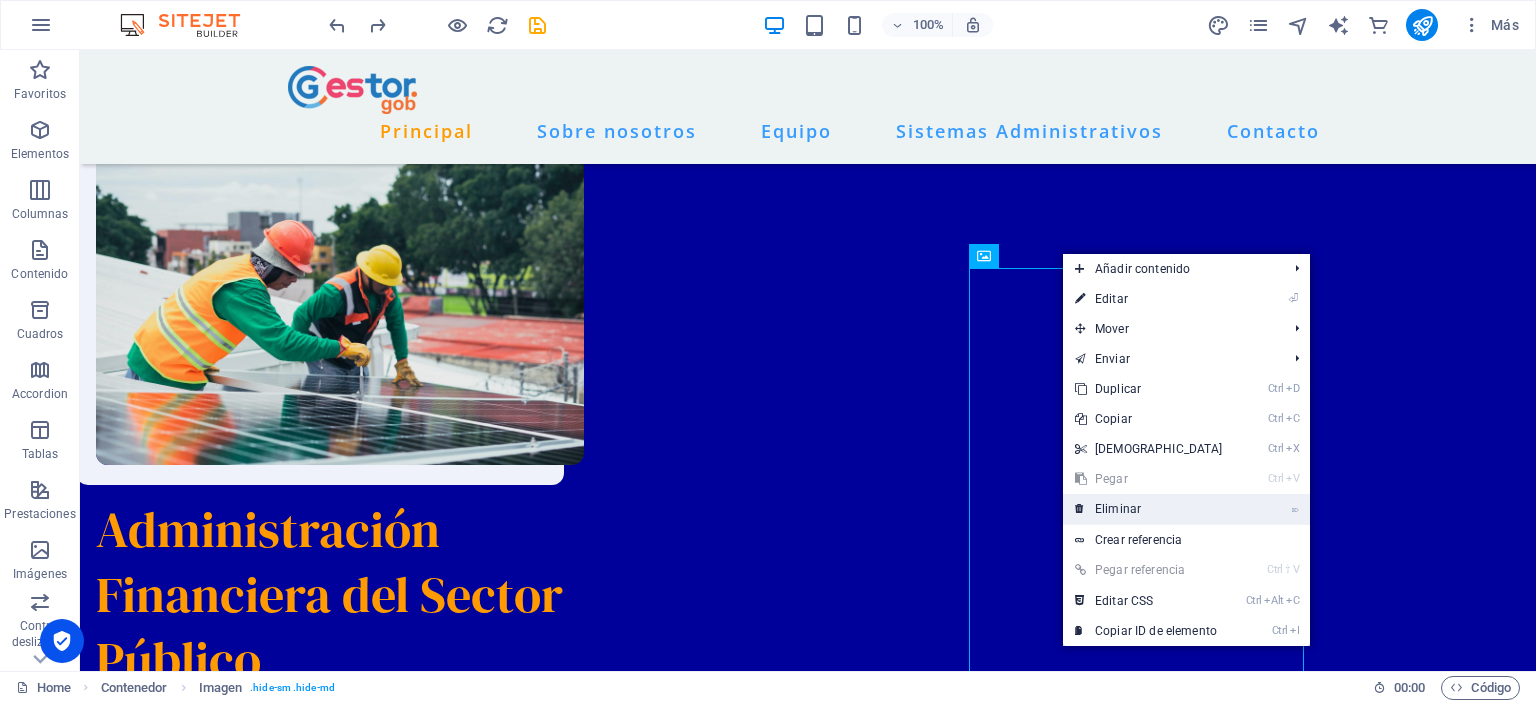 drag, startPoint x: 1092, startPoint y: 509, endPoint x: 1036, endPoint y: 472, distance: 67.11929 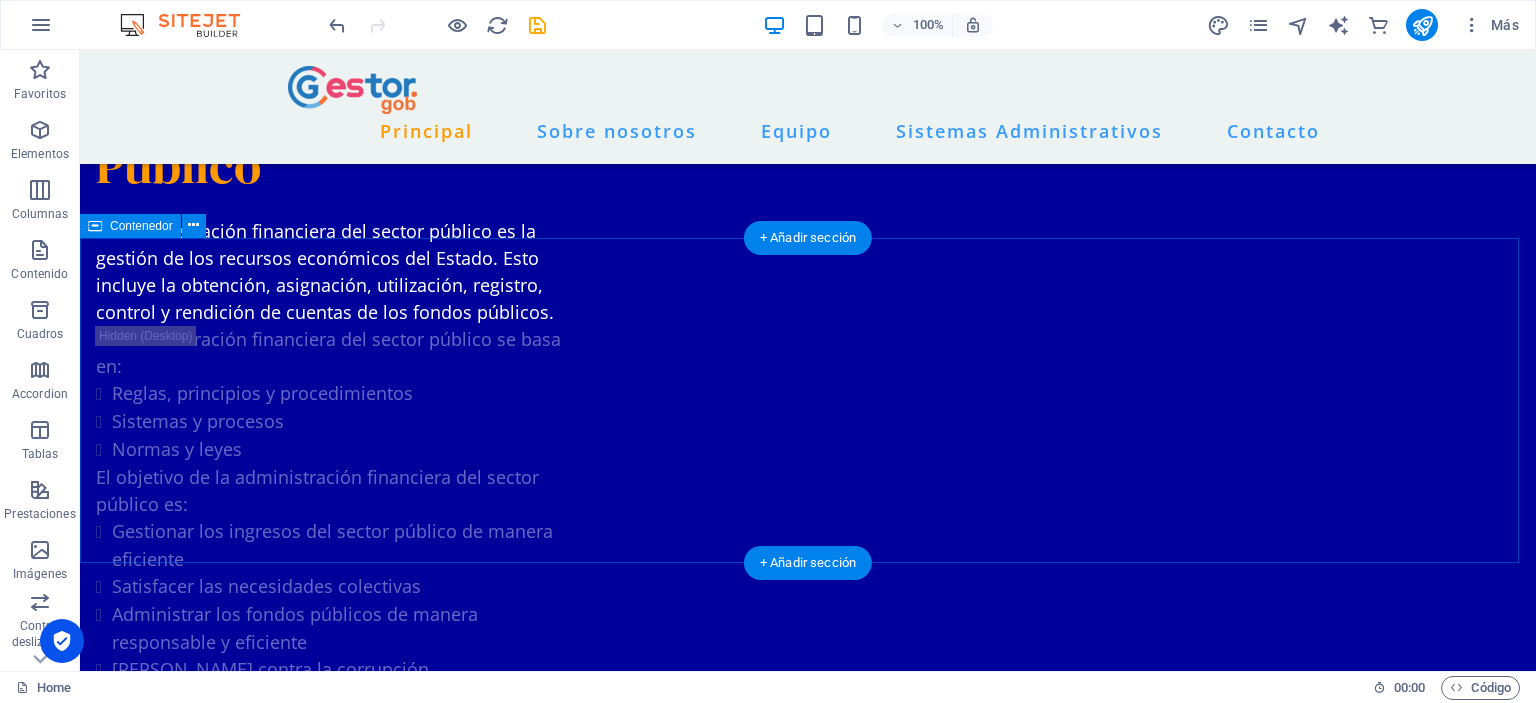 scroll, scrollTop: 2700, scrollLeft: 0, axis: vertical 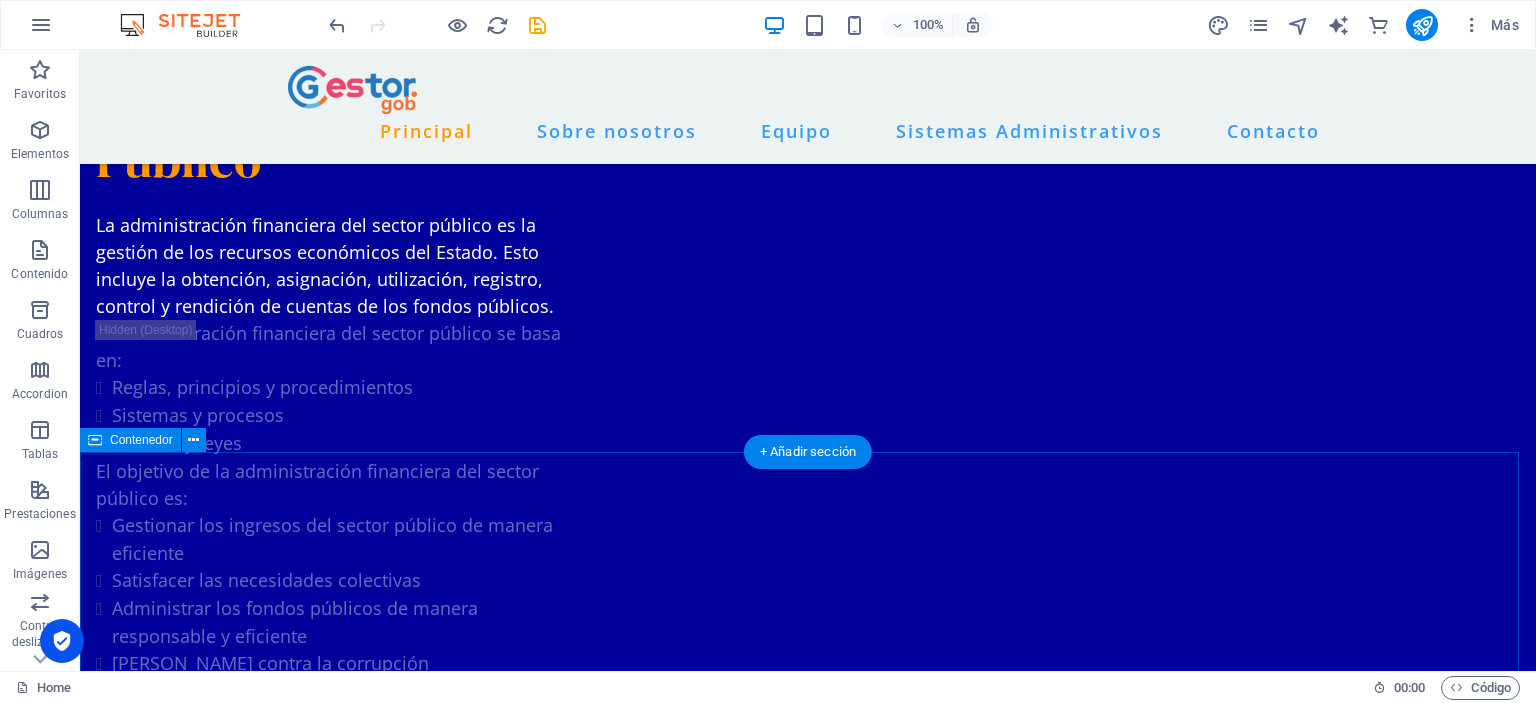 click on "Explora todo el marco normativo de cada sistema administrativo. Ponemos a su disposición el marco normativo completo de cada Sistema Administrativo." at bounding box center [808, 1406] 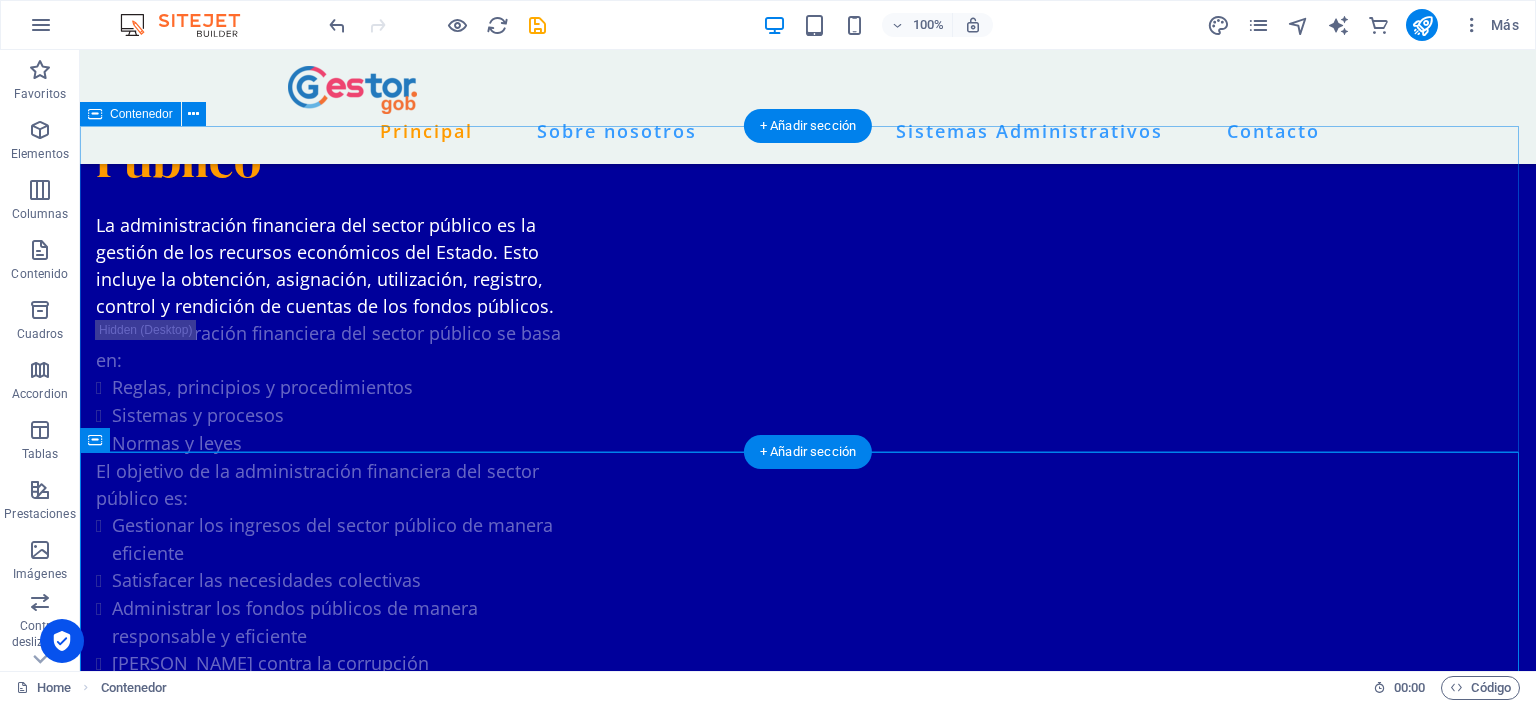 click on "Suelta el contenido aquí o  Añadir elementos  Pegar portapapeles" at bounding box center [808, 1089] 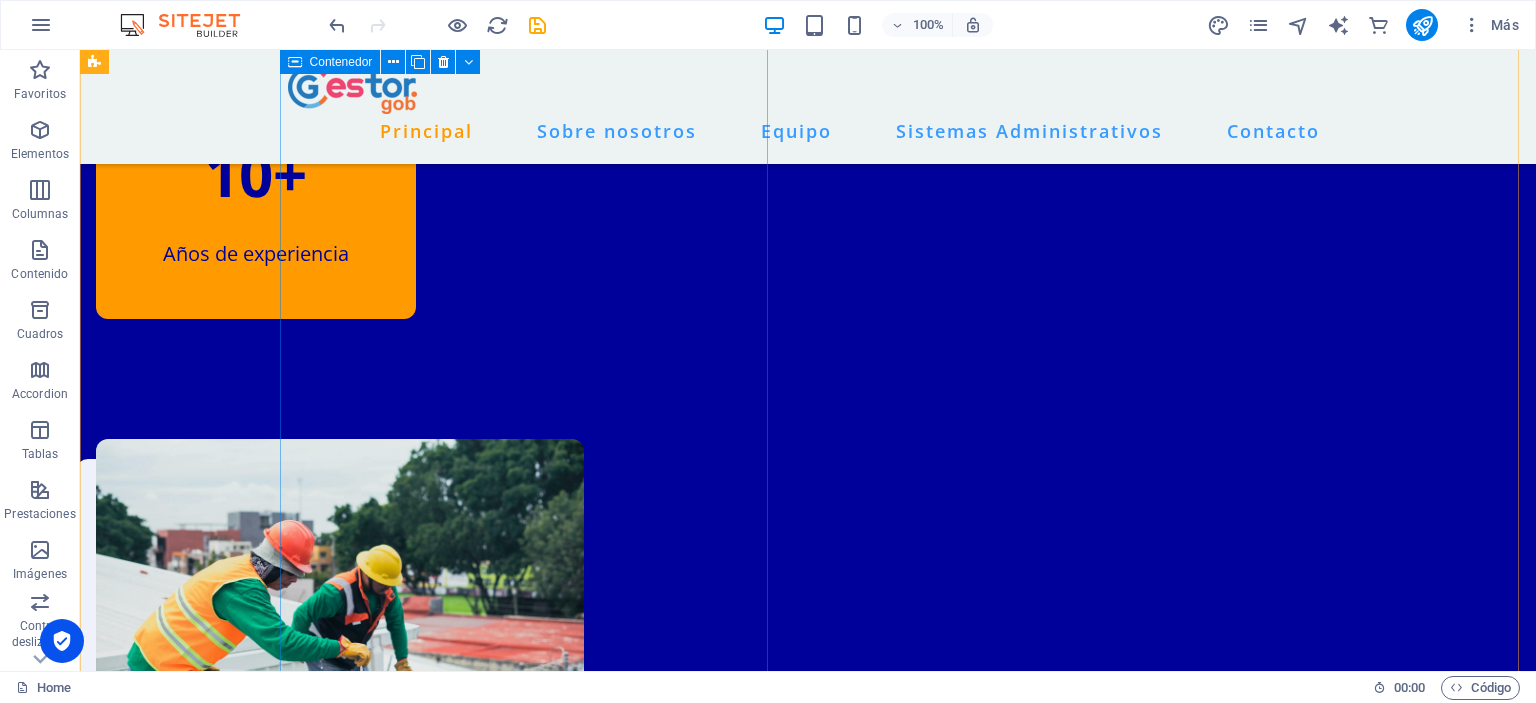 scroll, scrollTop: 1600, scrollLeft: 0, axis: vertical 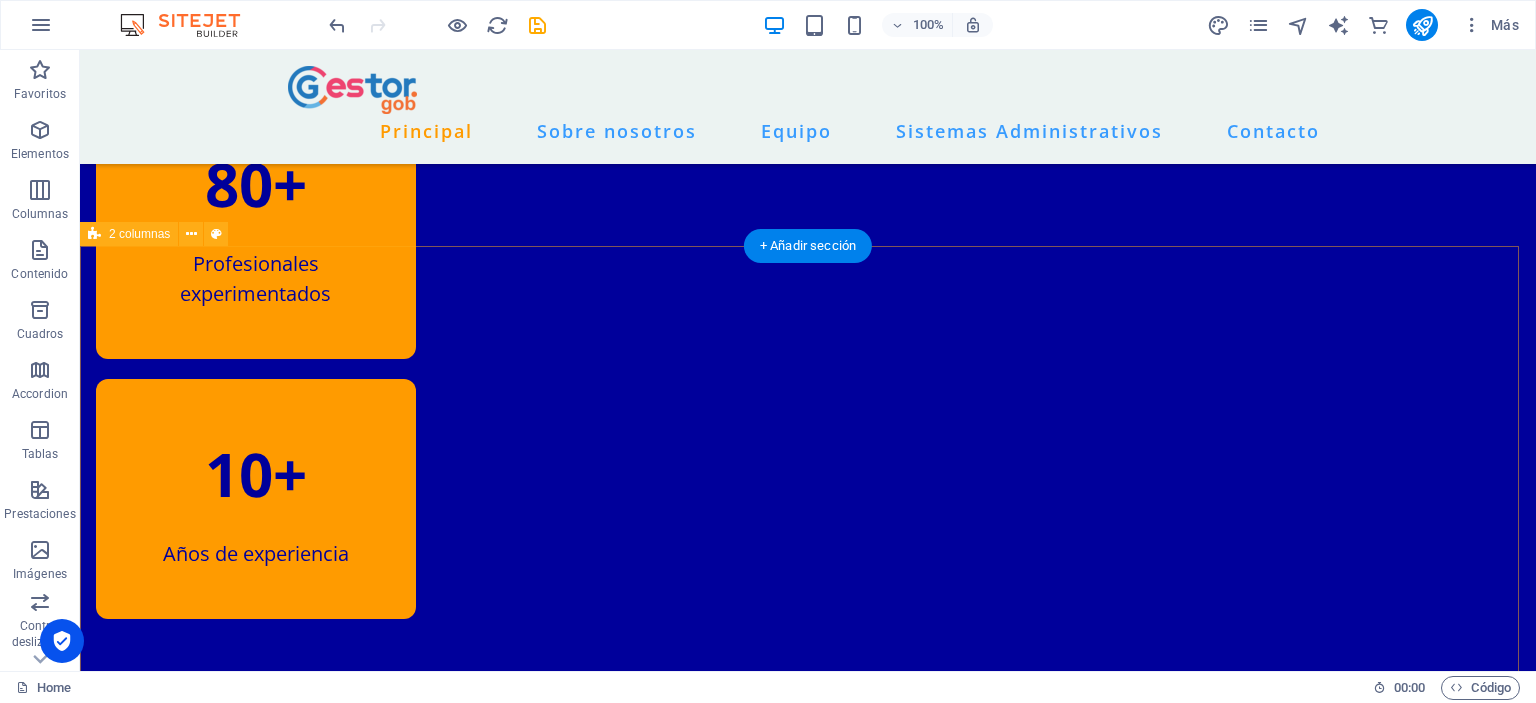click on "Administración Financiera del Sector Público La administración financiera del sector público es la gestión de los recursos económicos del Estado. Esto incluye la obtención, asignación, utilización, registro, control y rendición de cuentas de los fondos públicos. La administración financiera del sector público [PERSON_NAME] en: Reglas, principios y procedimientos Sistemas y procesos Normas y leyes El objetivo de la administración financiera del sector público es: Gestionar los ingresos del sector público de manera eficiente Satisfacer las necesidades colectivas Administrar los fondos públicos de manera responsable y eficiente [PERSON_NAME] contra la corrupción En el Perú, la administración financiera del sector público está a cargo del Ministerio de Economía y Finanzas.  sobre nosotros" at bounding box center (808, 1342) 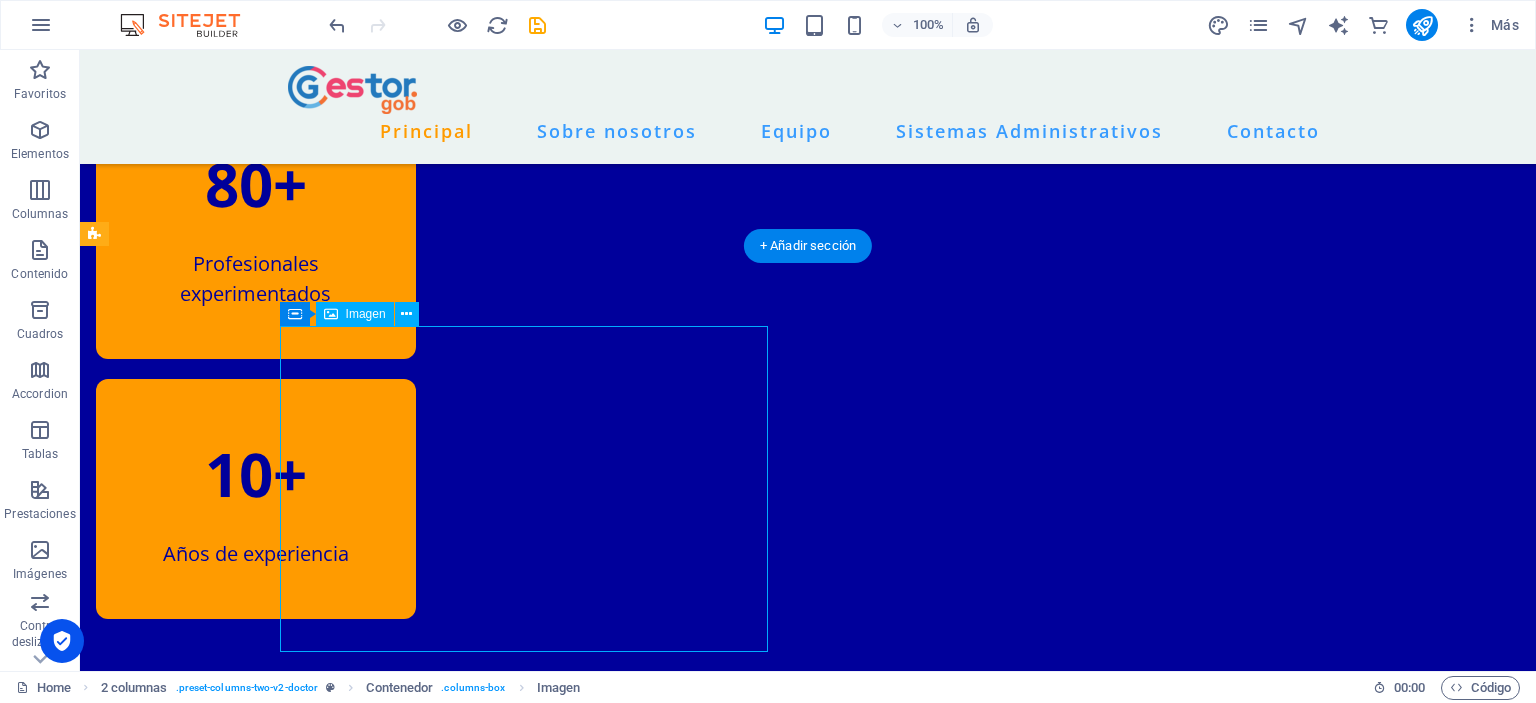 drag, startPoint x: 444, startPoint y: 427, endPoint x: 493, endPoint y: 527, distance: 111.35978 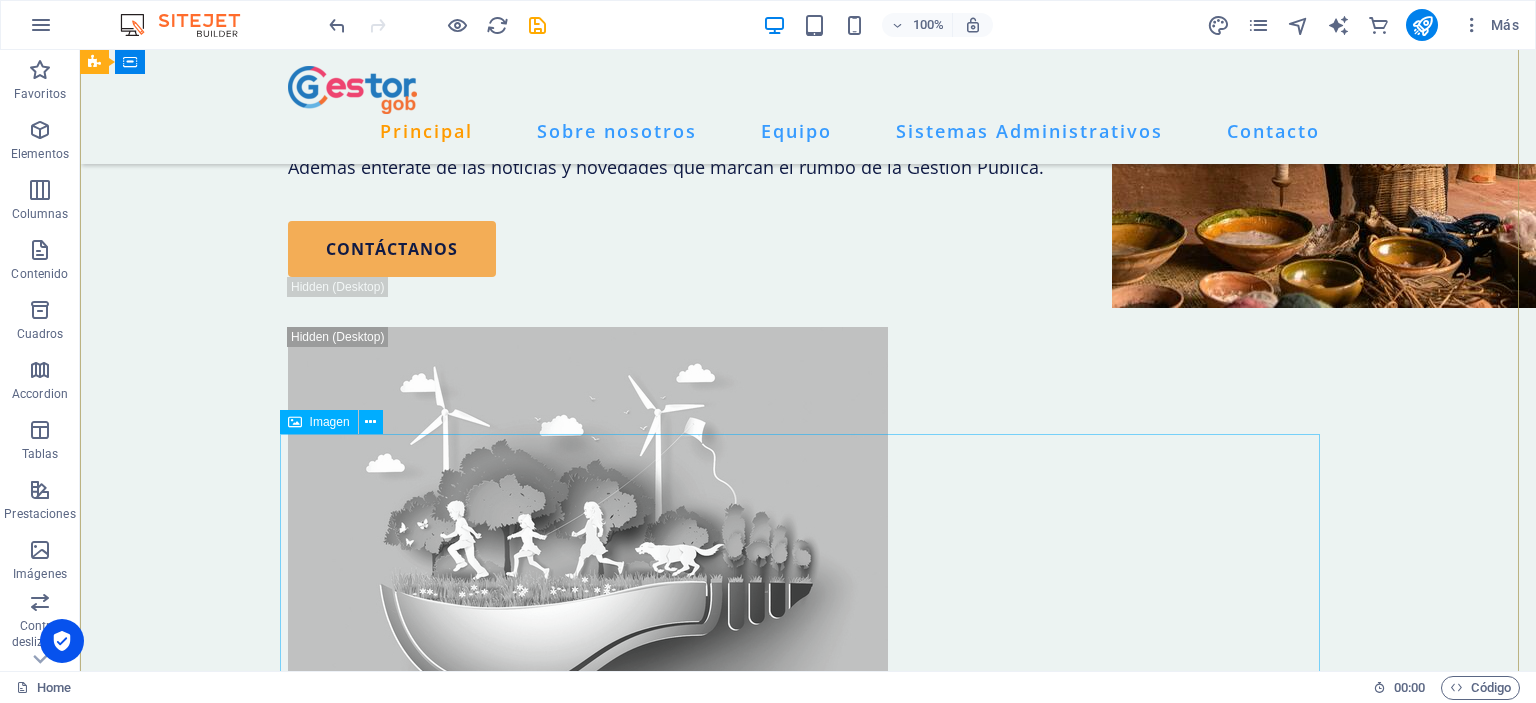 scroll, scrollTop: 0, scrollLeft: 0, axis: both 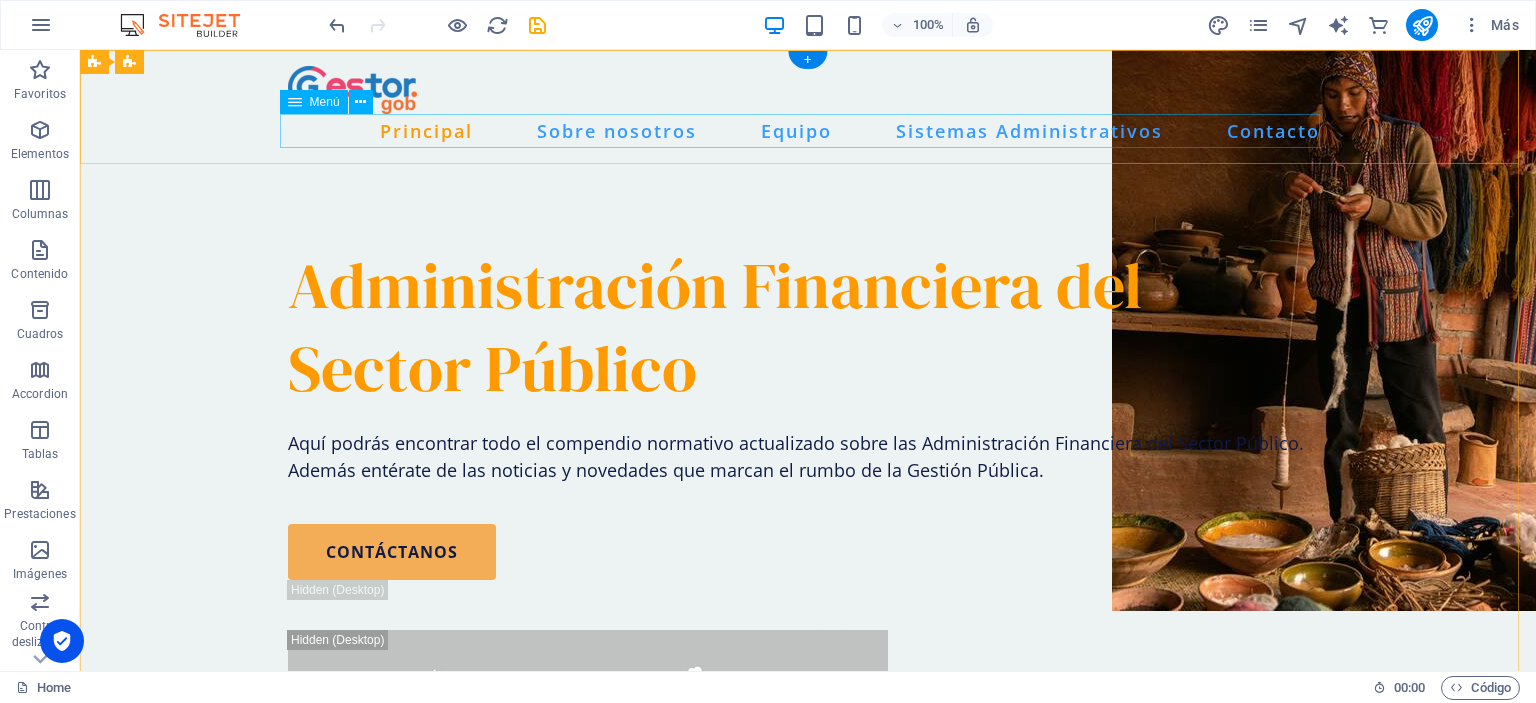 click on "Principal Sobre nosotros Equipo Sistemas Administrativos Contacto" at bounding box center (808, 131) 